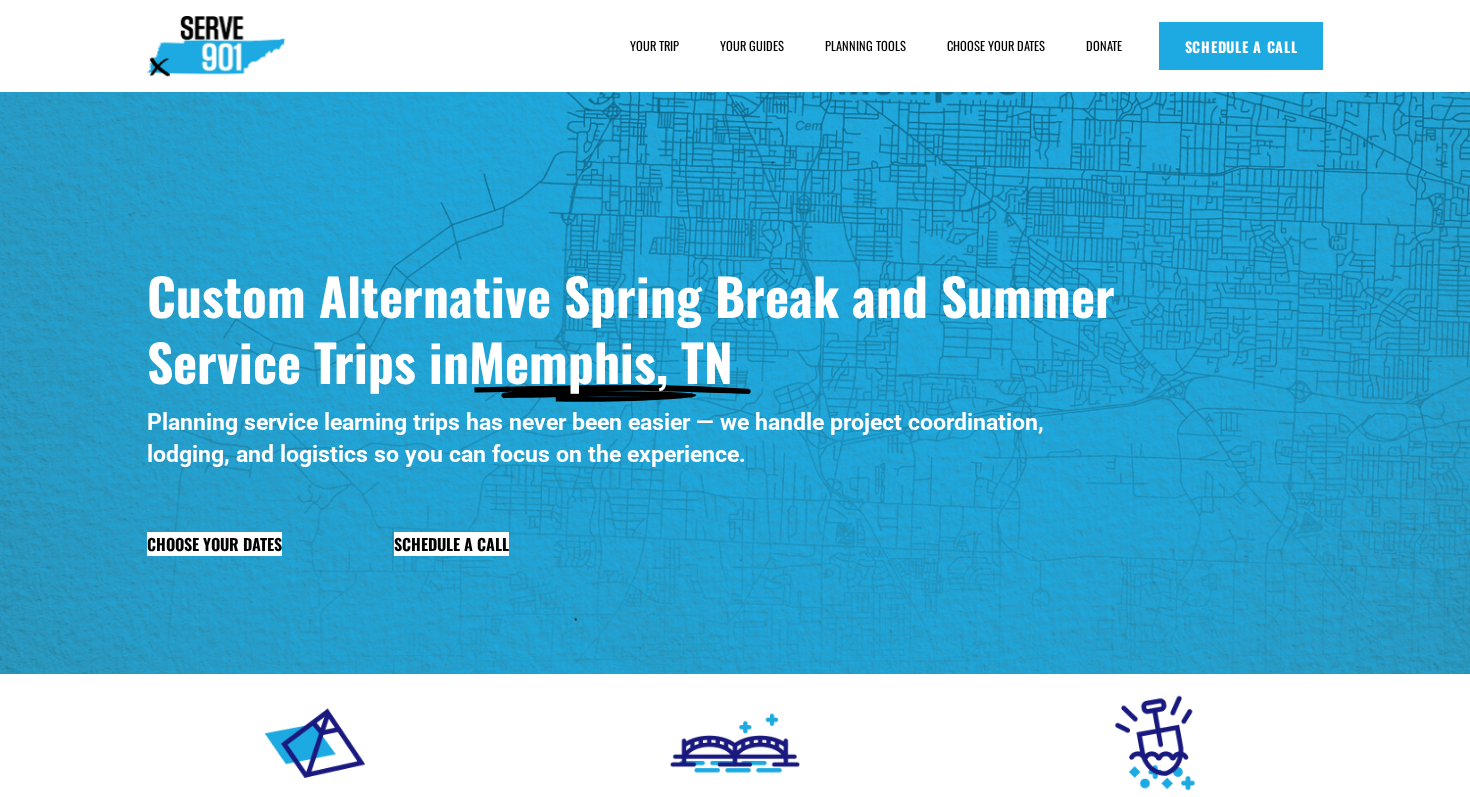 scroll, scrollTop: 0, scrollLeft: 0, axis: both 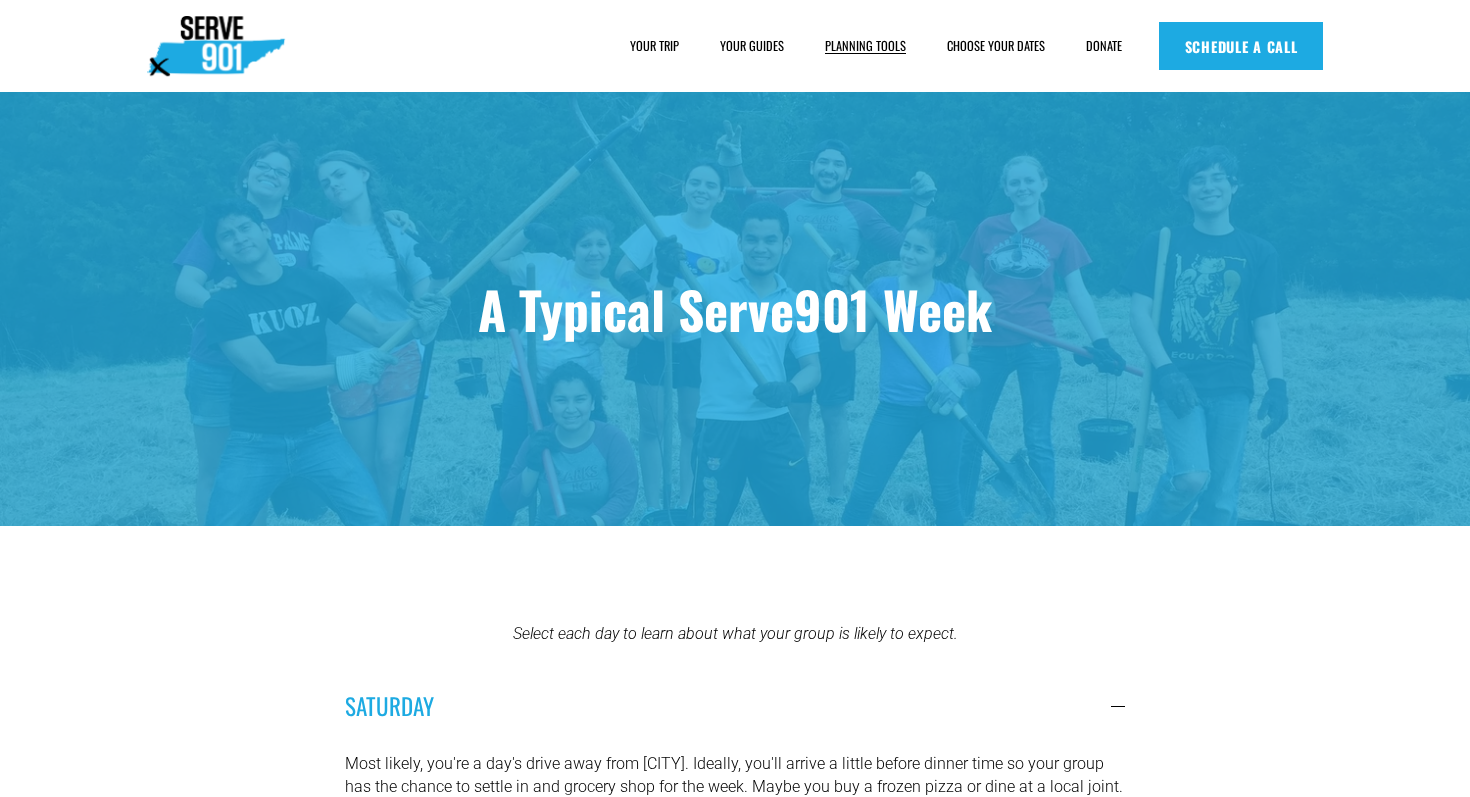 click on "YOUR GUIDES" at bounding box center (752, 46) 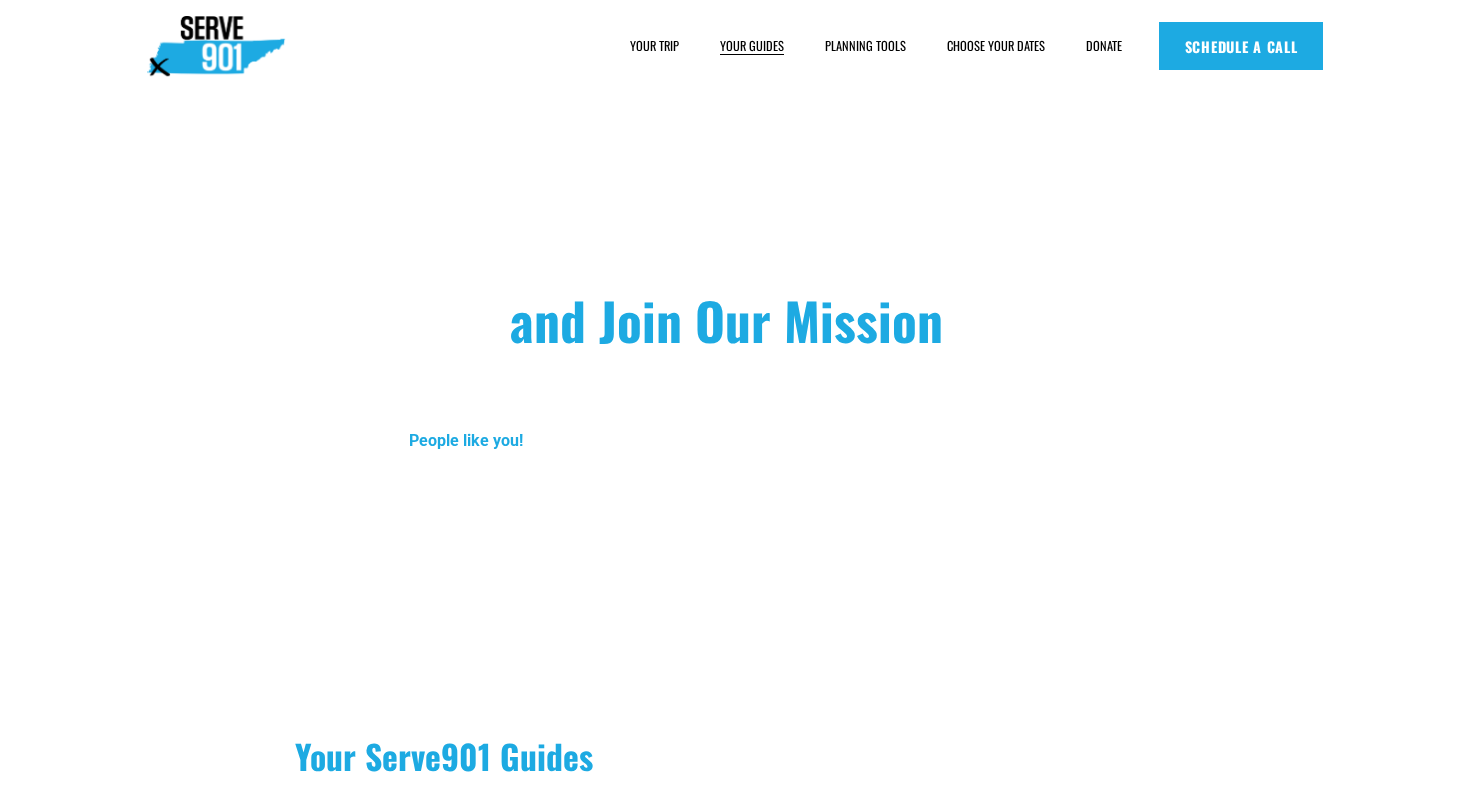 scroll, scrollTop: 0, scrollLeft: 0, axis: both 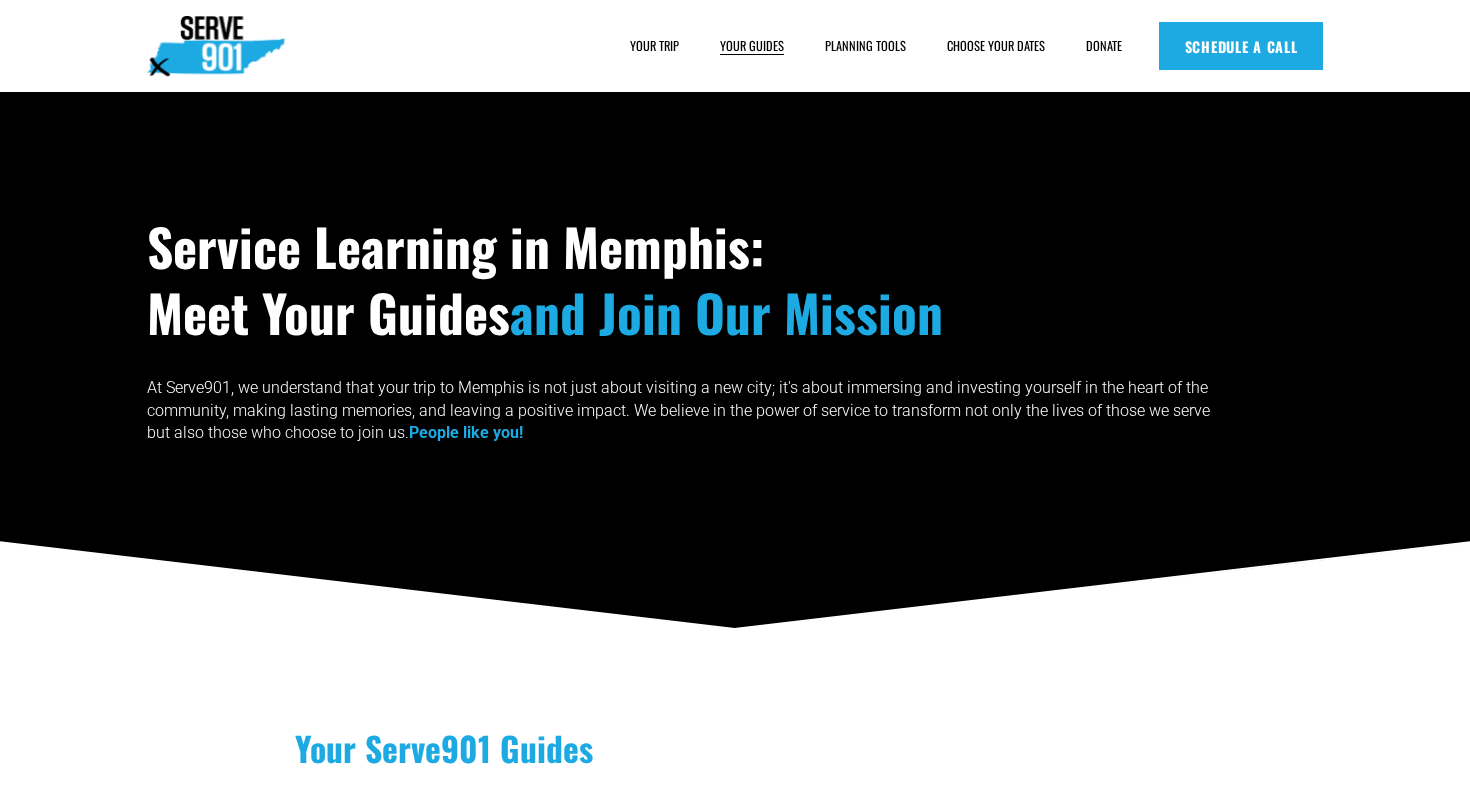 click on "FAQs" at bounding box center [0, 0] 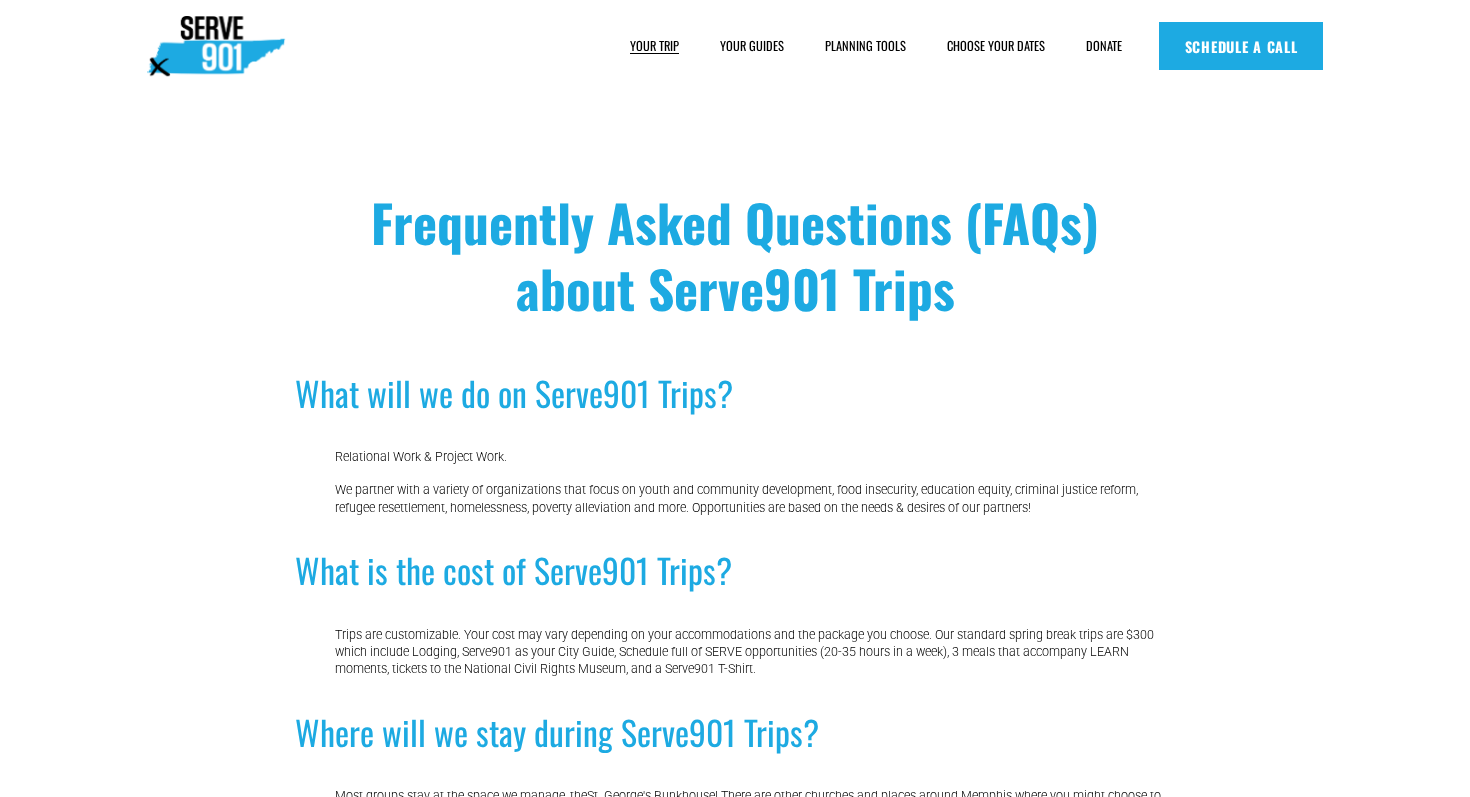 scroll, scrollTop: 0, scrollLeft: 0, axis: both 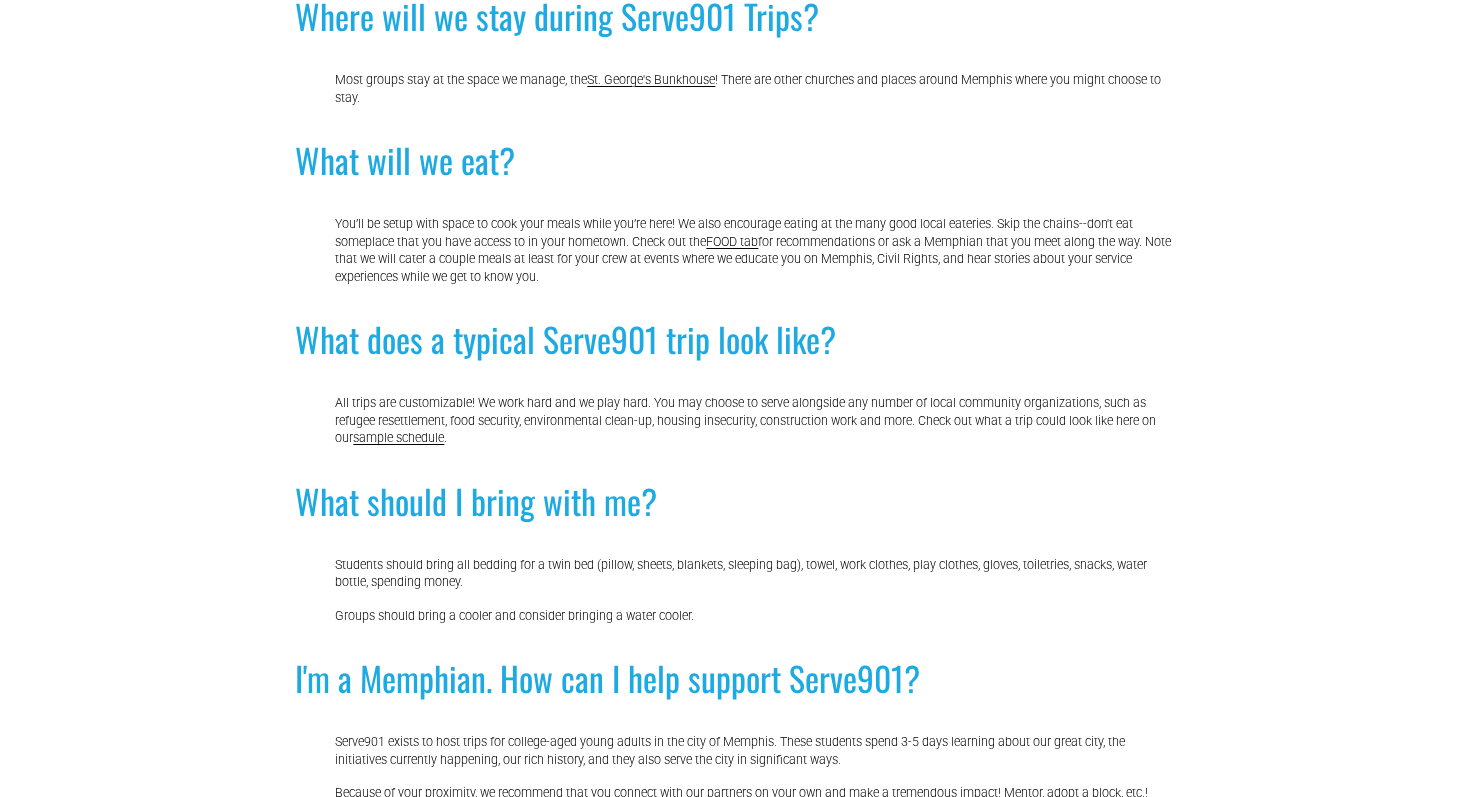 click on "What will we do on Serve901 Trips? Relational Work & Project Work. We partner with a variety of organizations that focus on youth and community development, food insecurity, education equity, criminal justice reform, refugee resettlement, homelessness, poverty alleviation and more. Opportunities are based on the needs & desires of our partners! What is the cost of Serve901 Trips? Trips are customizable. Your cost may vary depending on your accommodations and the package you choose. Our standard spring break trips are $300 which include Lodging, Serve901 as your City Guide, Schedule full of SERVE opportunities (20-35 hours in a week), 3 meals that accompany LEARN moments, tickets to the National Civil Rights Museum, and a Serve901 T-Shirt. Where will we stay during Serve901 Trips? Most groups stay at the space we manage, the  St. George's Bunkhouse ! There are other churches and places around Memphis where you might choose to stay. What will we eat? FOOD tab What does a typical Serve901 trip look like? ." at bounding box center (734, 593) 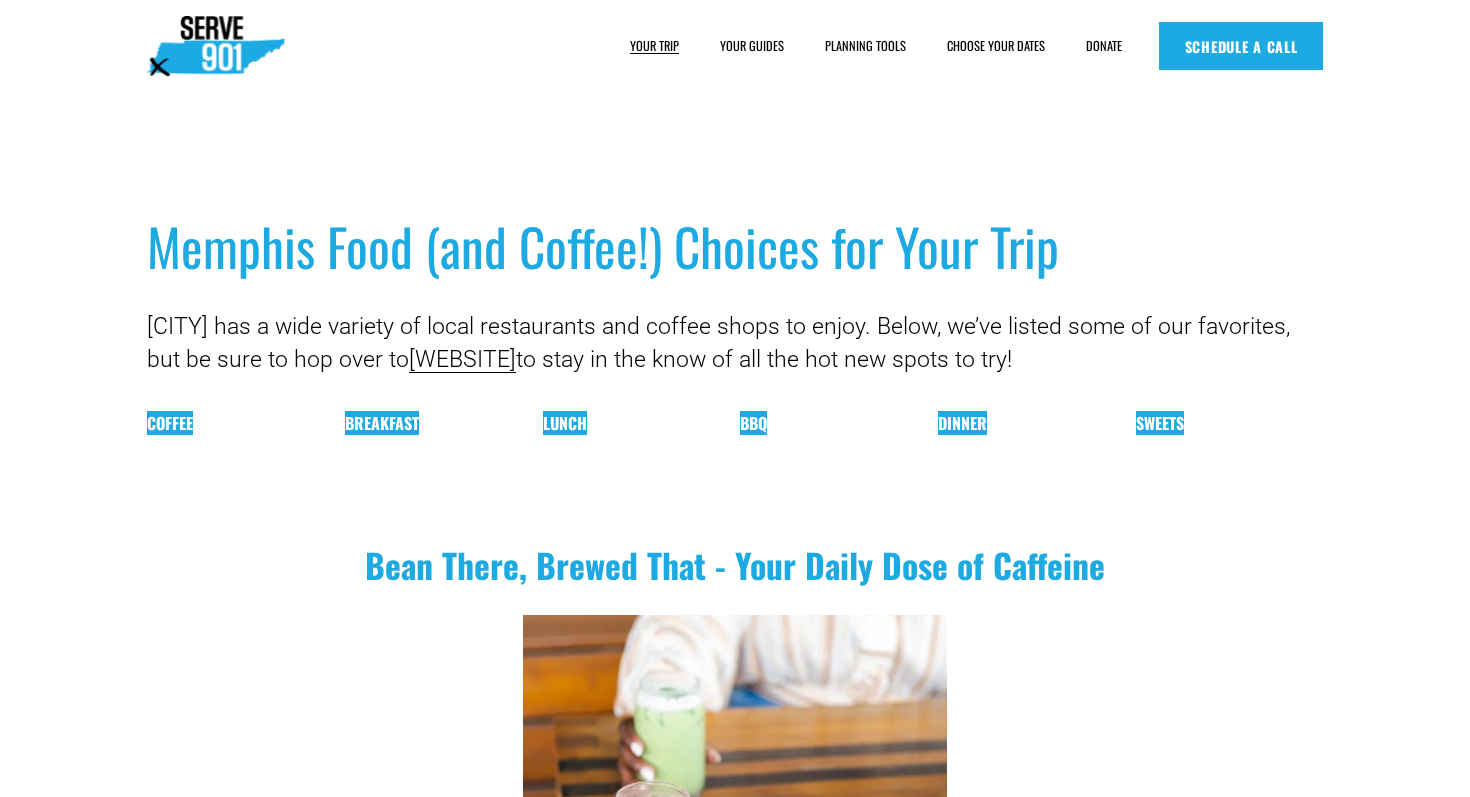 scroll, scrollTop: 0, scrollLeft: 0, axis: both 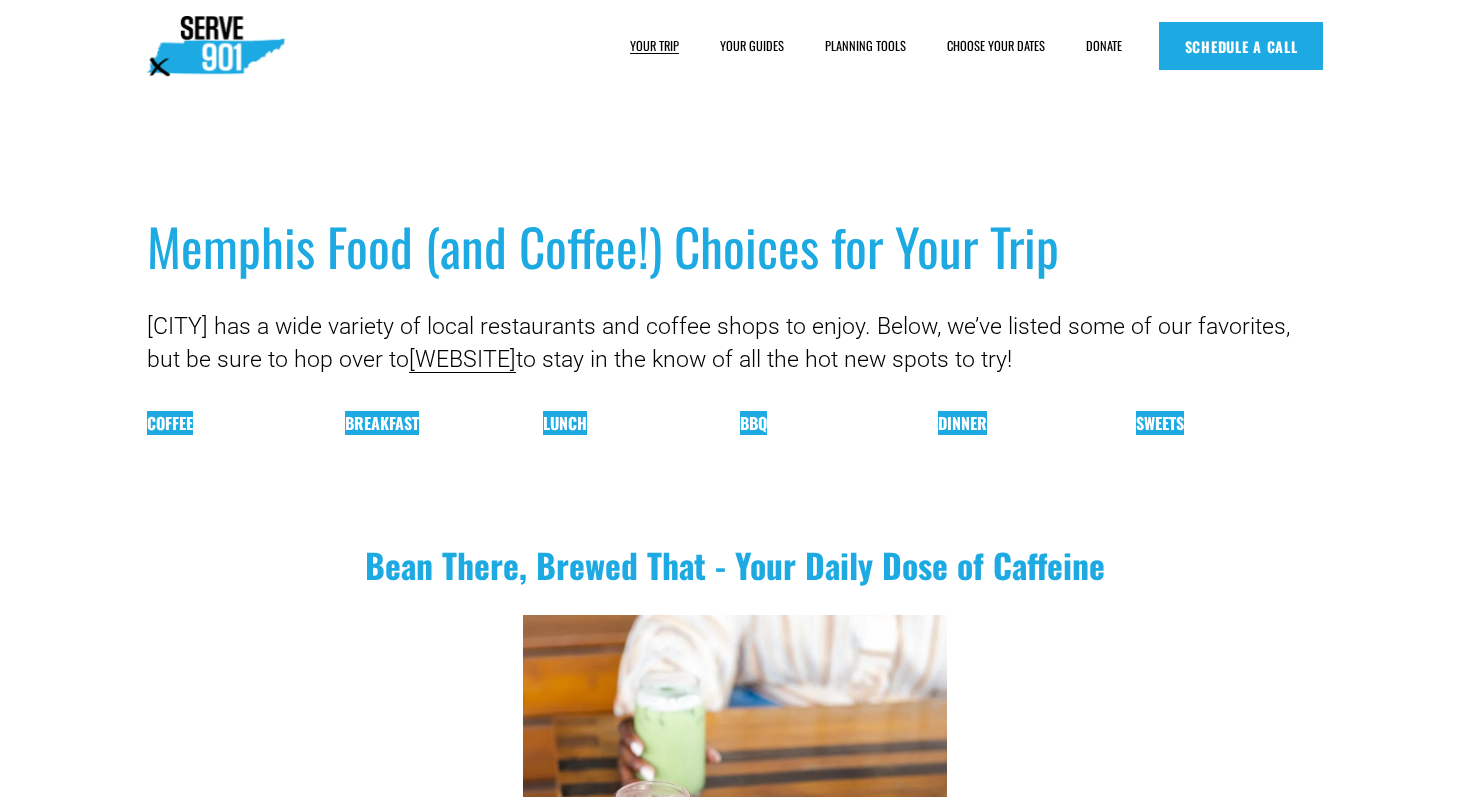 click on "Sweets" at bounding box center [1160, 423] 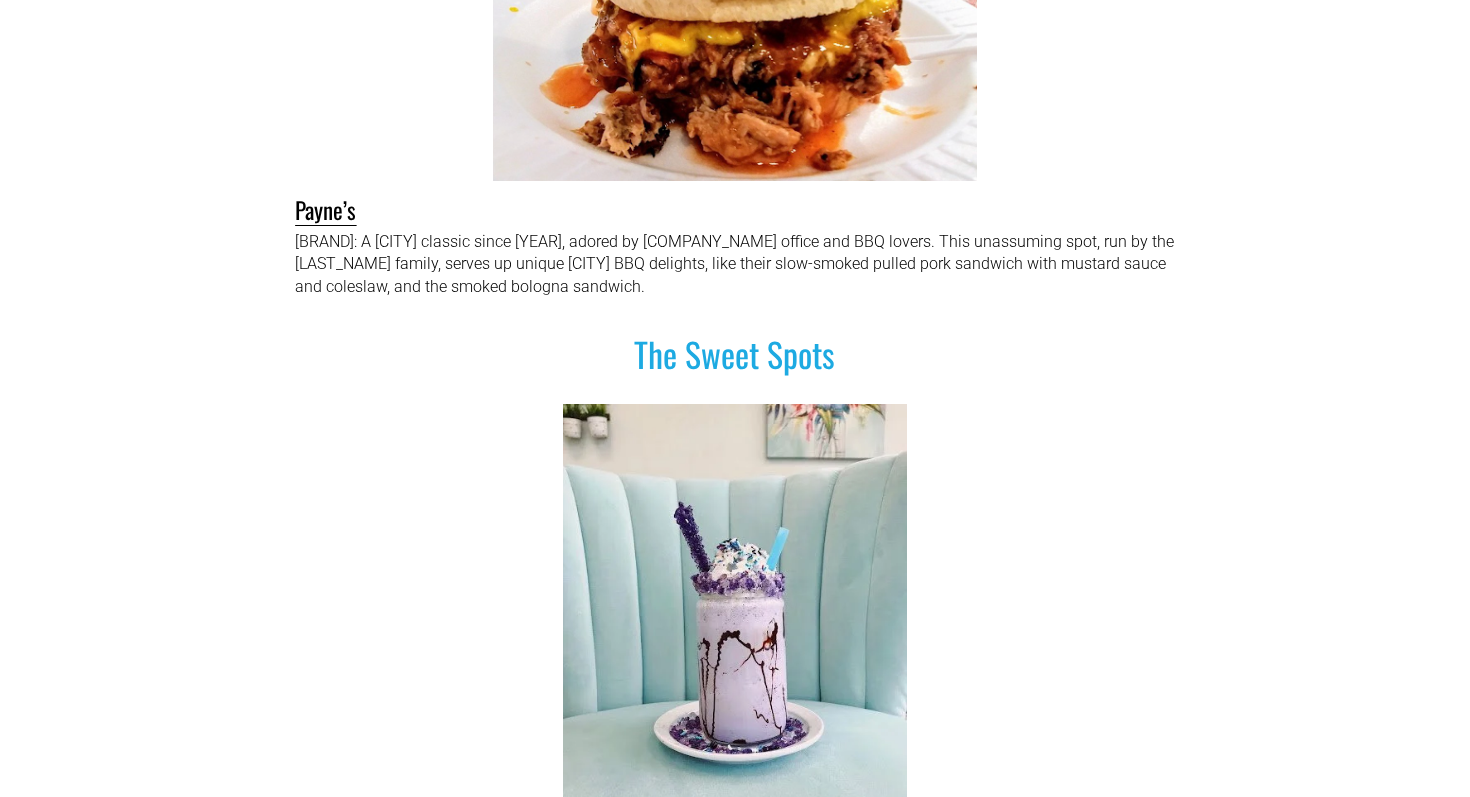 click on "Indulge in the ultimate ice cream fantasy at [BRAND]! From towering triple scoops to personalized custom cakes and mouth watering edible cookie dough, they’re here to make your ice cream dreams a reality.
[BRAND]" at bounding box center [735, 635] 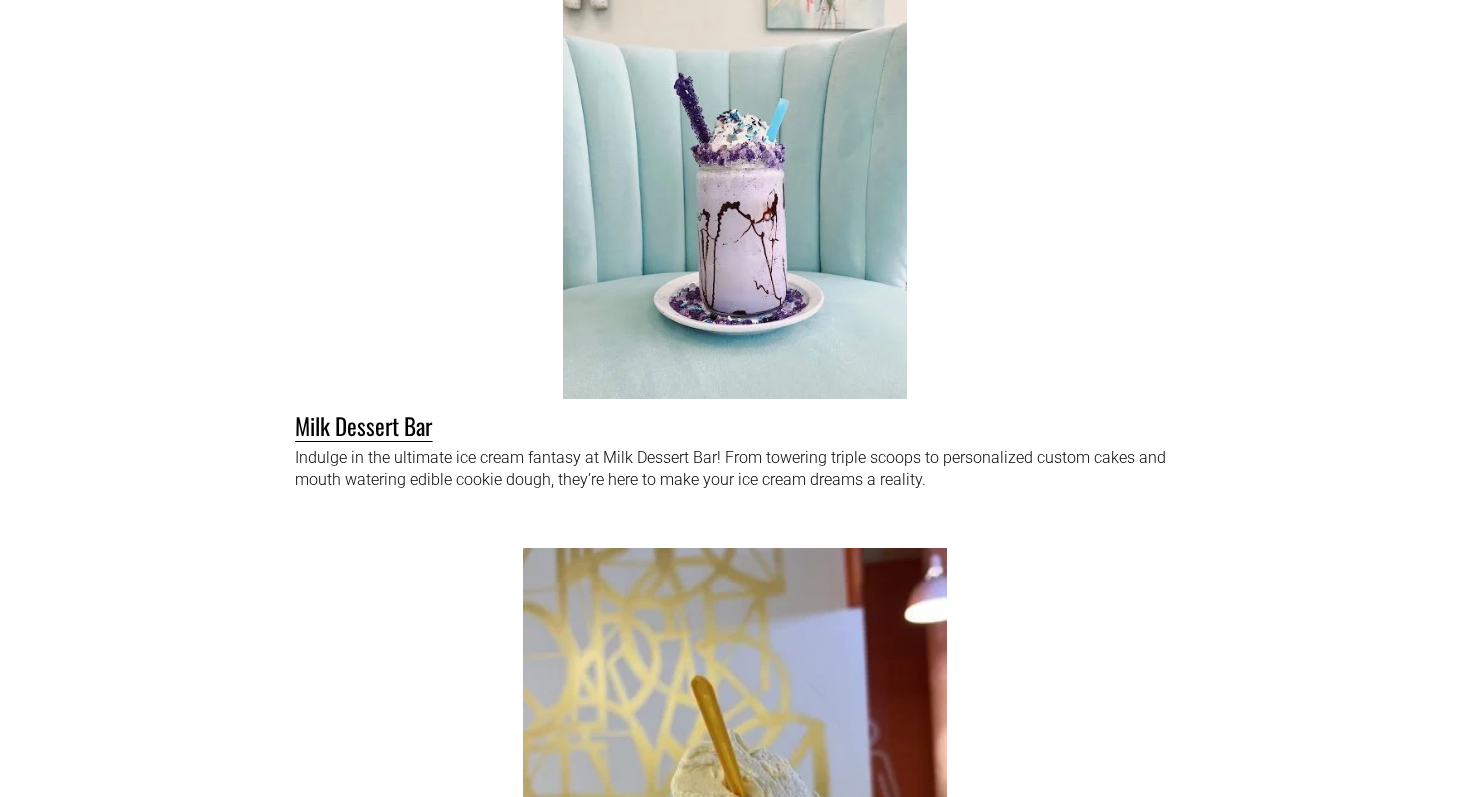 scroll, scrollTop: 21393, scrollLeft: 0, axis: vertical 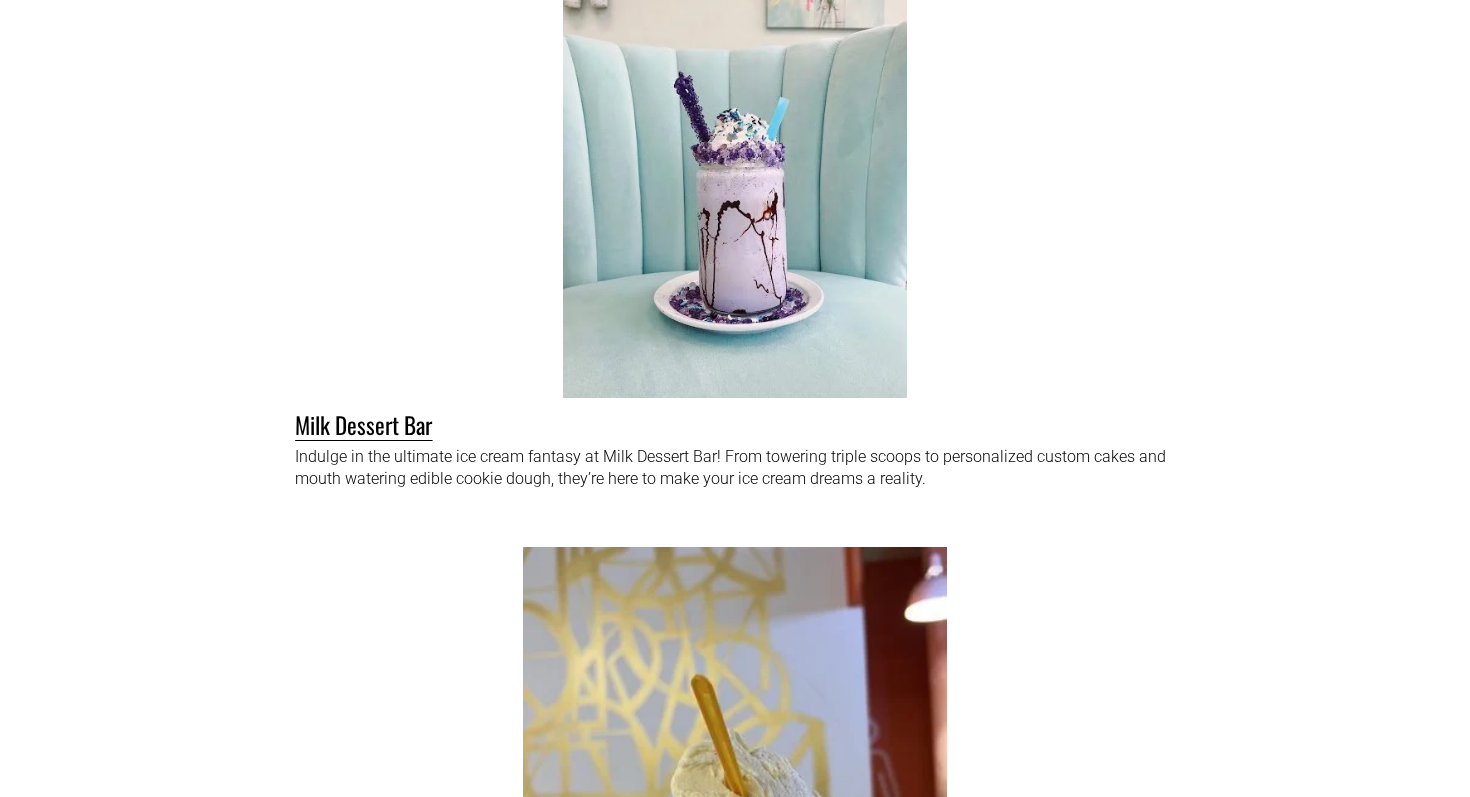 click on "Indulge in the ultimate ice cream fantasy at [BRAND]! From towering triple scoops to personalized custom cakes and mouth watering edible cookie dough, they’re here to make your ice cream dreams a reality.
[BRAND]" at bounding box center [735, 205] 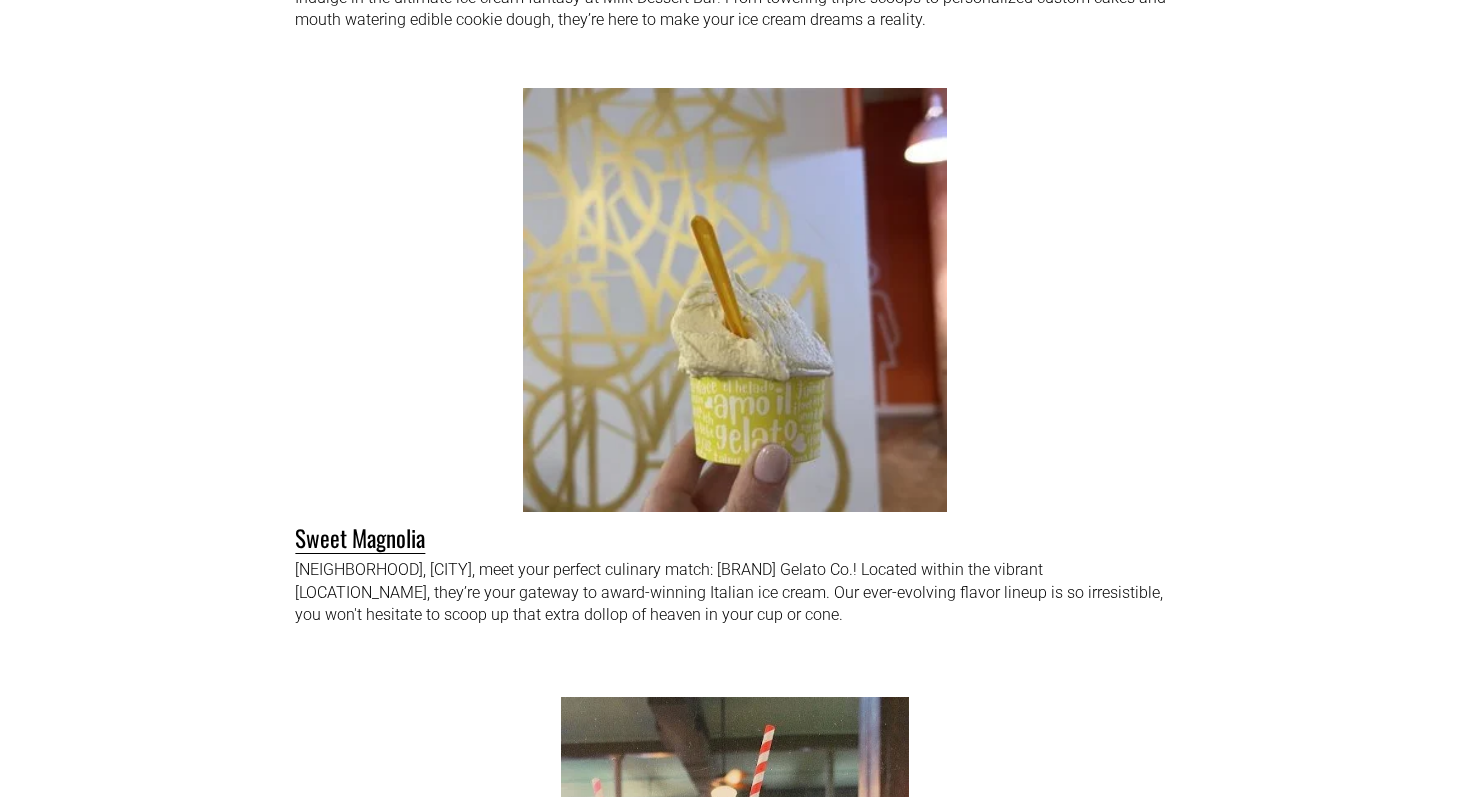 click on "[NEIGHBORHOOD], [CITY], meet your perfect culinary match: [BRAND] Gelato Co.! Located within the vibrant [LOCATION_NAME], they’re your gateway to award-winning Italian ice cream. Our ever-evolving flavor lineup is so irresistible, you won't hesitate to scoop up that extra dollop of heaven in your cup or cone.
[BRAND]" at bounding box center [735, 354] 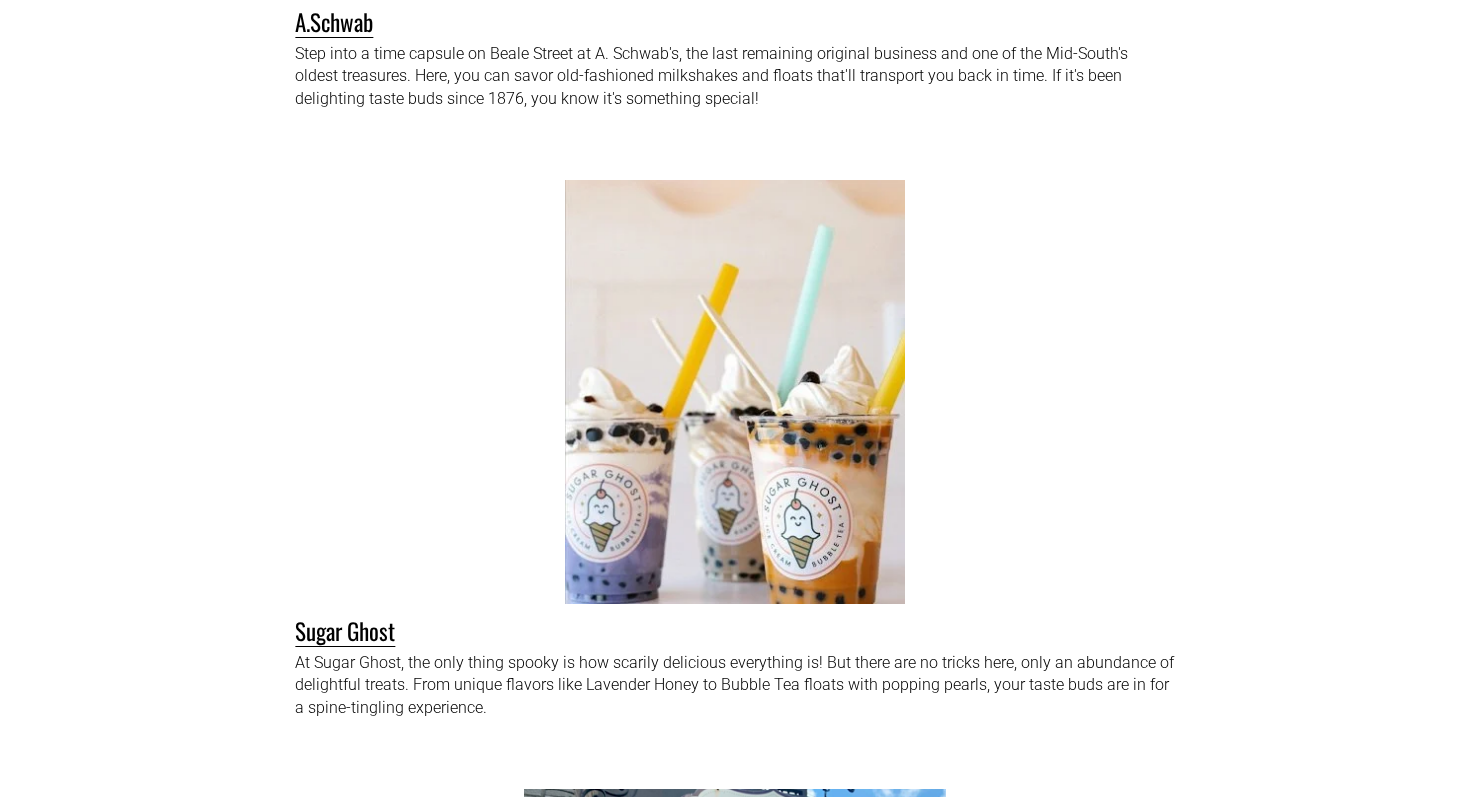 click on "At Sugar Ghost, the only thing spooky is how scarily delicious everything is! But there are no tricks here, only an abundance of delightful treats. From unique flavors like Lavender Honey to Bubble Tea floats with popping pearls, your taste buds are in for a spine-tingling experience.
Sugar Ghost" at bounding box center (735, 447) 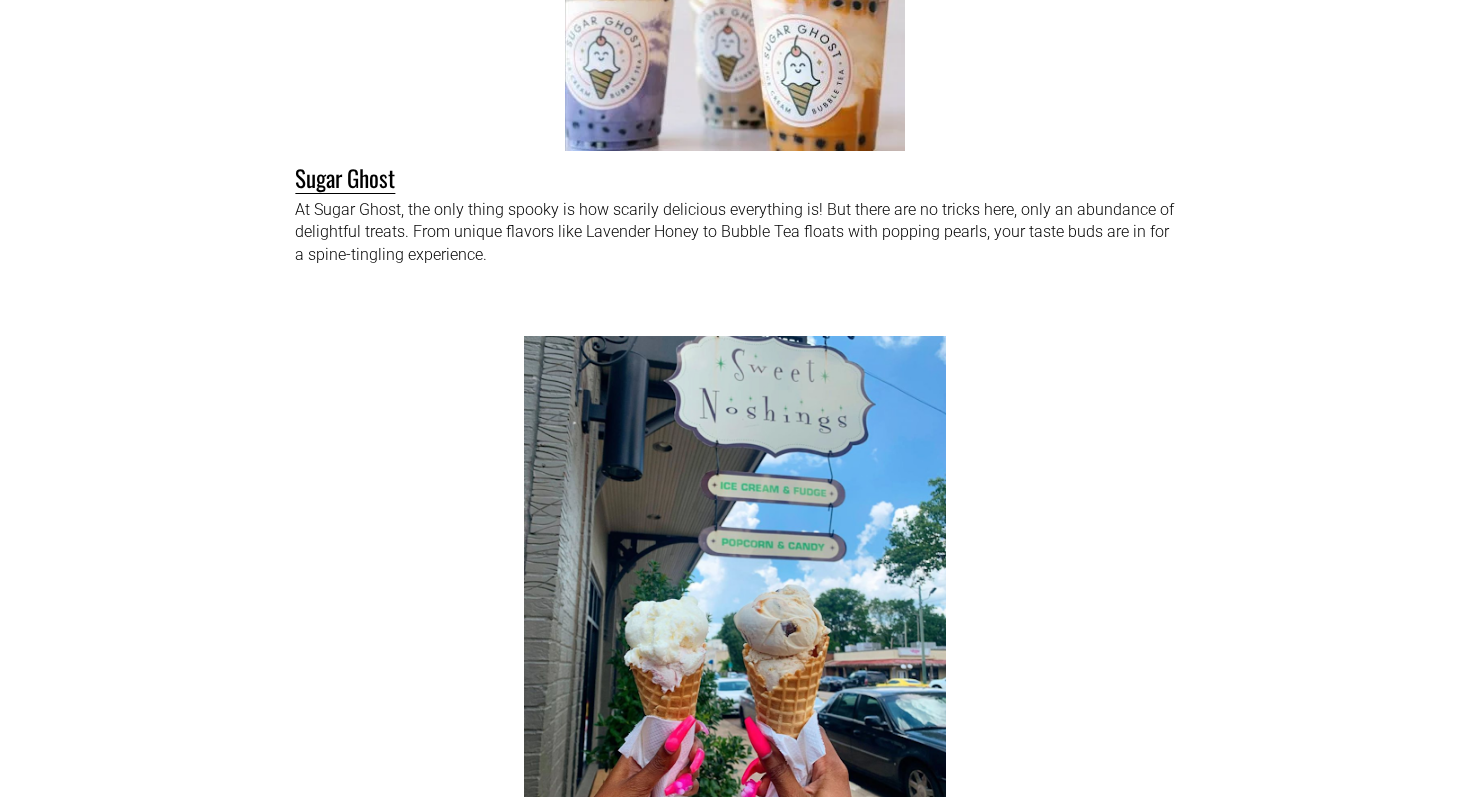 click on "[BRAND] is already a force to be reckoned with in the local candy shop scene. But what takes the cake is their ice cream menu that's a true knockout, featuring a delightful array of classic flavors like chocolate, vanilla, strawberry, and indulgent treats like chocolate chip cookie dough and salted caramel.
[BRAND]" at bounding box center (735, 621) 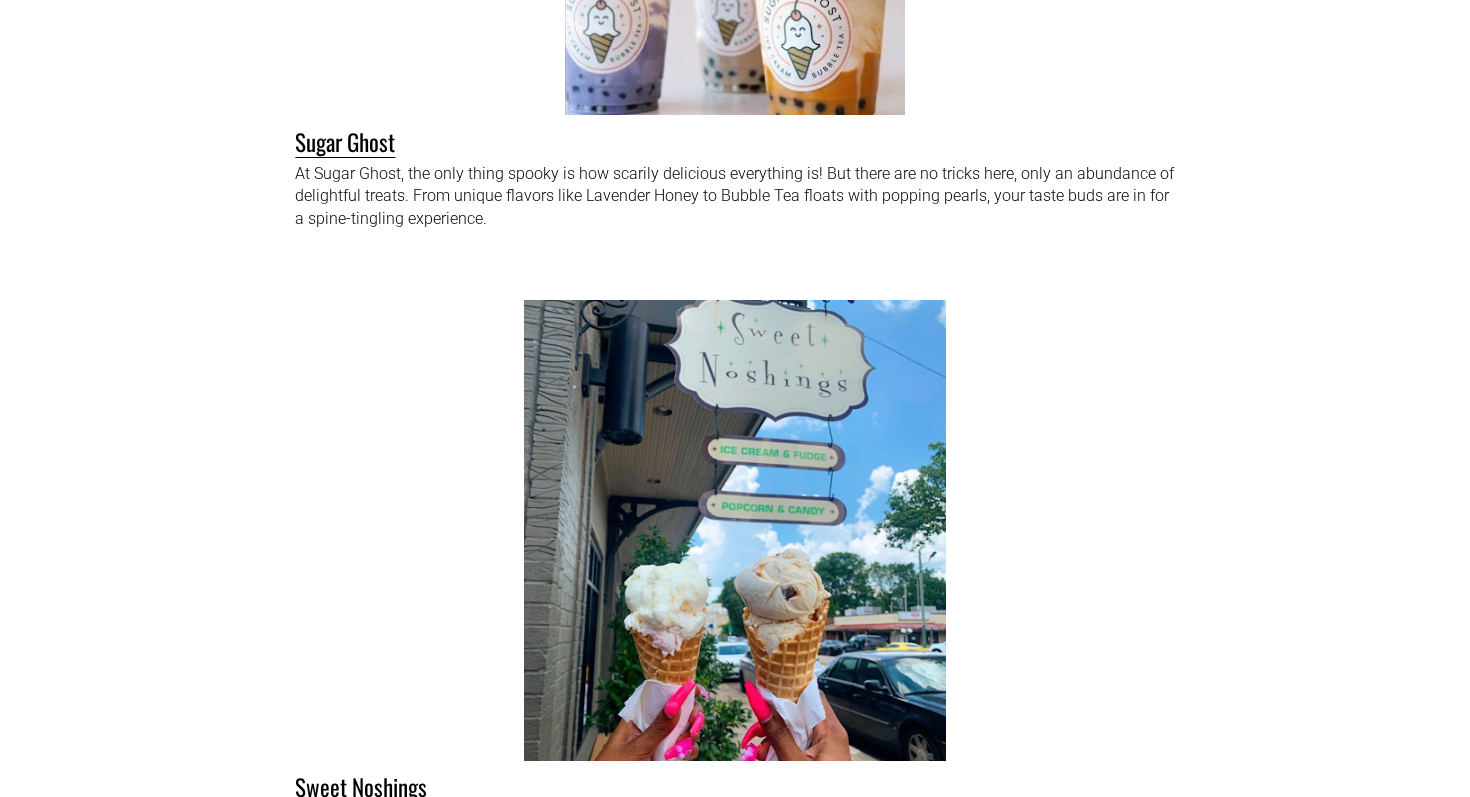 click on "[BRAND] is already a force to be reckoned with in the local candy shop scene. But what takes the cake is their ice cream menu that's a true knockout, featuring a delightful array of classic flavors like chocolate, vanilla, strawberry, and indulgent treats like chocolate chip cookie dough and salted caramel.
[BRAND]" at bounding box center (735, 585) 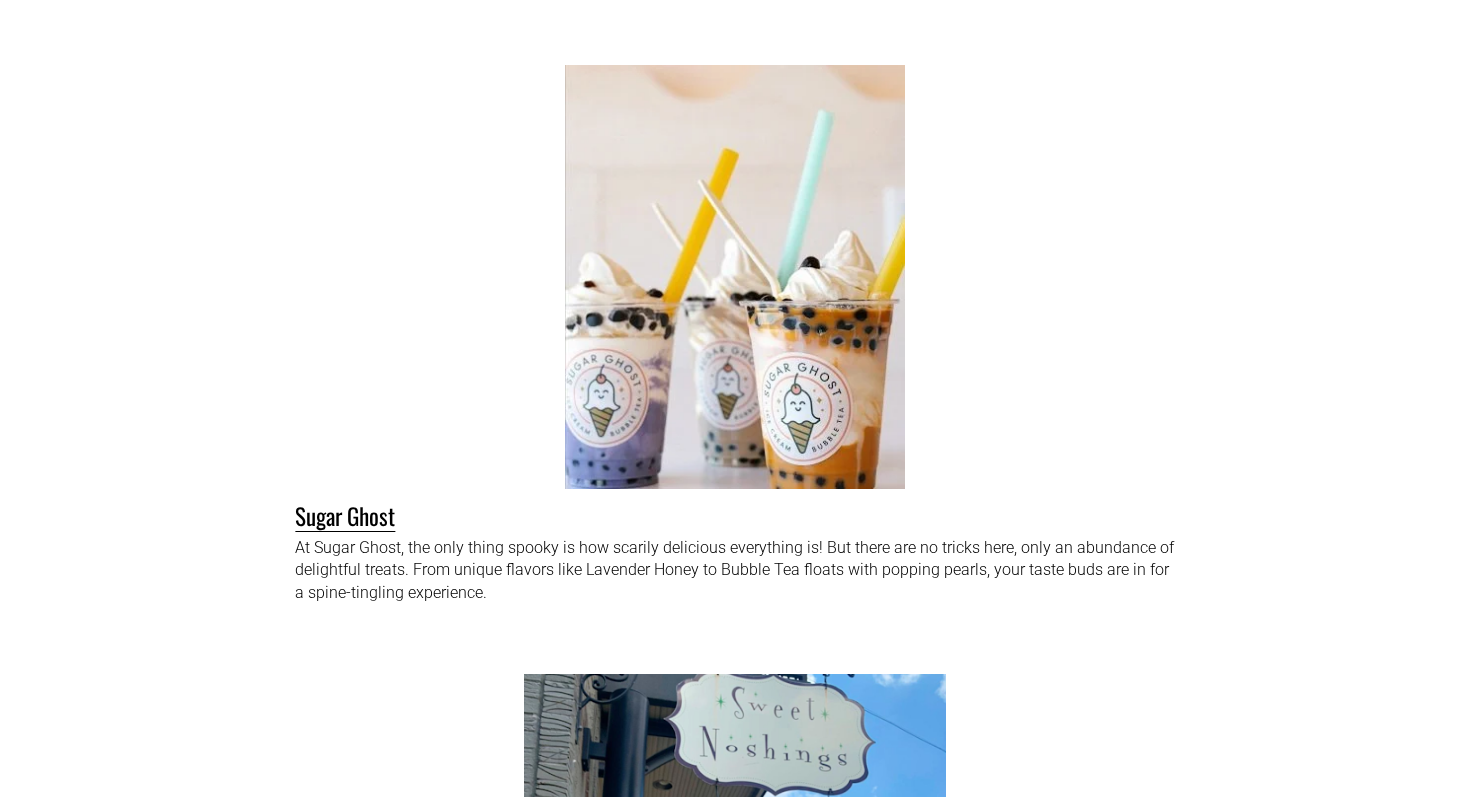 click on "At Sugar Ghost, the only thing spooky is how scarily delicious everything is! But there are no tricks here, only an abundance of delightful treats. From unique flavors like Lavender Honey to Bubble Tea floats with popping pearls, your taste buds are in for a spine-tingling experience.
Sugar Ghost" at bounding box center [735, 332] 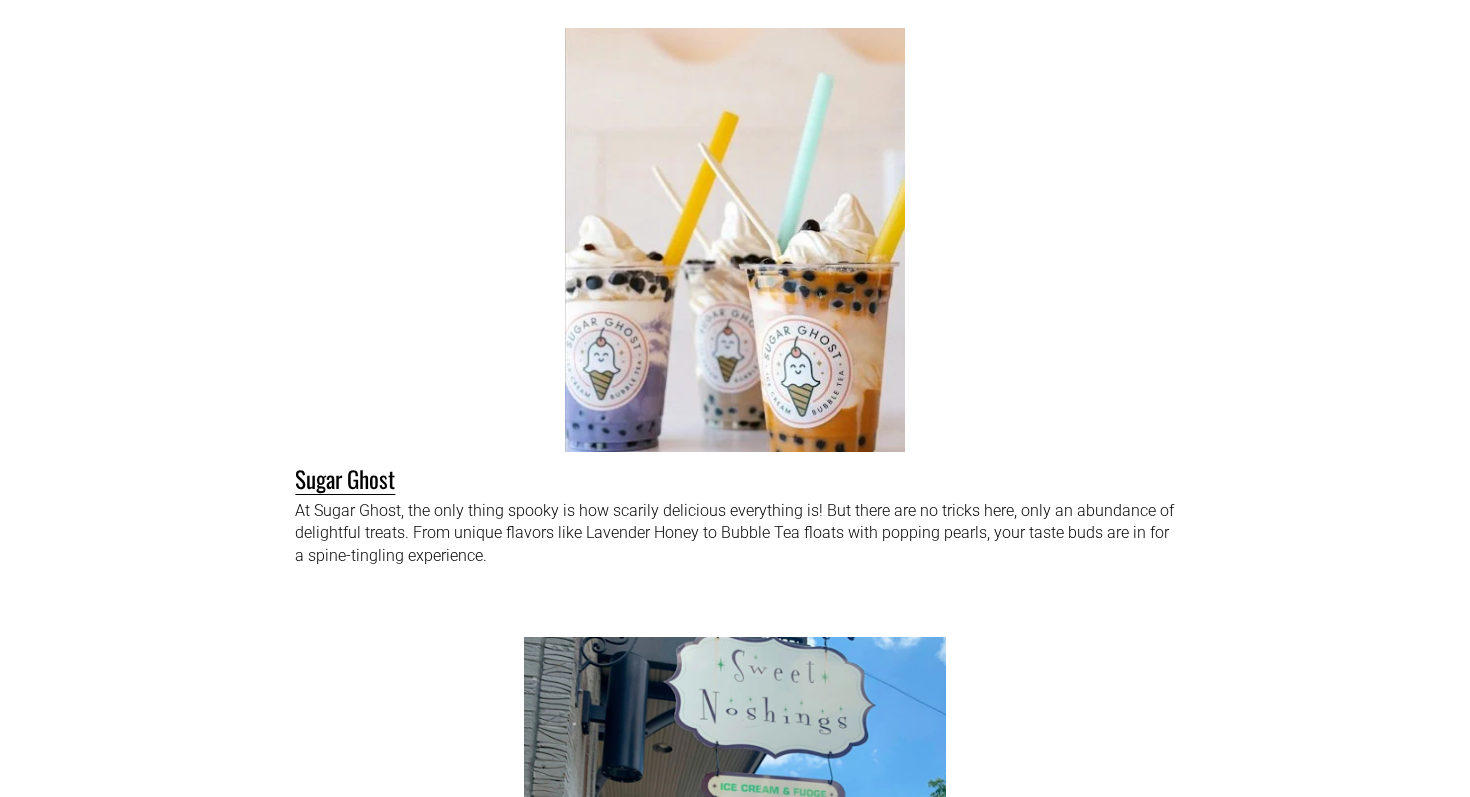 click on "At Sugar Ghost, the only thing spooky is how scarily delicious everything is! But there are no tricks here, only an abundance of delightful treats. From unique flavors like Lavender Honey to Bubble Tea floats with popping pearls, your taste buds are in for a spine-tingling experience.
Sugar Ghost" at bounding box center (735, 295) 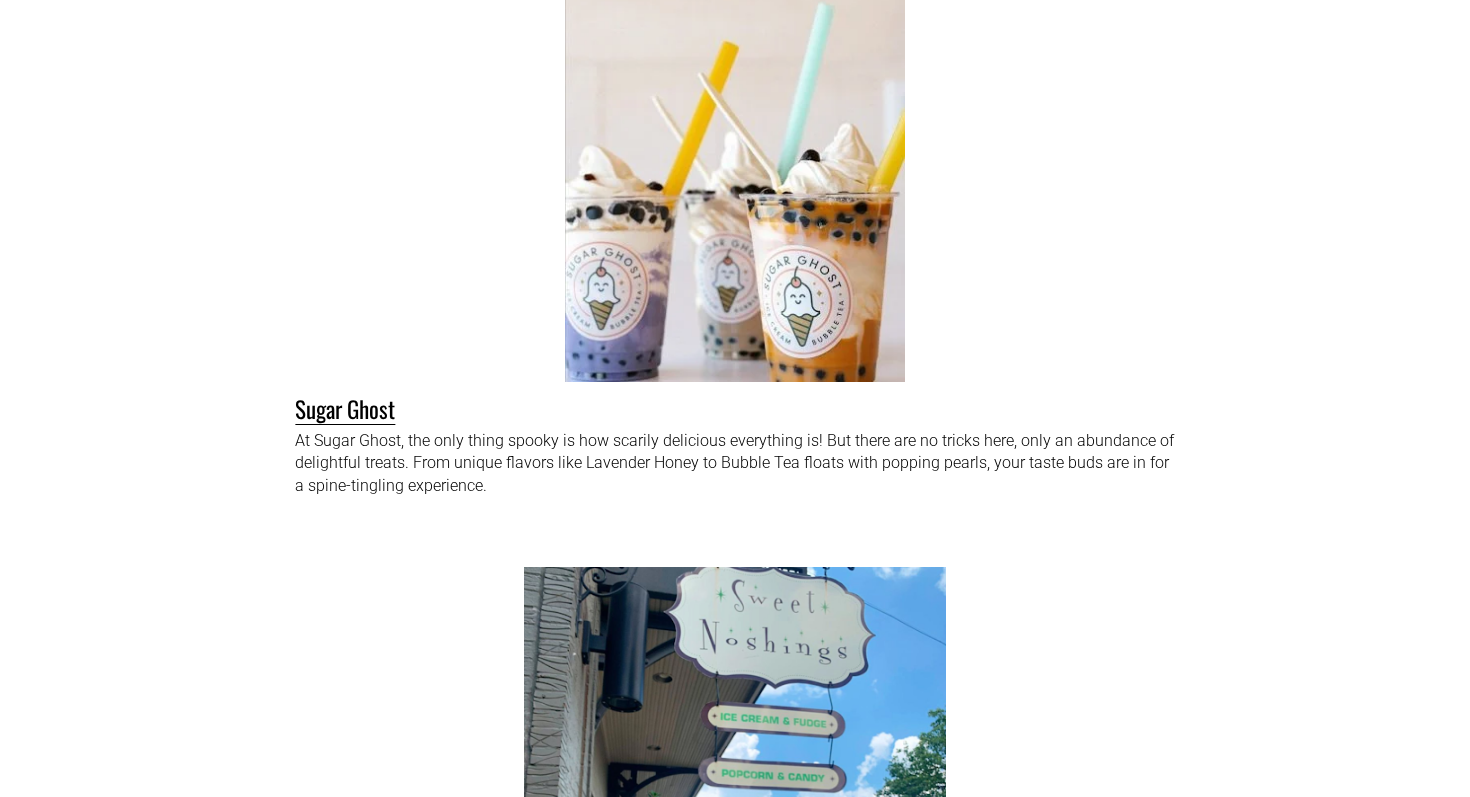 scroll, scrollTop: 23204, scrollLeft: 0, axis: vertical 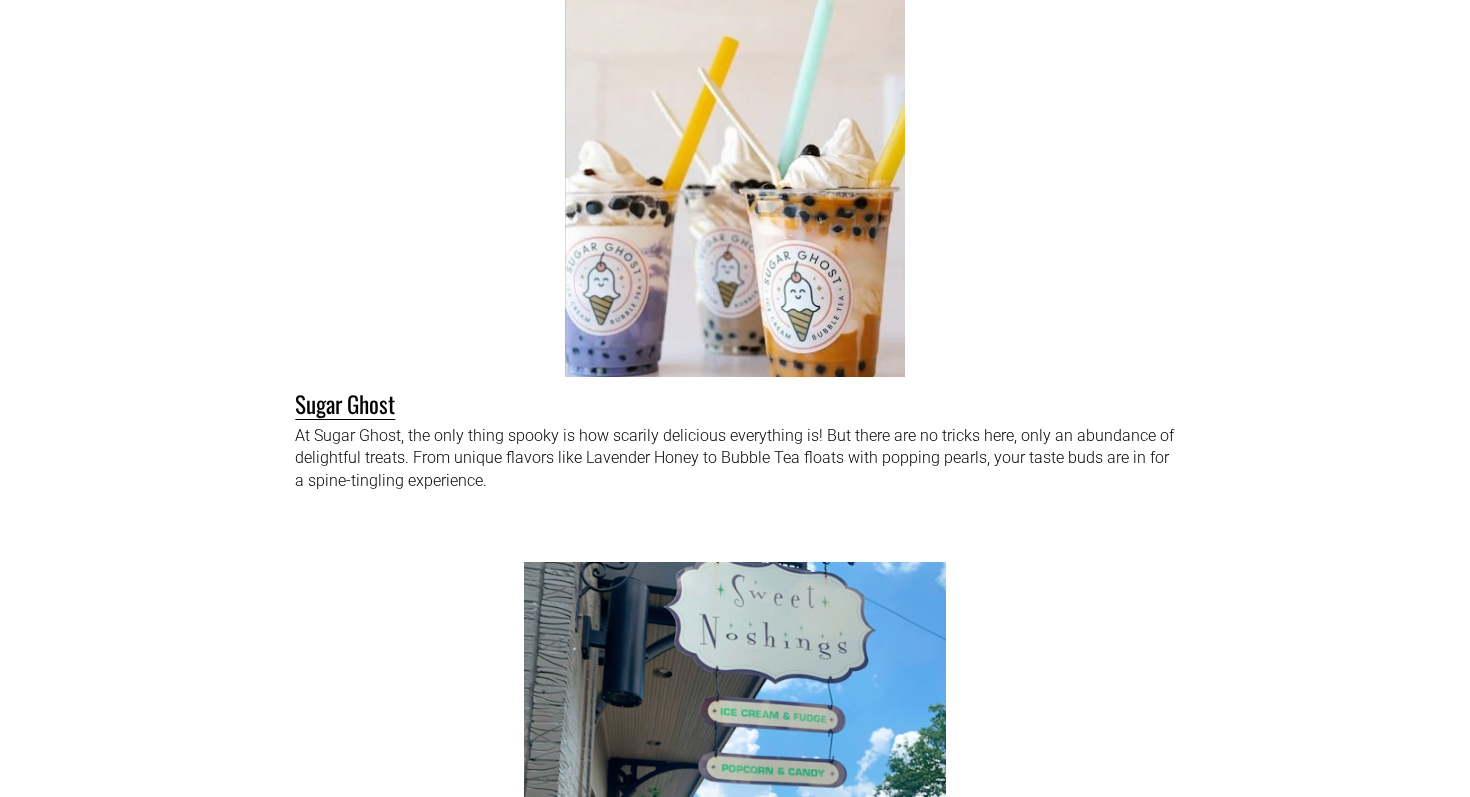 click on "At Sugar Ghost, the only thing spooky is how scarily delicious everything is! But there are no tricks here, only an abundance of delightful treats. From unique flavors like Lavender Honey to Bubble Tea floats with popping pearls, your taste buds are in for a spine-tingling experience.
Sugar Ghost" at bounding box center (735, 220) 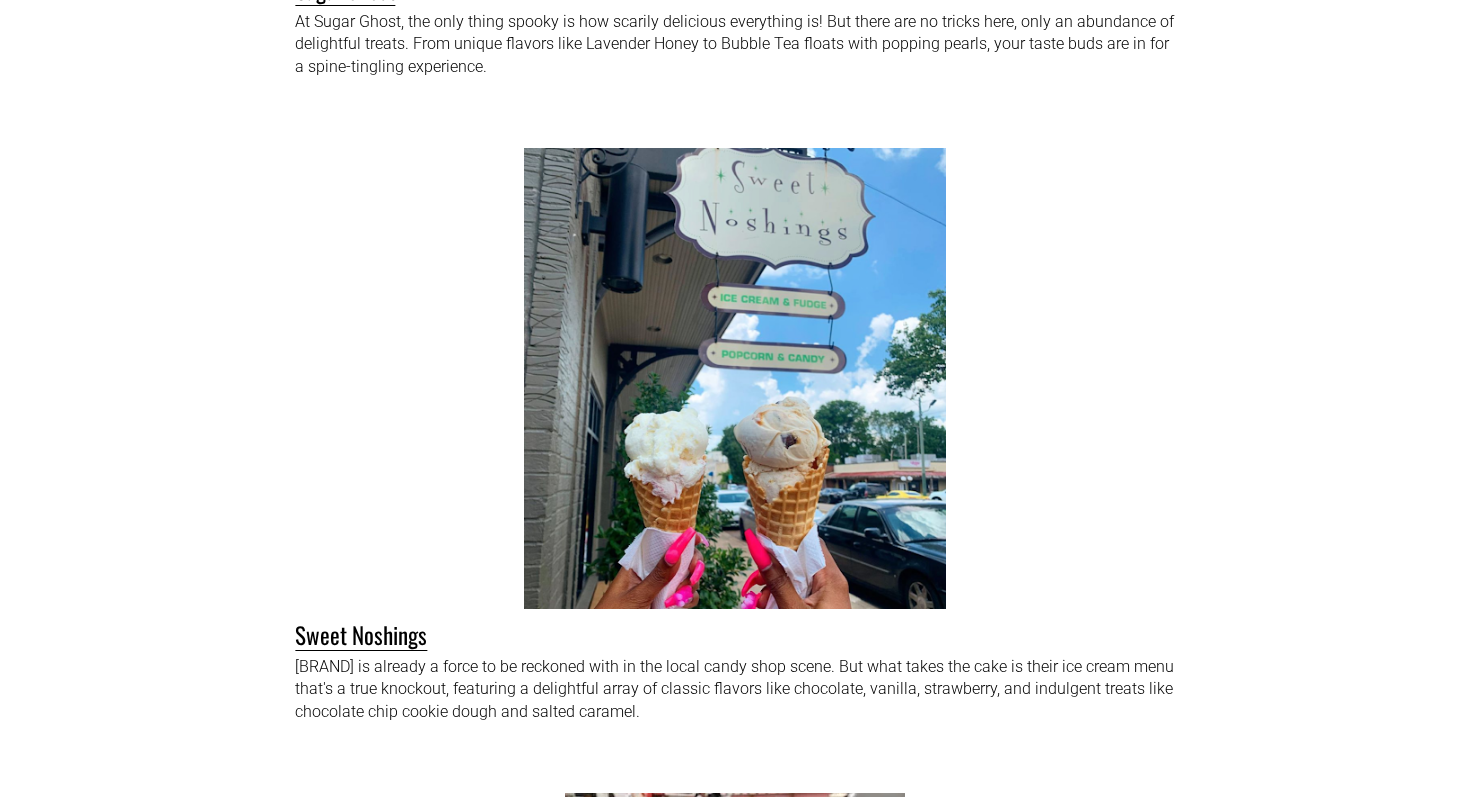 scroll, scrollTop: 23625, scrollLeft: 0, axis: vertical 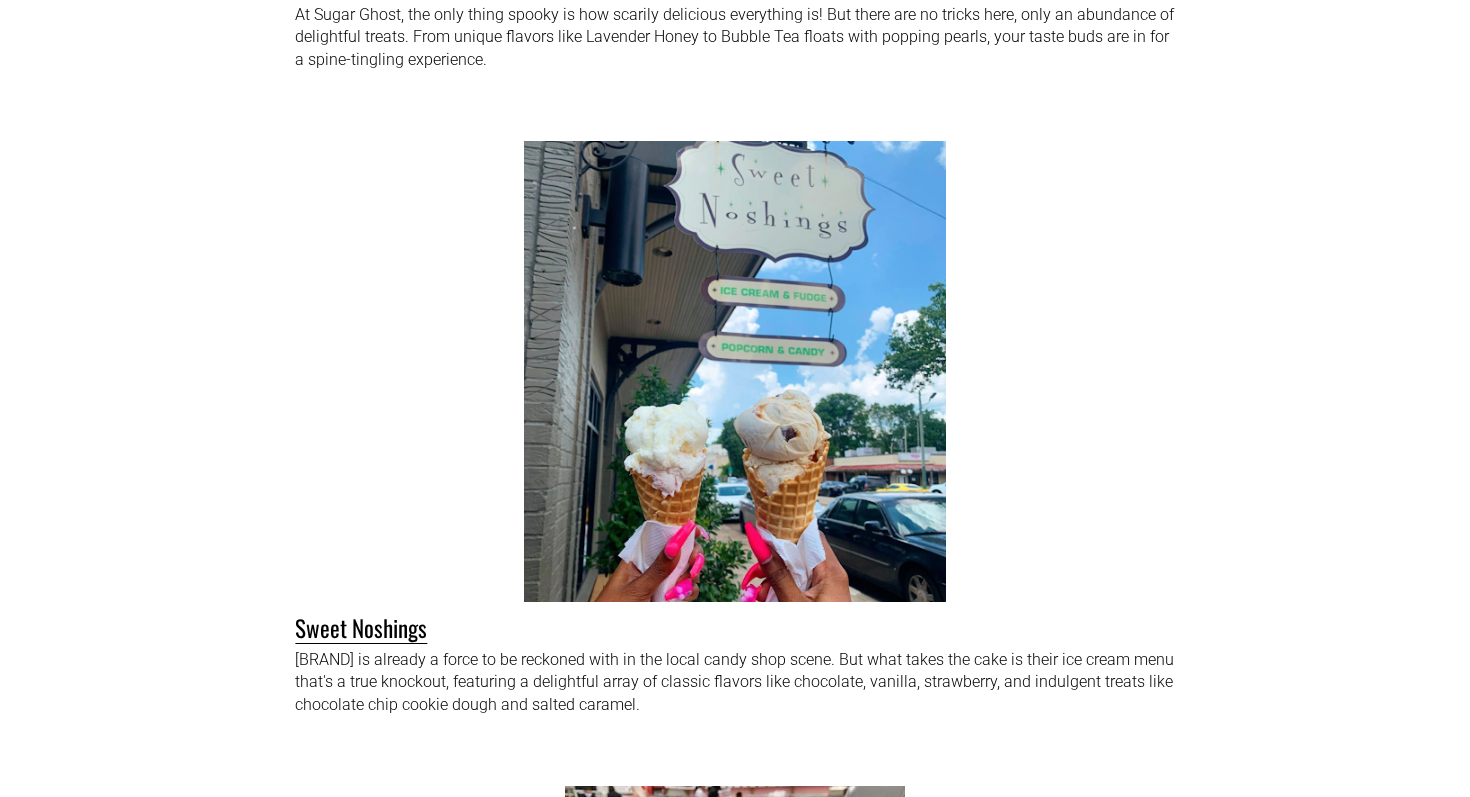 click on "[BRAND] is already a force to be reckoned with in the local candy shop scene. But what takes the cake is their ice cream menu that's a true knockout, featuring a delightful array of classic flavors like chocolate, vanilla, strawberry, and indulgent treats like chocolate chip cookie dough and salted caramel.
[BRAND]" at bounding box center [735, 426] 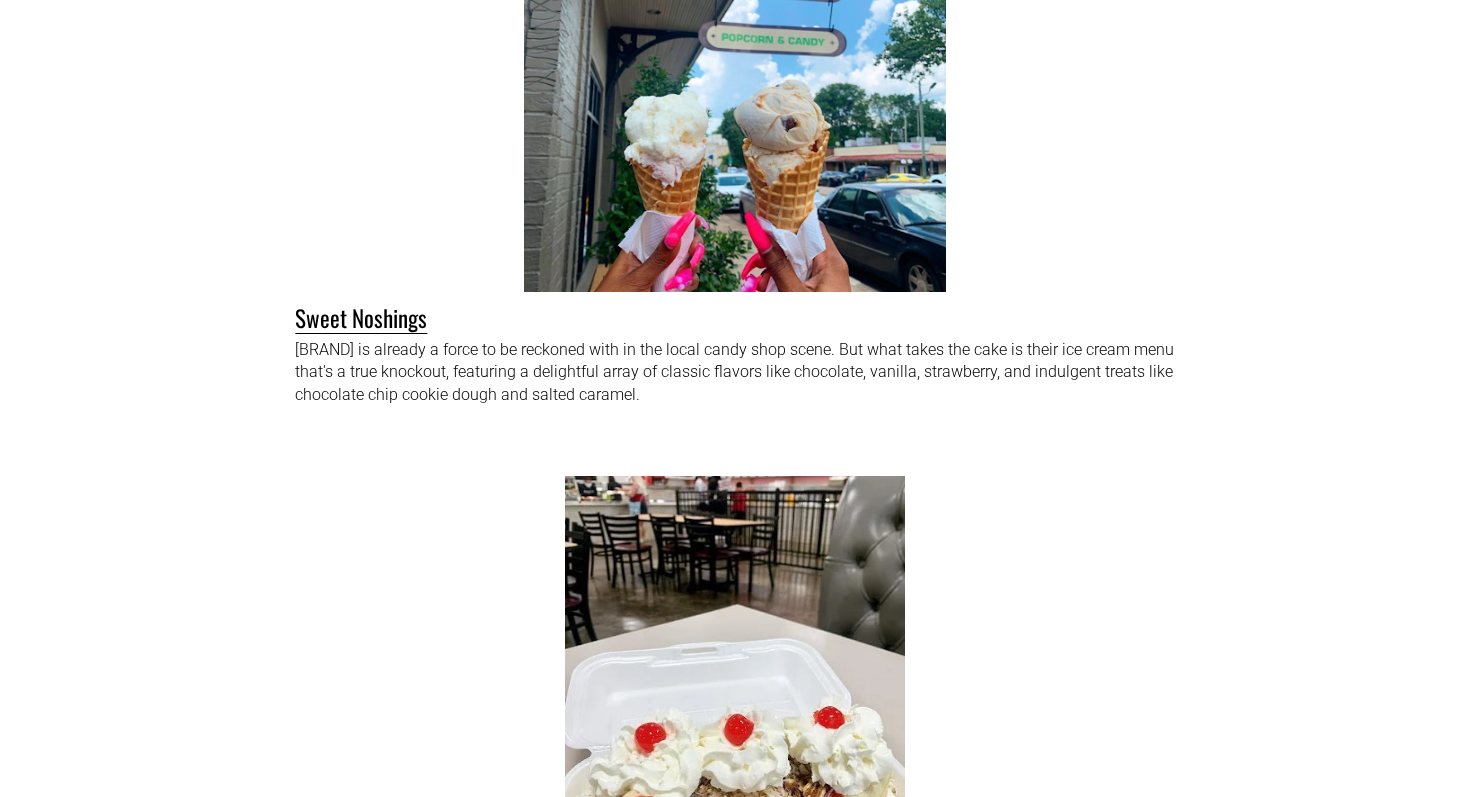 click on "[BRAND] is already a force to be reckoned with in the local candy shop scene. But what takes the cake is their ice cream menu that's a true knockout, featuring a delightful array of classic flavors like chocolate, vanilla, strawberry, and indulgent treats like chocolate chip cookie dough and salted caramel.
[BRAND]" at bounding box center (735, 116) 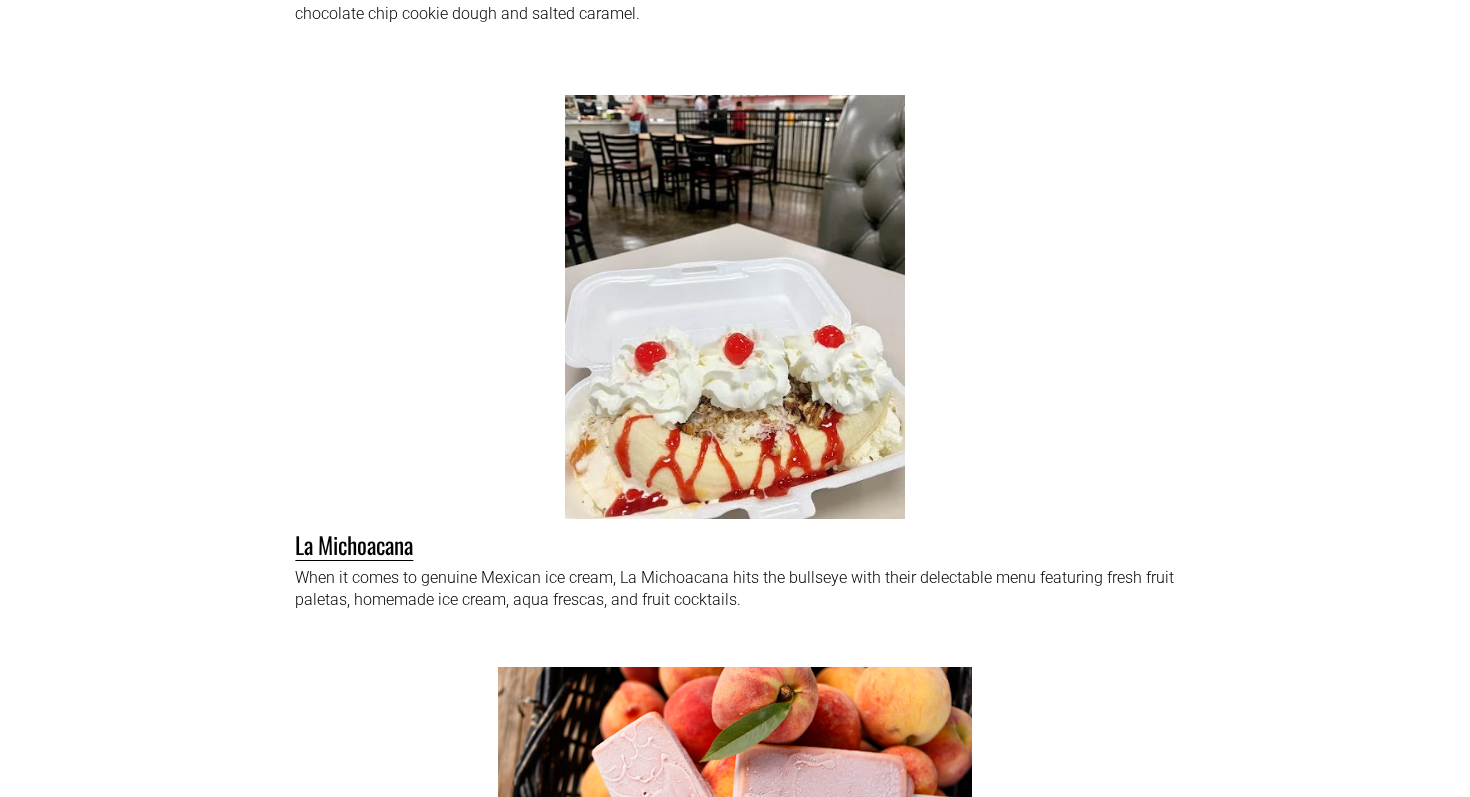 scroll, scrollTop: 24318, scrollLeft: 0, axis: vertical 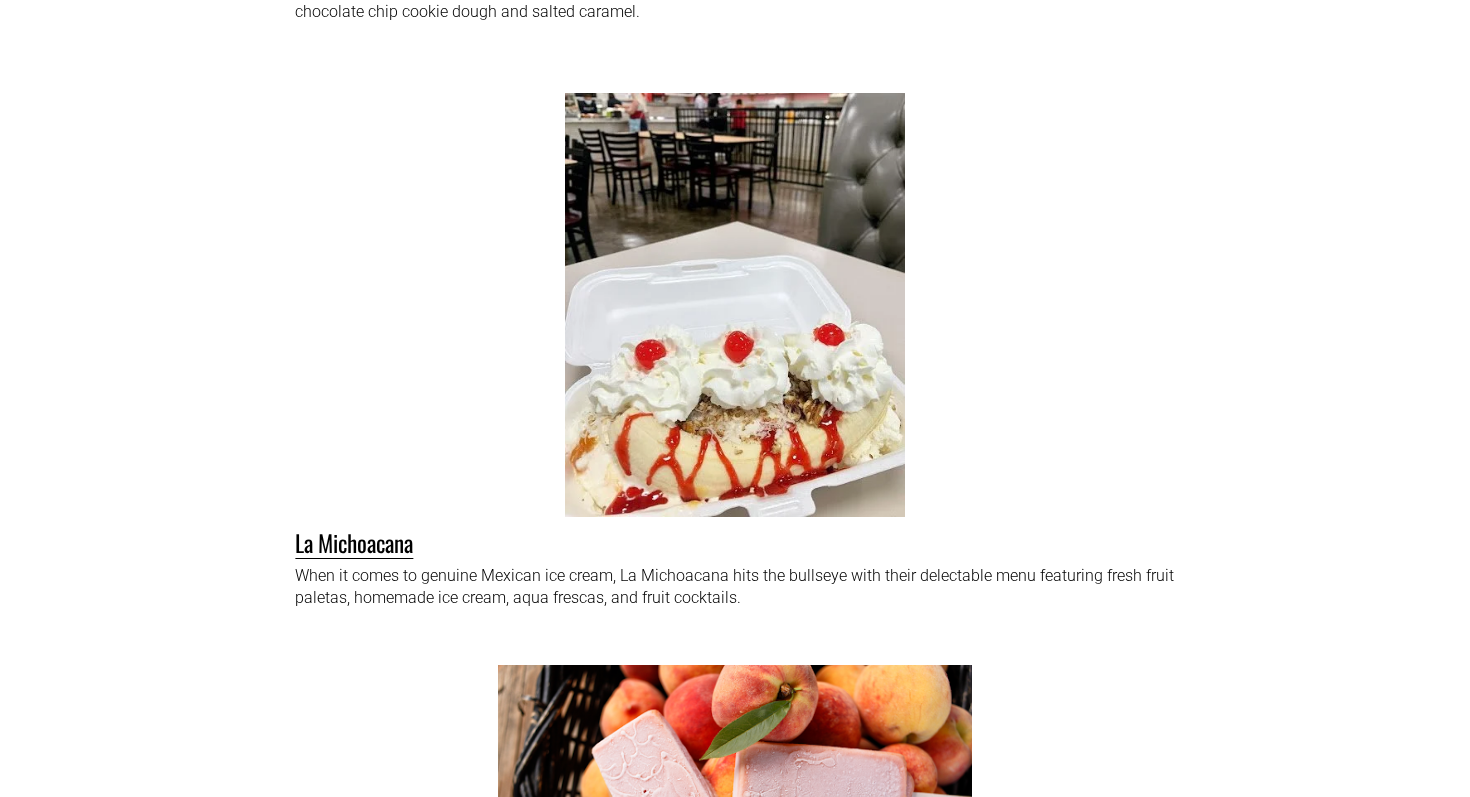 click on "When it comes to genuine Mexican ice cream, [BRAND] hits the bullseye with their delectable menu featuring fresh fruit paletas, homemade ice cream, aqua frescas, and fruit cocktails.
[BRAND]" at bounding box center [735, 342] 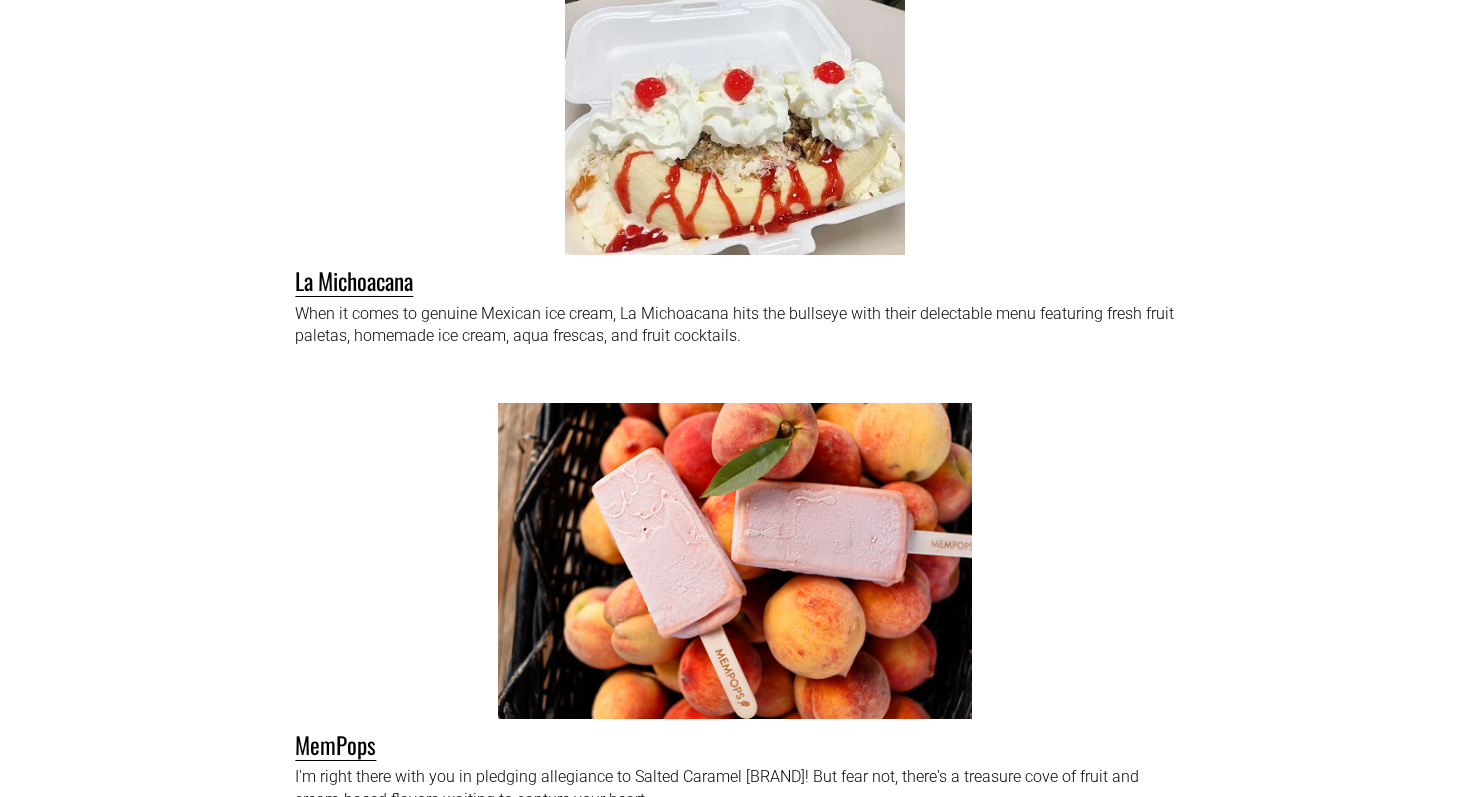 scroll, scrollTop: 24582, scrollLeft: 0, axis: vertical 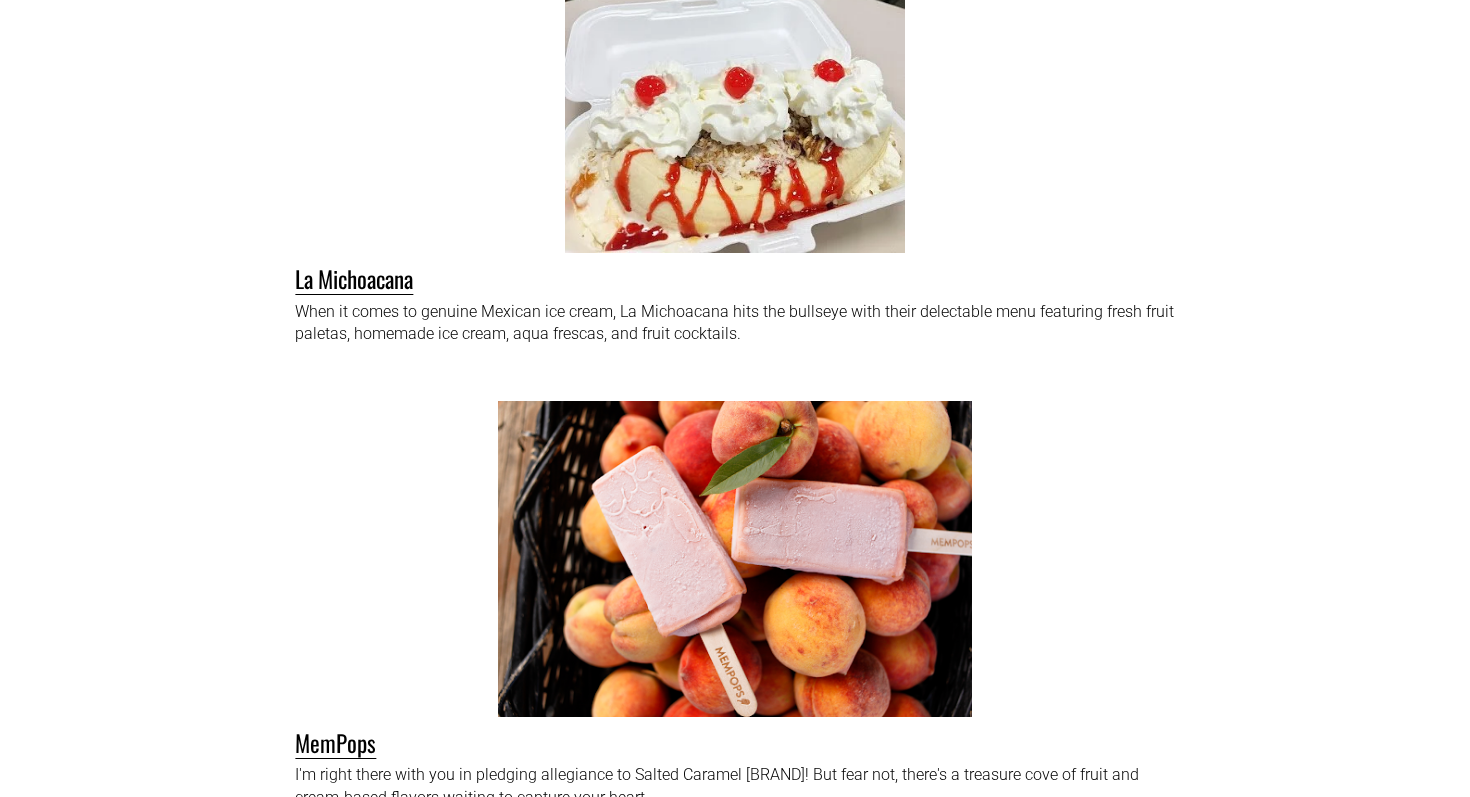 click on "When it comes to genuine Mexican ice cream, [BRAND] hits the bullseye with their delectable menu featuring fresh fruit paletas, homemade ice cream, aqua frescas, and fruit cocktails.
[BRAND]" at bounding box center (735, 78) 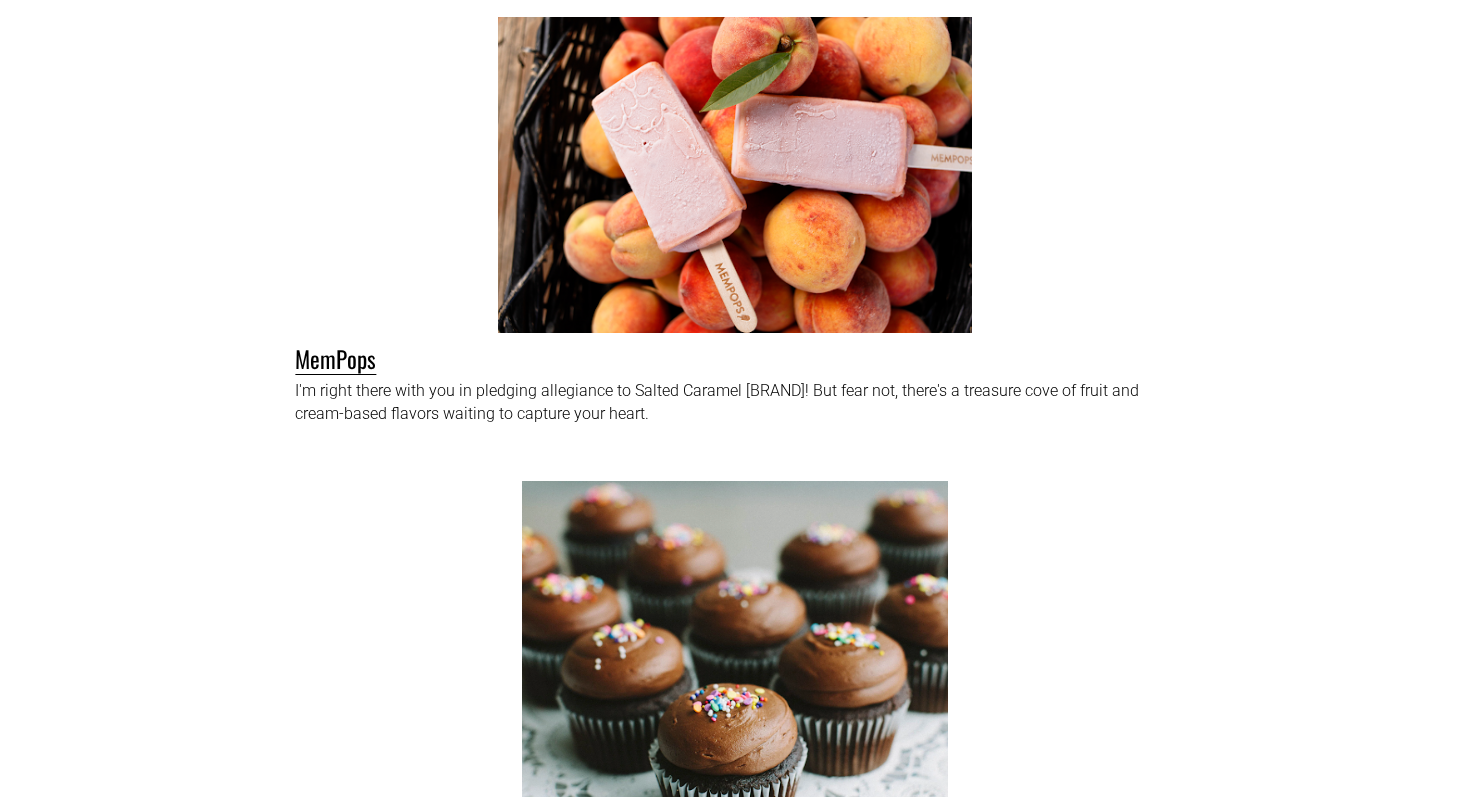 click on "I'm right there with you in pledging allegiance to Salted Caramel Mempops! But fear not, there's a treasure cove of fruit and cream-based flavors waiting to capture your heart.
MemPops" at bounding box center (735, 211) 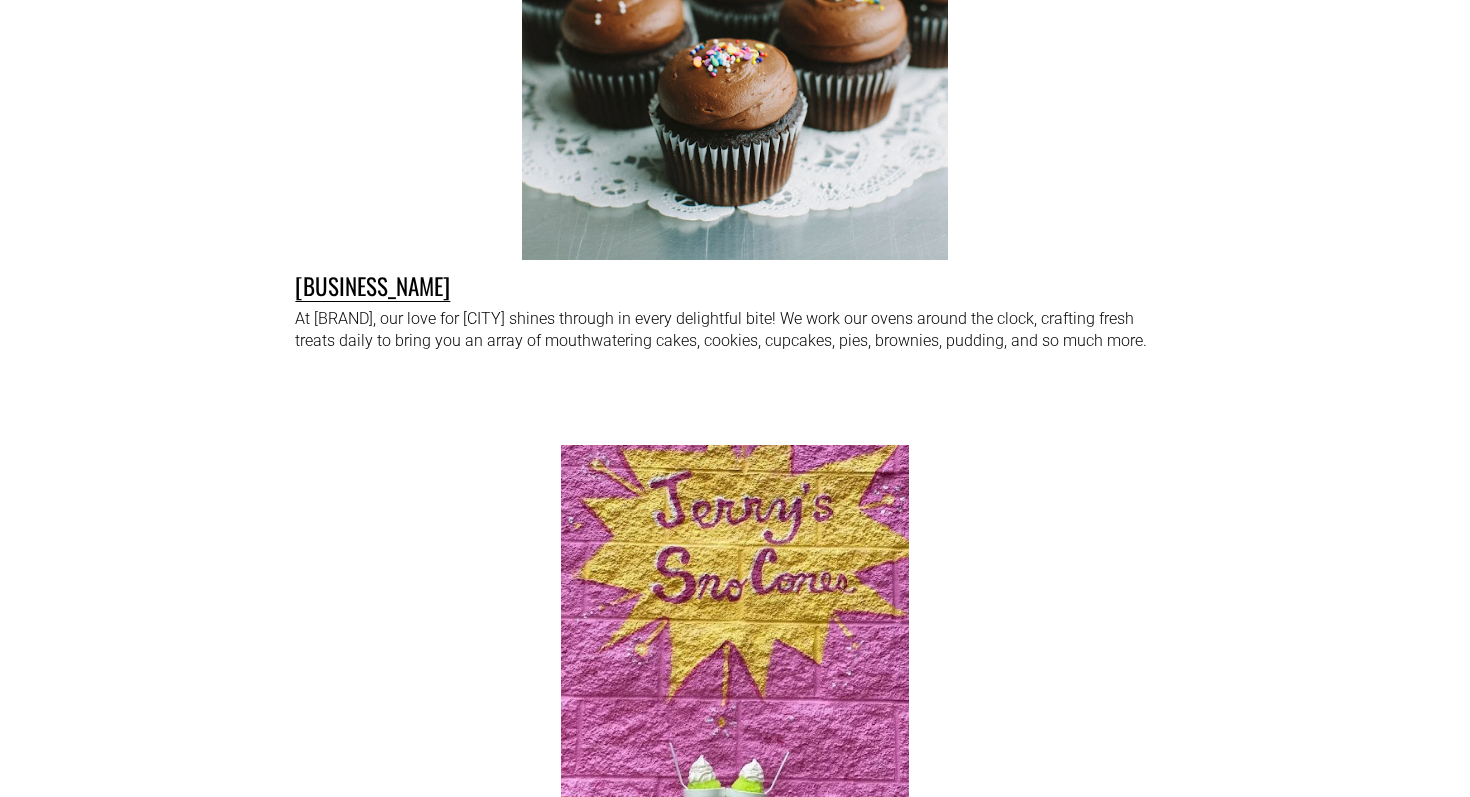 click on "At [BRAND], our love for [CITY] shines through in every delightful bite! We work our ovens around the clock, crafting fresh treats daily to bring you an array of mouthwatering cakes, cookies, cupcakes, pies, brownies, pudding, and so much more.
[BRAND]" at bounding box center (735, 103) 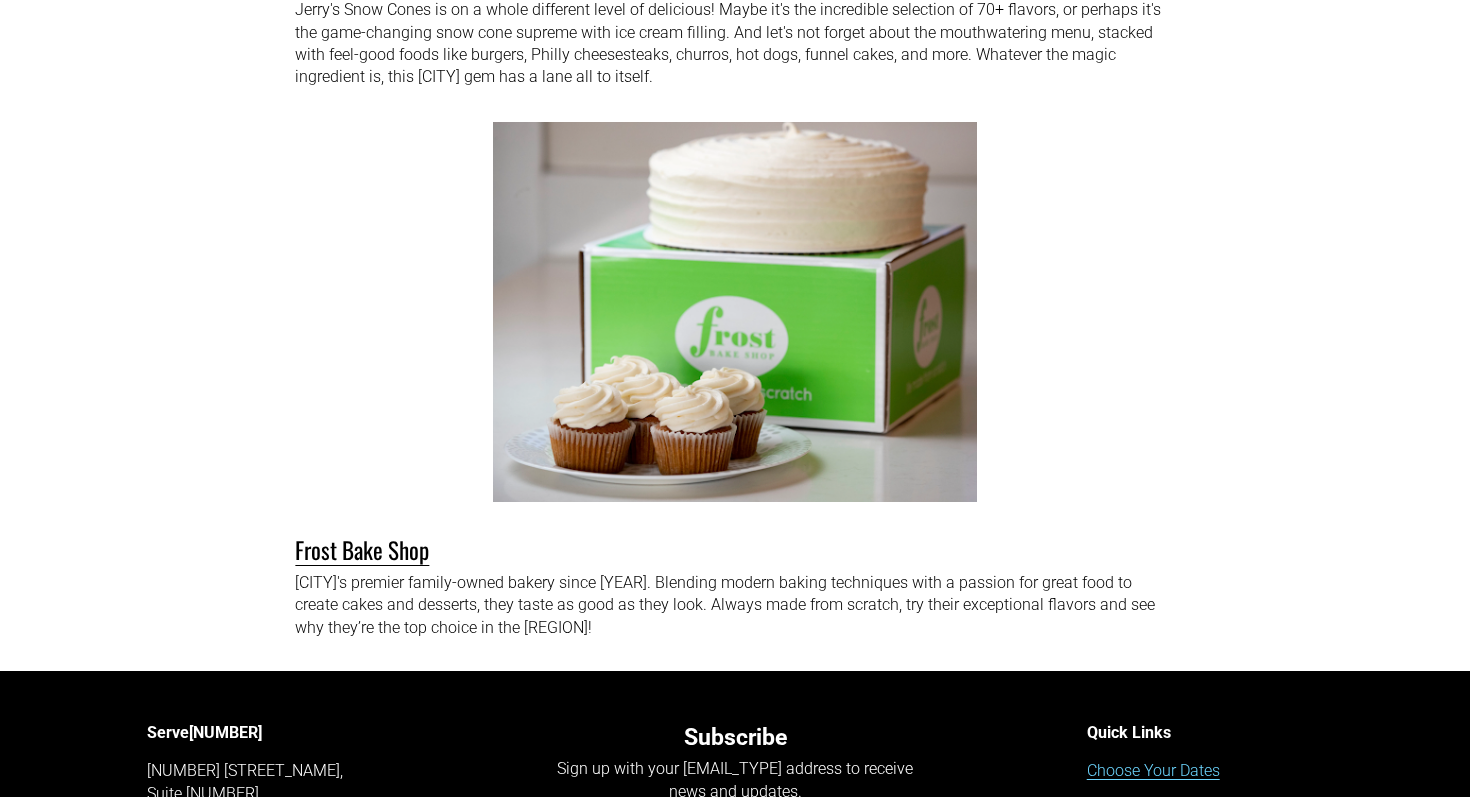 click on "[CITY]'s premier family-owned bakery since 2004. Blending modern baking techniques with a passion for great food to create cakes and desserts, they taste as good as they look. Always made from scratch, try their exceptional flavors and see why they’re the top choice in the Mid-South!
Frost Bake Shop" at bounding box center [735, 385] 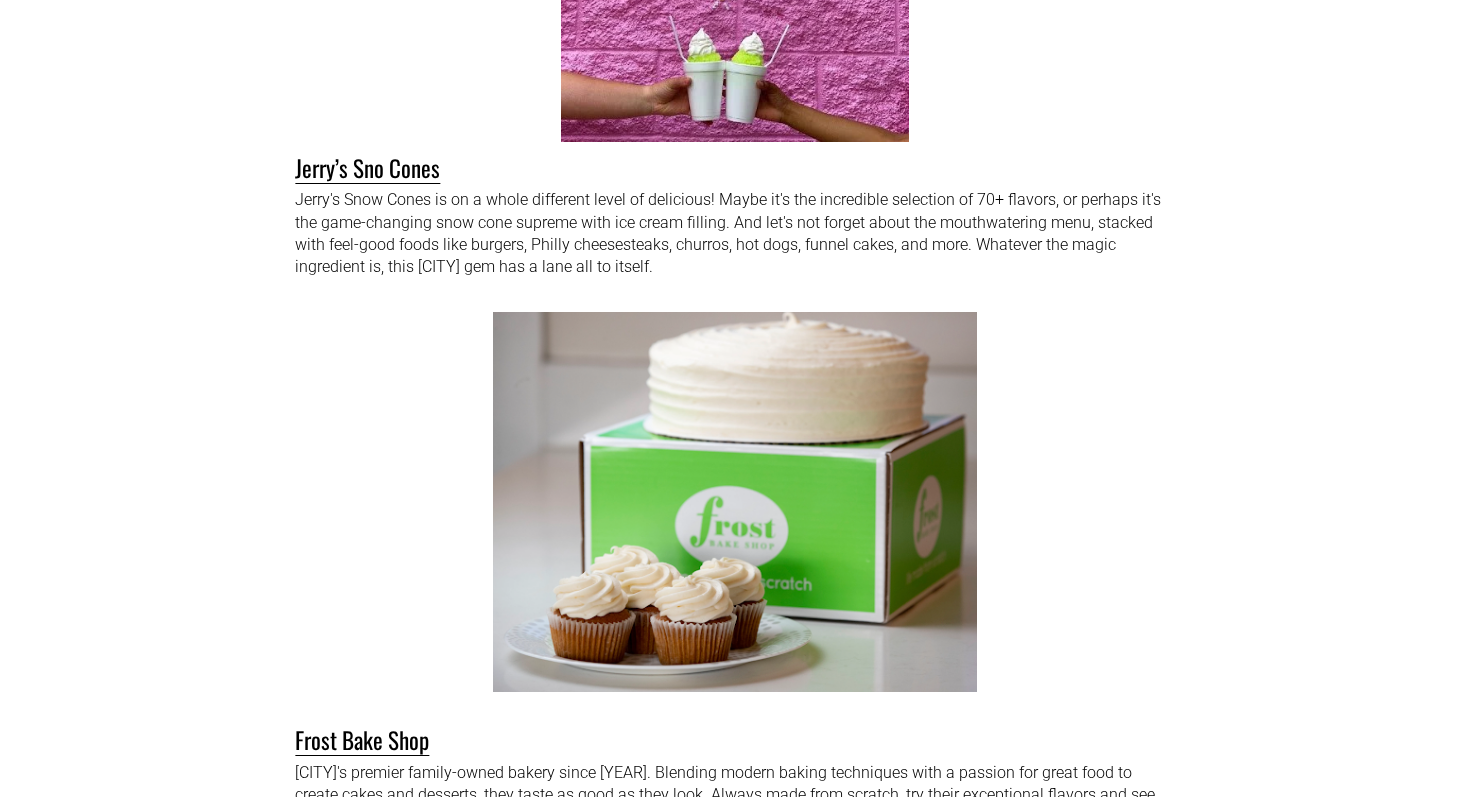 scroll, scrollTop: 26303, scrollLeft: 0, axis: vertical 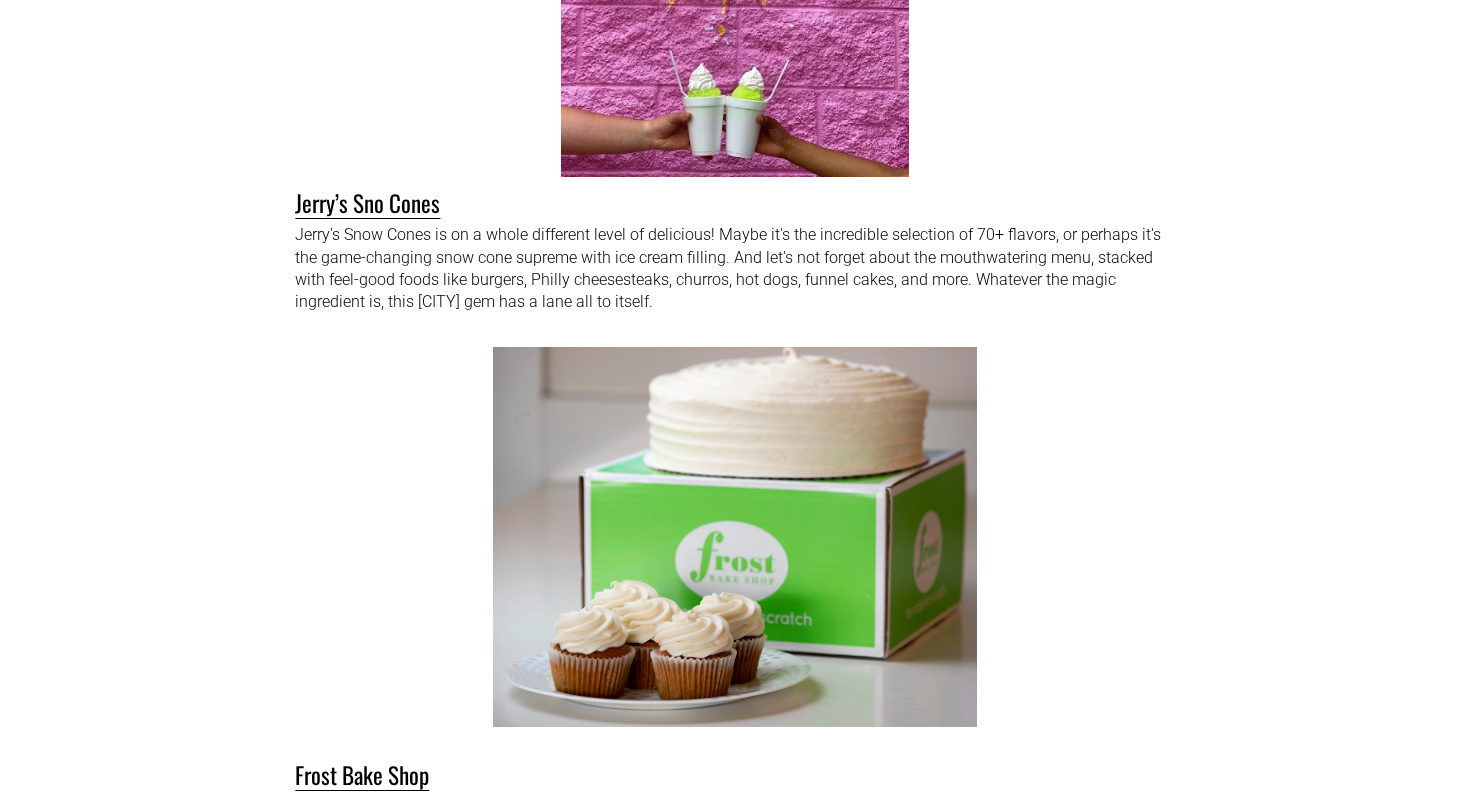 click on "Jerry's Snow Cones is on a whole different level of delicious! Maybe it's the incredible selection of 70+ flavors, or perhaps it's the game-changing snow cone supreme with ice cream filling. And let's not forget about the mouthwatering menu, stacked with feel-good foods like burgers, Philly cheesesteaks, churros, hot dogs, funnel cakes, and more. Whatever the magic ingredient is, this Memphis gem has a lane all to itself.
Jerry’s Sno Cones" at bounding box center [735, 19] 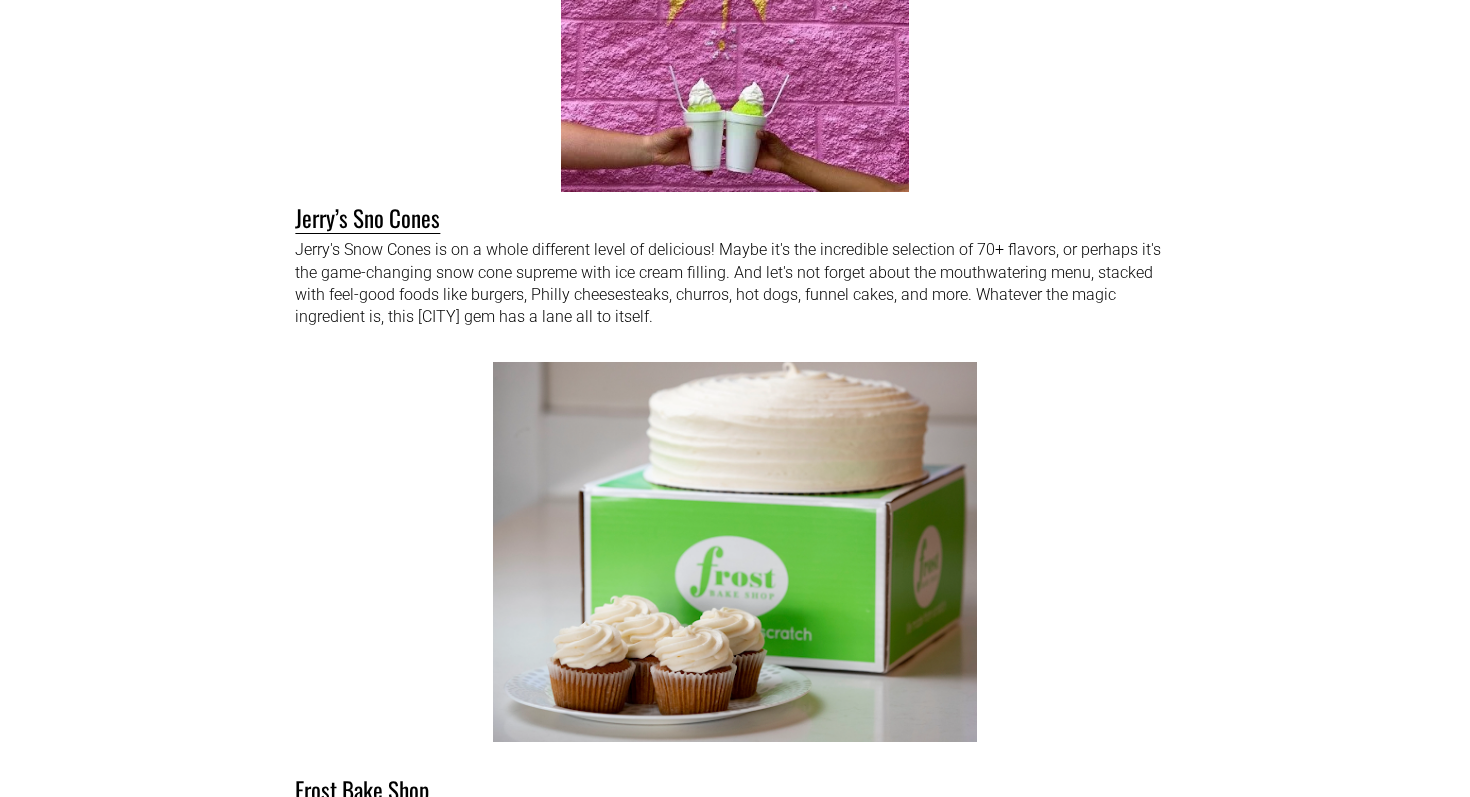 scroll, scrollTop: 26278, scrollLeft: 0, axis: vertical 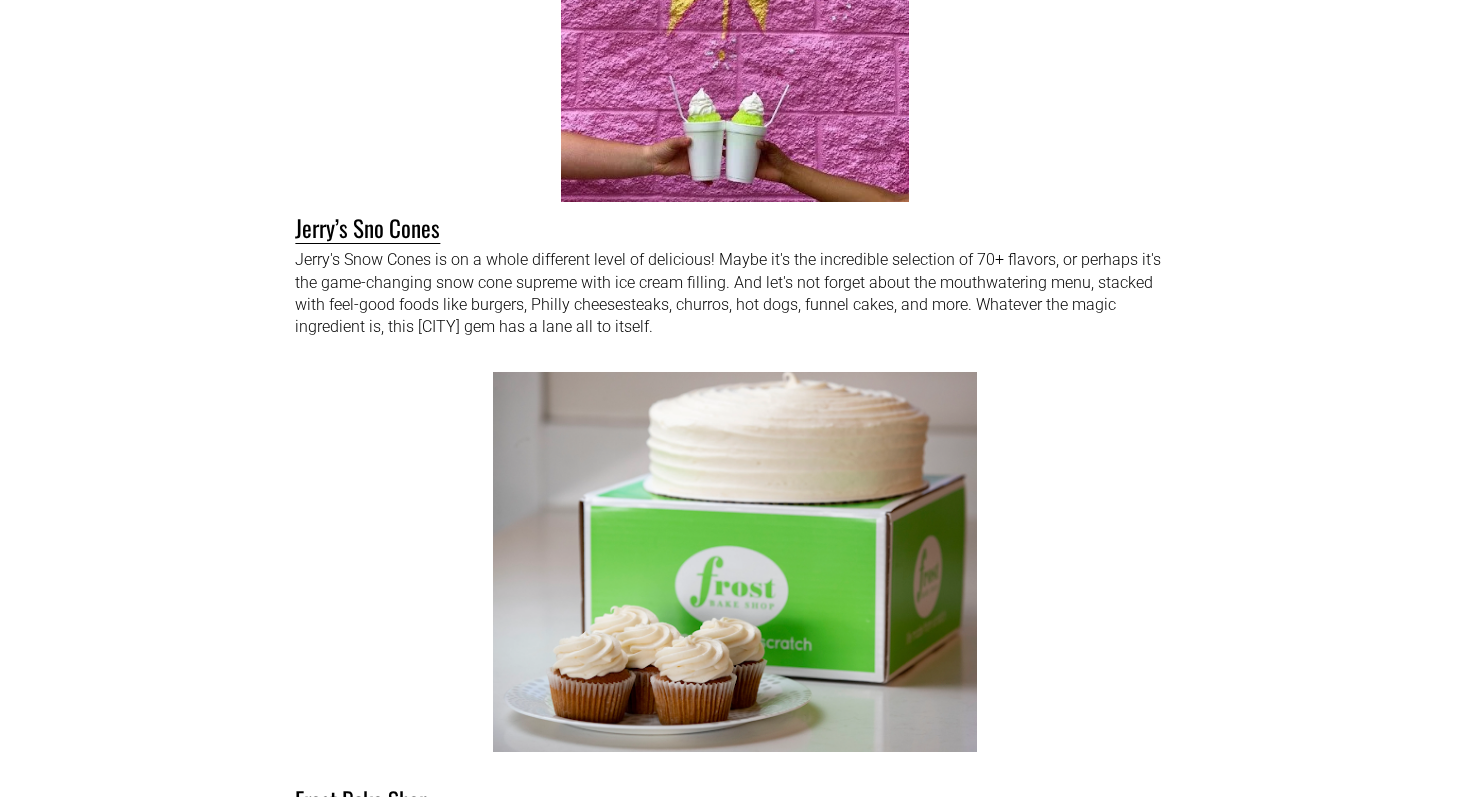click on "Jerry's Snow Cones is on a whole different level of delicious! Maybe it's the incredible selection of 70+ flavors, or perhaps it's the game-changing snow cone supreme with ice cream filling. And let's not forget about the mouthwatering menu, stacked with feel-good foods like burgers, Philly cheesesteaks, churros, hot dogs, funnel cakes, and more. Whatever the magic ingredient is, this Memphis gem has a lane all to itself.
Jerry’s Sno Cones" at bounding box center (735, 44) 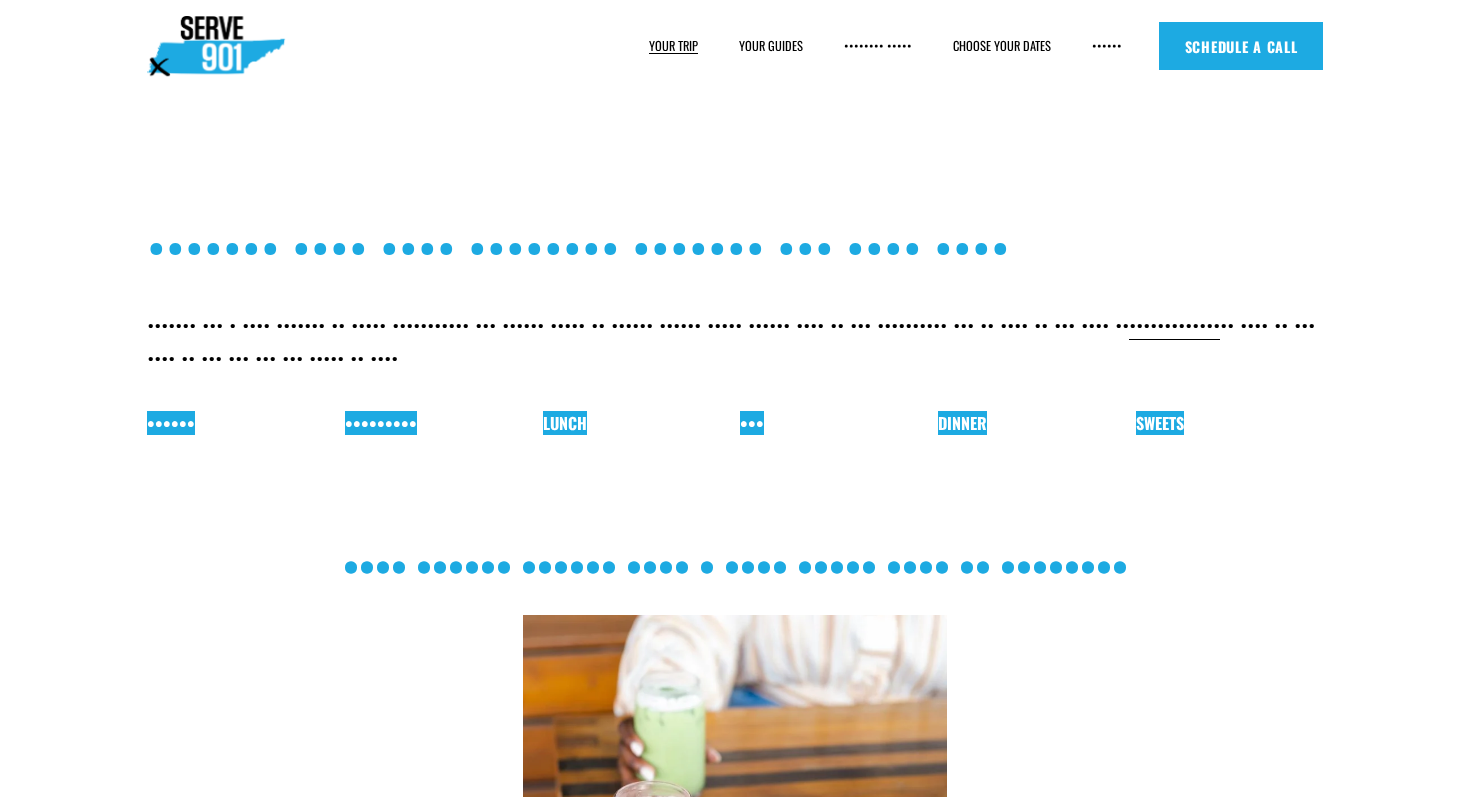 scroll, scrollTop: 0, scrollLeft: 0, axis: both 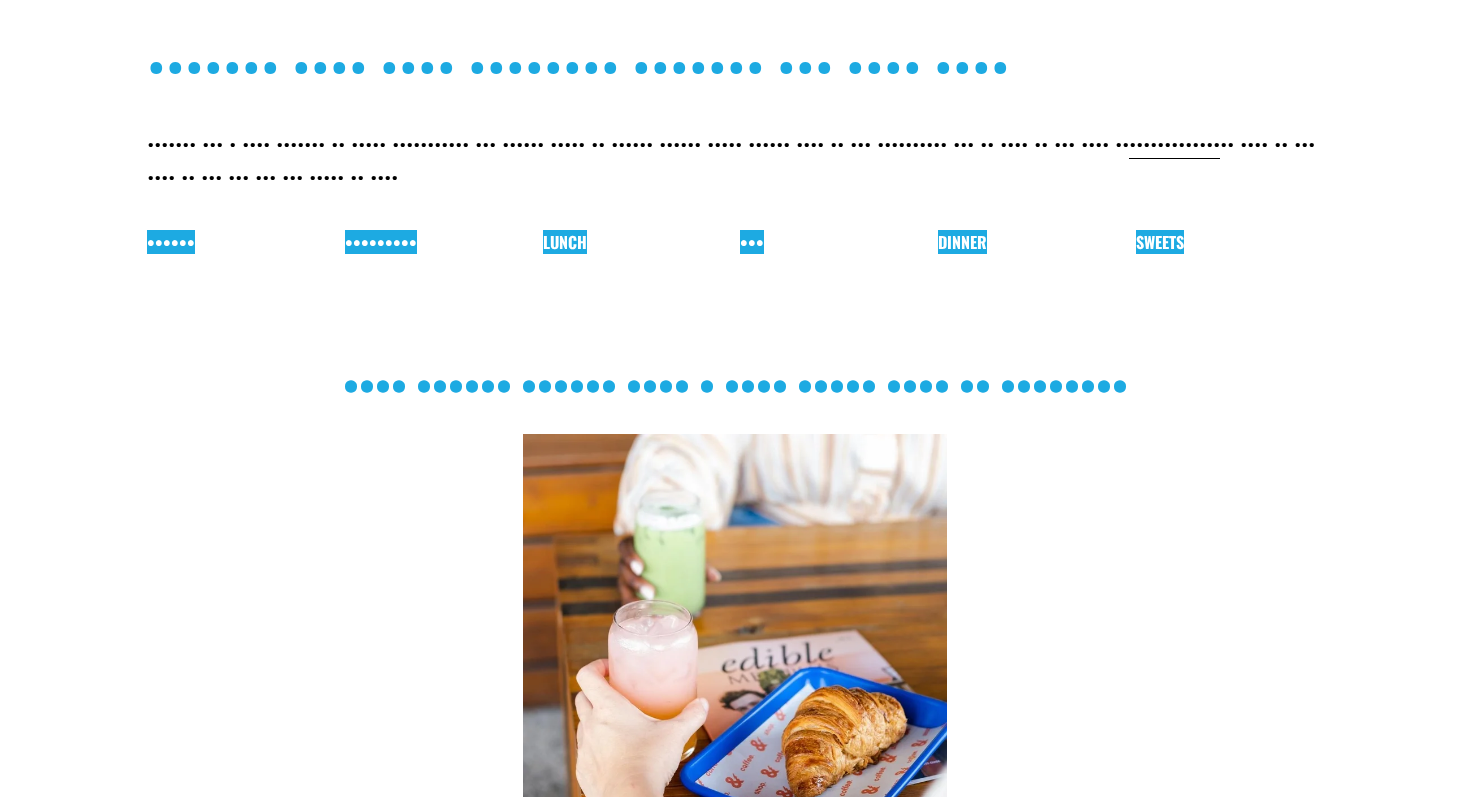 click on "••••••• •••• •••• •••••••• ••••••• ••• •••• •••• ••••••• ••• • •••• ••••••• •• ••••• ••••••••••• ••• •••••• ••••• •• •••••• •••••• ••••• •••••• •••• •• ••• •••••••••• ••• •• •••• •• ••• •••• ••  •••••••••••••  •• •••• •• ••• •••• •• ••• ••• ••• ••• ••••• •• ••••
••••••
•••••••••
•••••
••••••
•••
••••••" at bounding box center (735, 135) 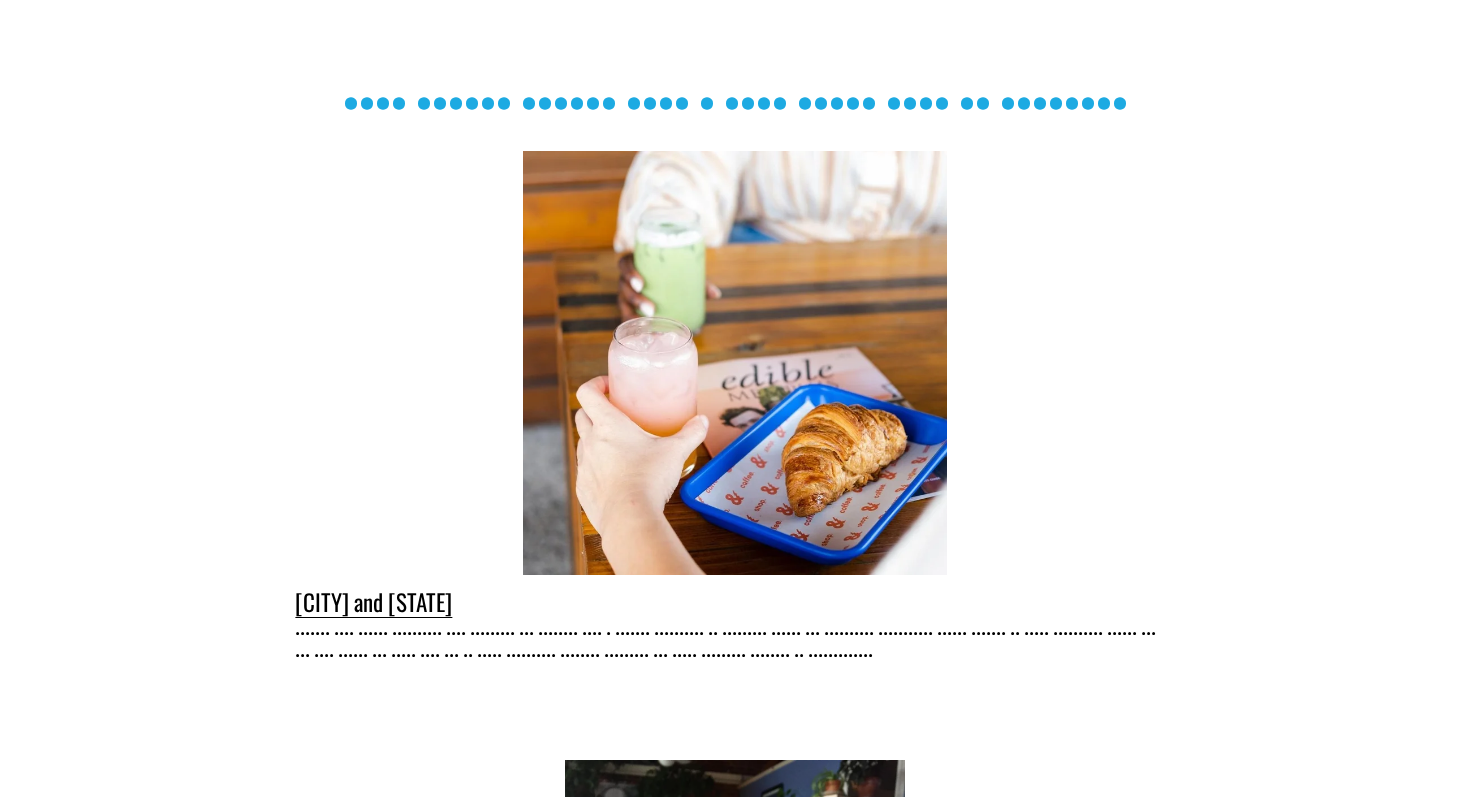 click on "•••• •••••• •••••• •••• • •••• ••••• •••• •• ••••••••
••••••• •••• •••••• •••••••••• •••• ••••••••• ••• •••••••• •••• • ••••••• •••••••••• •• ••••••••• •••••• ••• •••••••••• ••••••••••• •••••• ••••••• •• ••••• •••••••••• •••••• ••• ••• •••• •••••• ••• ••••• •••• ••• •• ••••• •••••••••• •••••••• ••••••••• ••• ••••• ••••••••• •••••••• •• •••••••••••••
•••• ••• •••••" at bounding box center (735, 400) 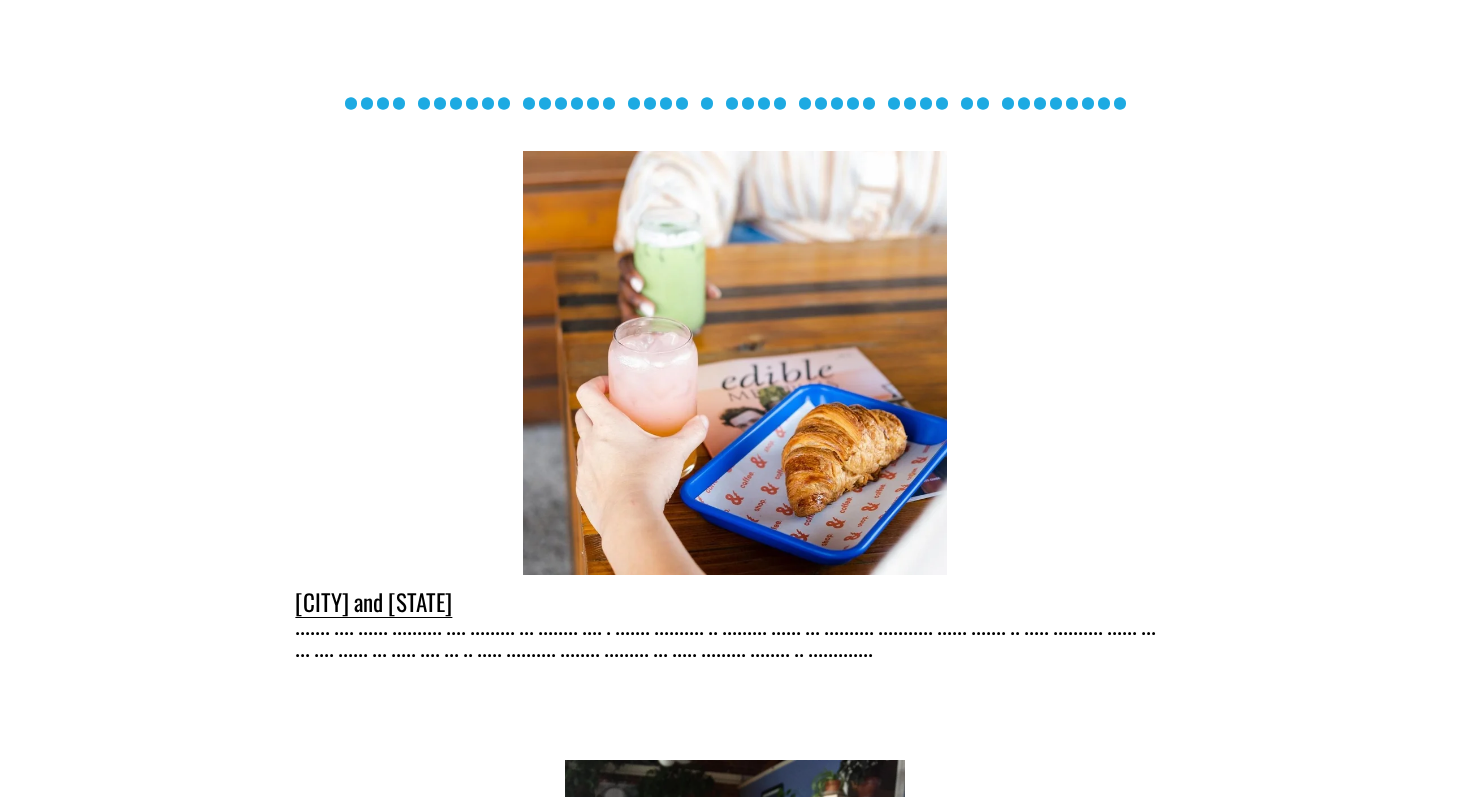 scroll, scrollTop: 915, scrollLeft: 0, axis: vertical 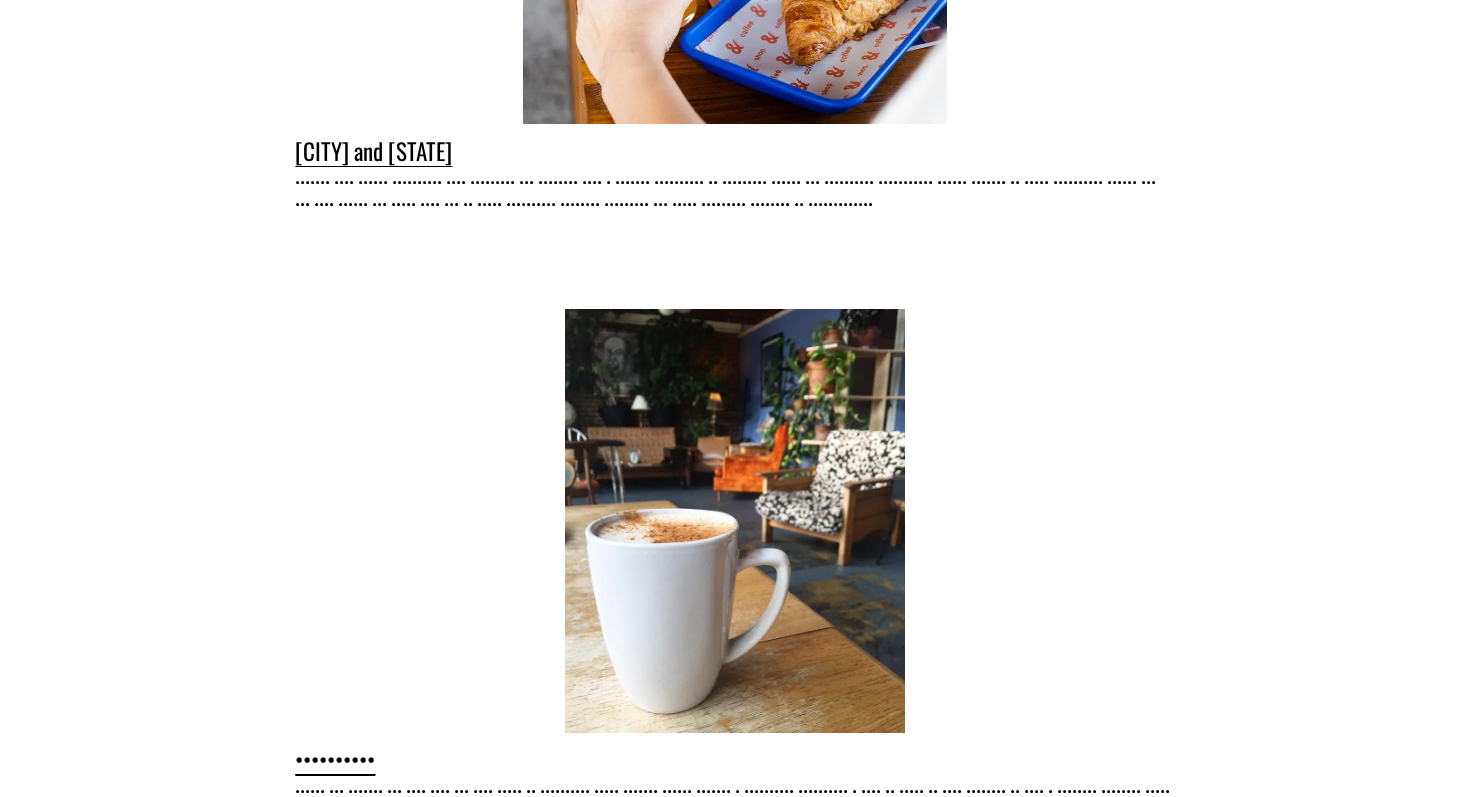click on "Escape the routine and step into the cozy haven of Otherlands Café! Whether you're seeking a productive workspace, a spot to catch up with friends, or just a peaceful retreat, we've got you covered. Their menu includes a mouthwatering array of brewed coffee, espresso wonders, frozen treats, teas, smoothies, muffins, bagels, breakfast burritos, soups, sandwiches, and more.
Otherlands" at bounding box center [735, 576] 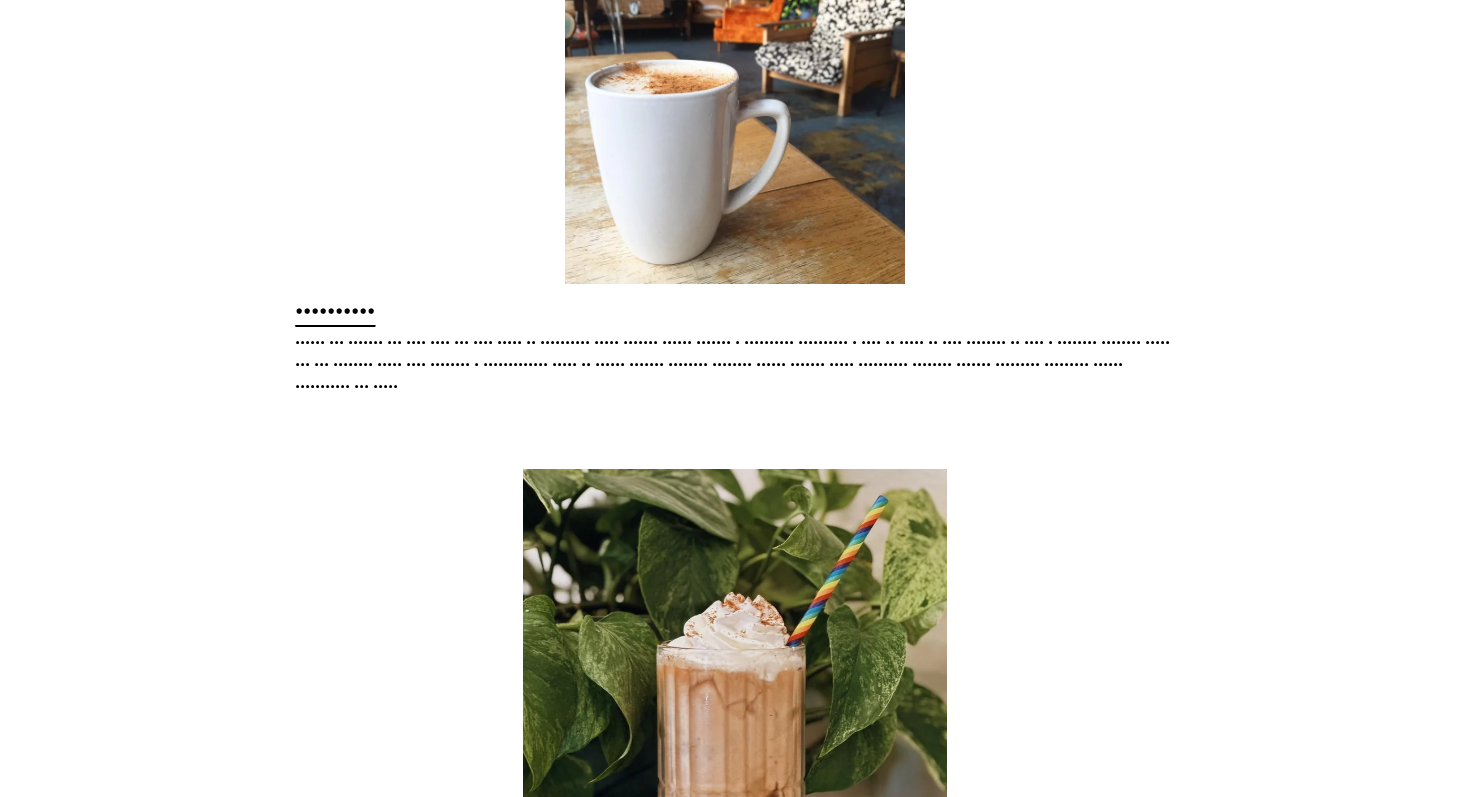 scroll, scrollTop: 1417, scrollLeft: 0, axis: vertical 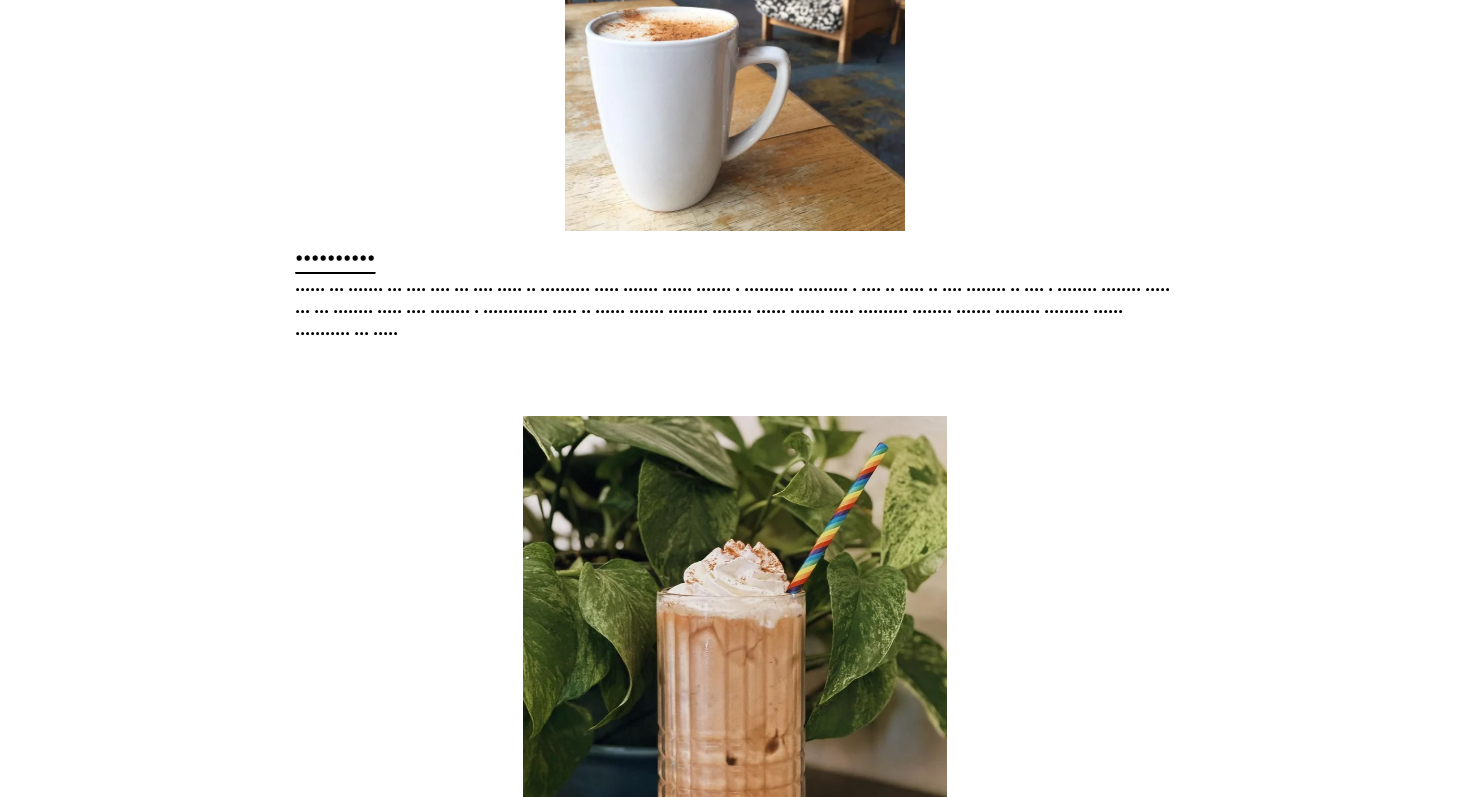 click on "Escape the routine and step into the cozy haven of Otherlands Café! Whether you're seeking a productive workspace, a spot to catch up with friends, or just a peaceful retreat, we've got you covered. Their menu includes a mouthwatering array of brewed coffee, espresso wonders, frozen treats, teas, smoothies, muffins, bagels, breakfast burritos, soups, sandwiches, and more.
Otherlands" at bounding box center [735, 74] 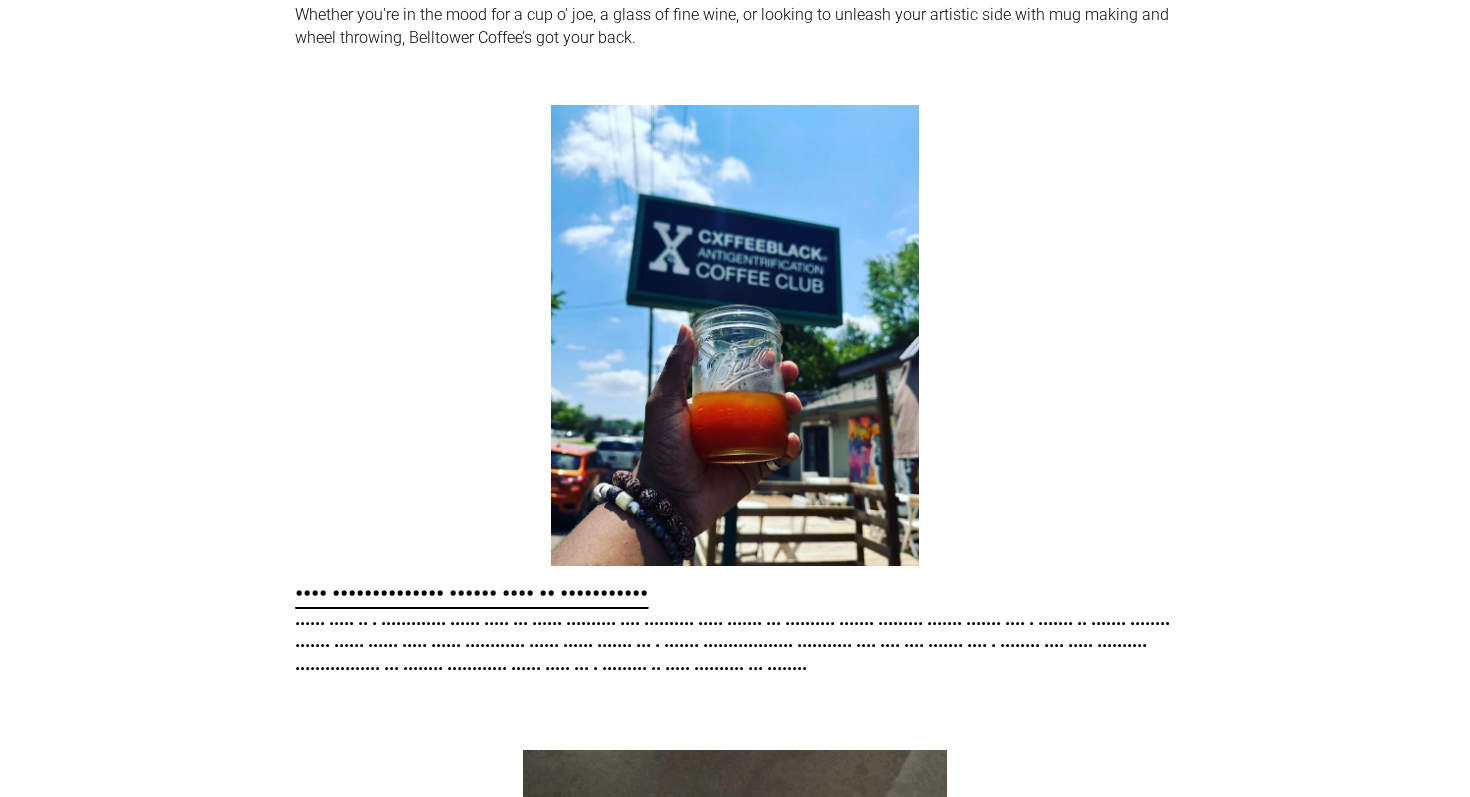 click on "Cxffee Black is a Memphis-based coffee brand and social enterprise that celebrates Black culture and excellence through specialty coffee. Founded with a mission to reclaim coffee’s African roots, Cxffee Black offers high-quality beans, unique blends, and a vibrant community-centered experience. More than just coffee, it’s a movement that fuses education, entrepreneurship, and cultural empowerment, making every cup a statement of Black innovation and history.
Anti Gentrification Cxffee Club by Cxffeeblack" at bounding box center (735, 390) 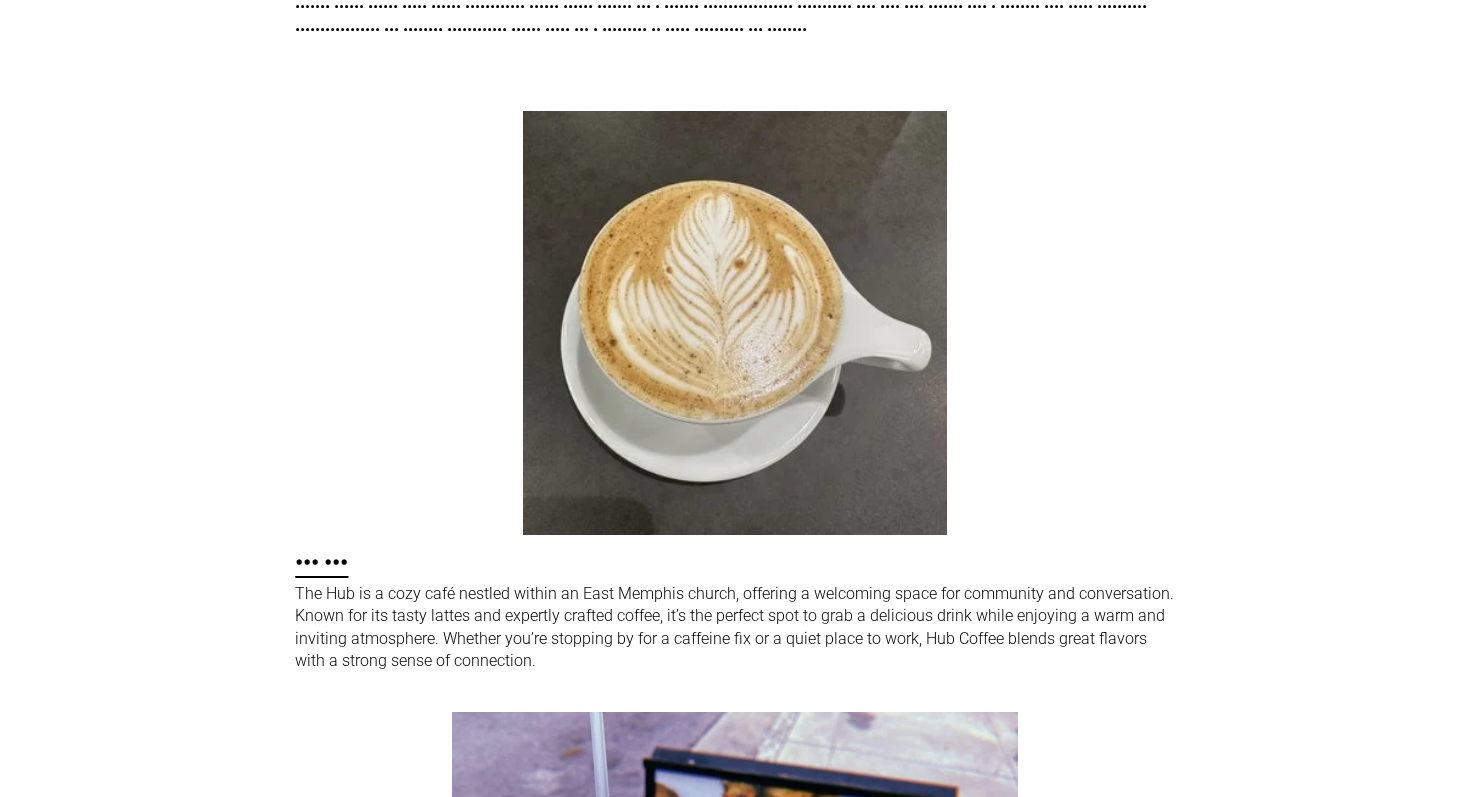 scroll, scrollTop: 2657, scrollLeft: 0, axis: vertical 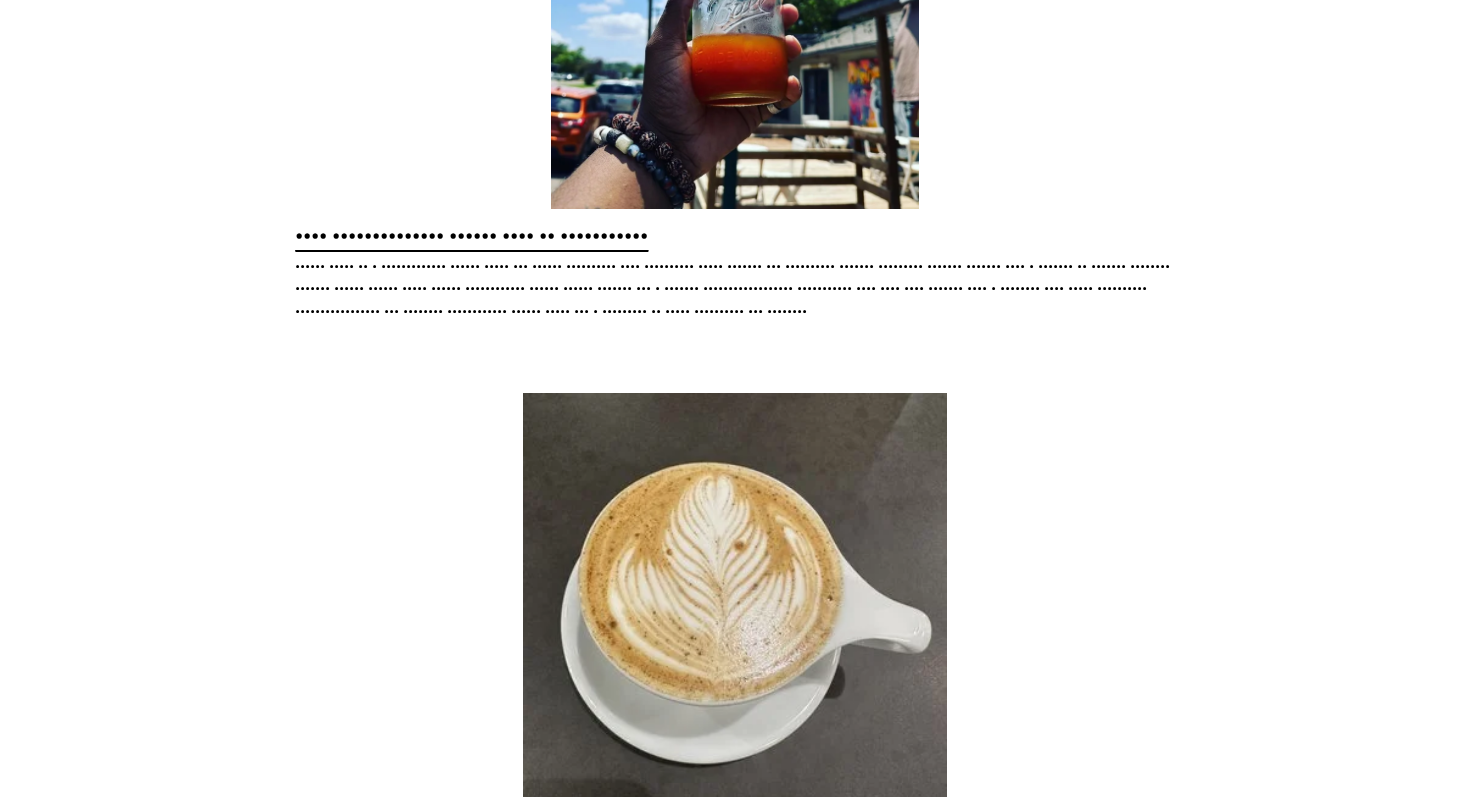 click on "Cxffee Black is a Memphis-based coffee brand and social enterprise that celebrates Black culture and excellence through specialty coffee. Founded with a mission to reclaim coffee’s African roots, Cxffee Black offers high-quality beans, unique blends, and a vibrant community-centered experience. More than just coffee, it’s a movement that fuses education, entrepreneurship, and cultural empowerment, making every cup a statement of Black innovation and history.
Anti Gentrification Cxffee Club by Cxffeeblack" at bounding box center [735, 33] 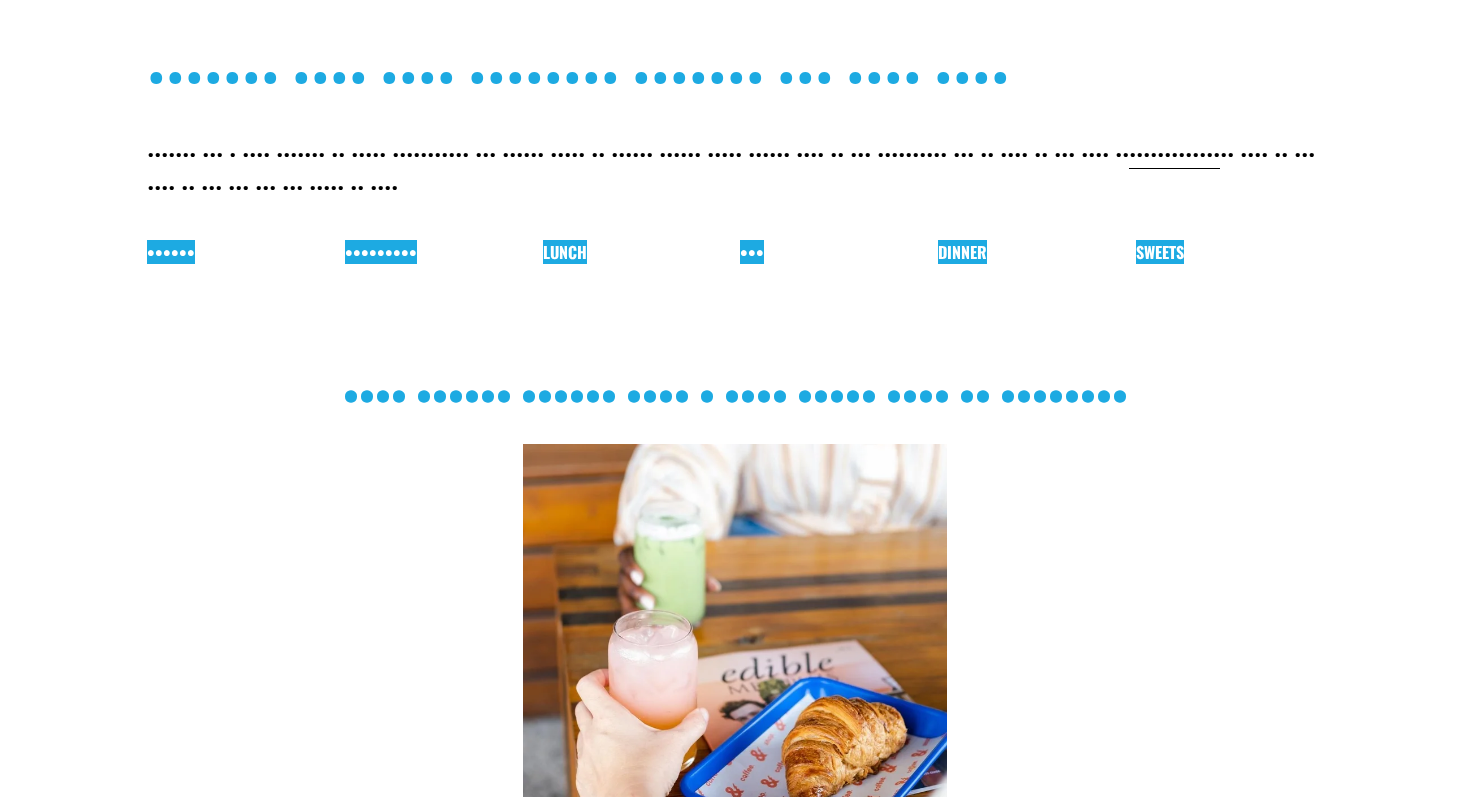 scroll, scrollTop: 0, scrollLeft: 0, axis: both 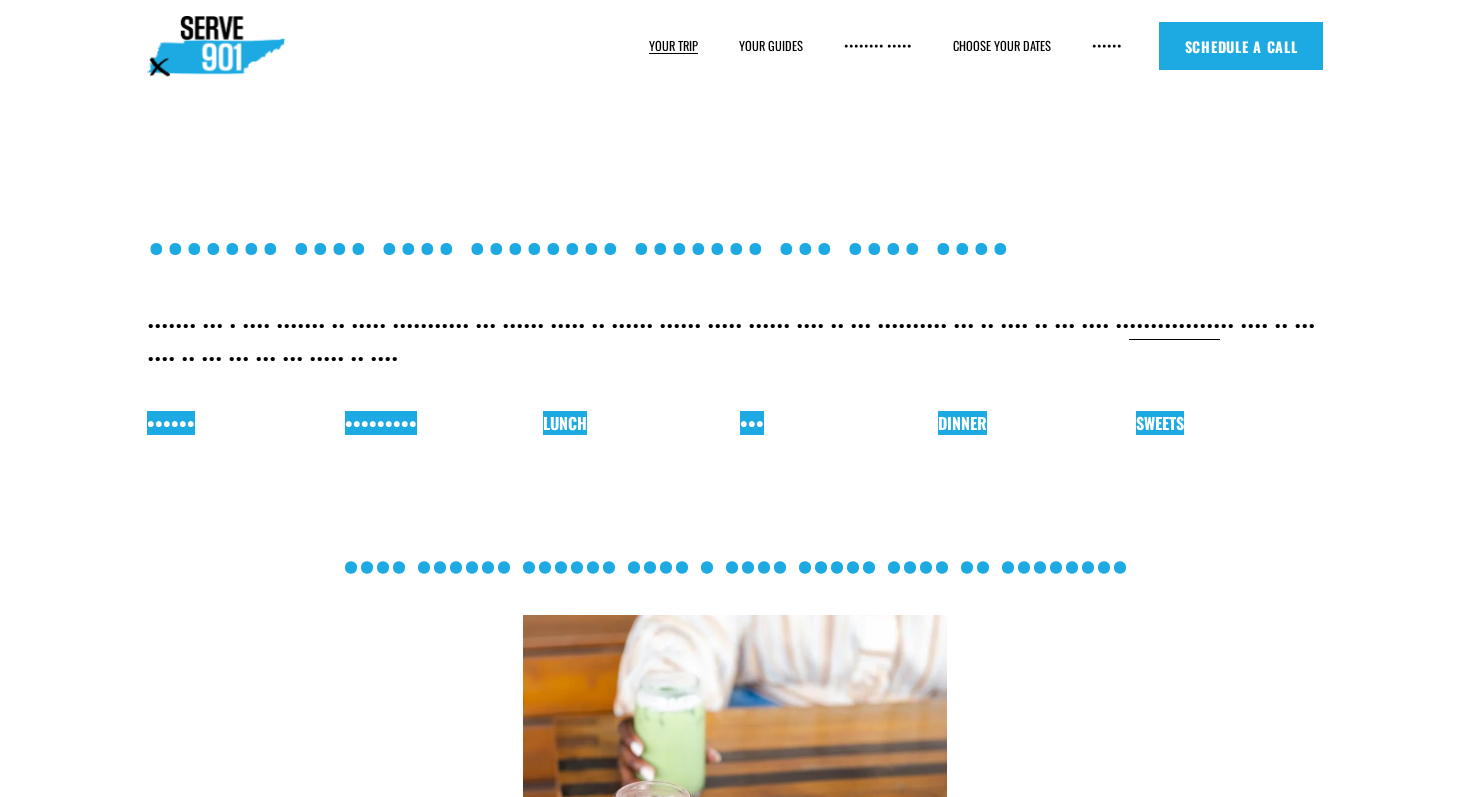 click on "•••••••••" at bounding box center (381, 423) 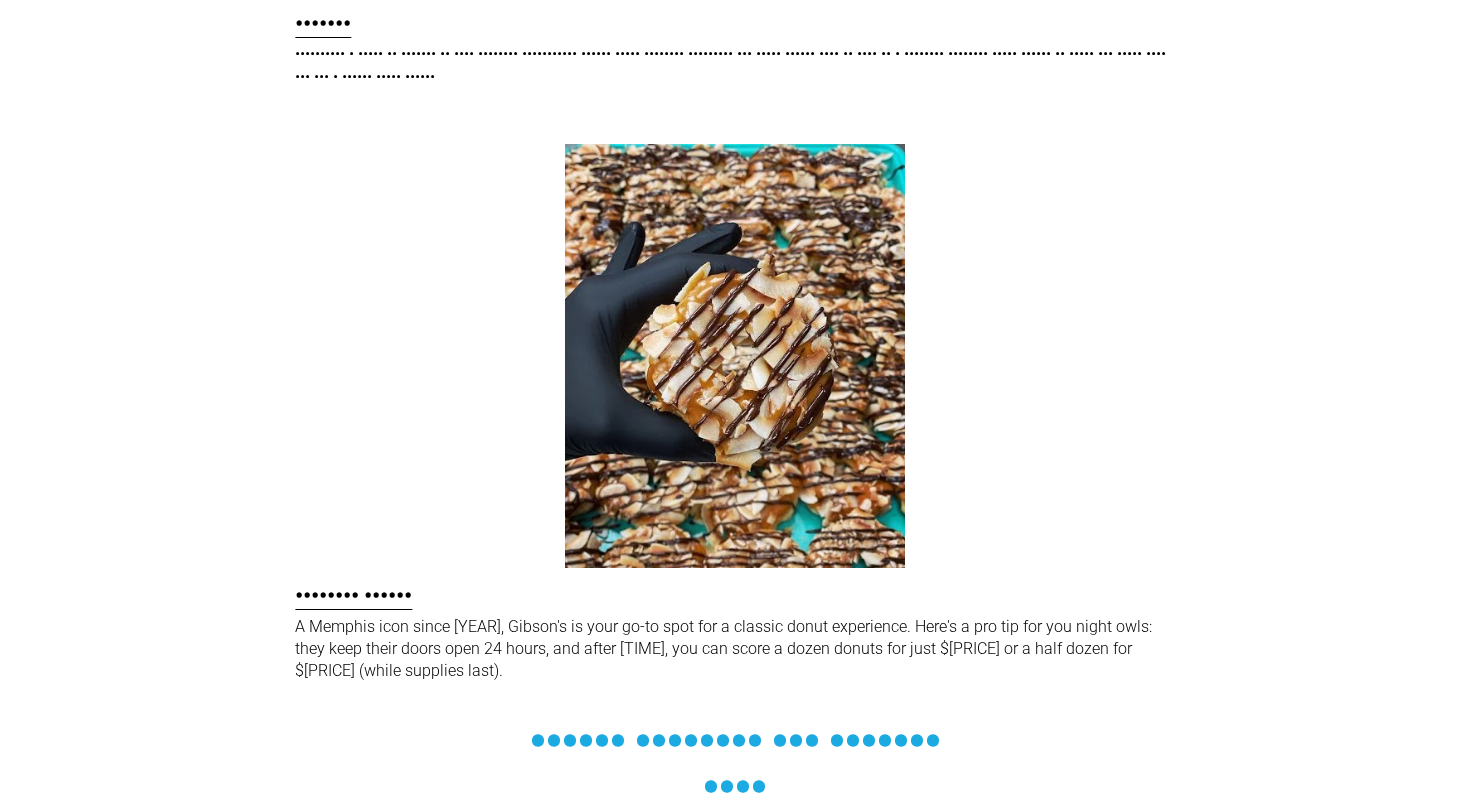 scroll, scrollTop: 9565, scrollLeft: 0, axis: vertical 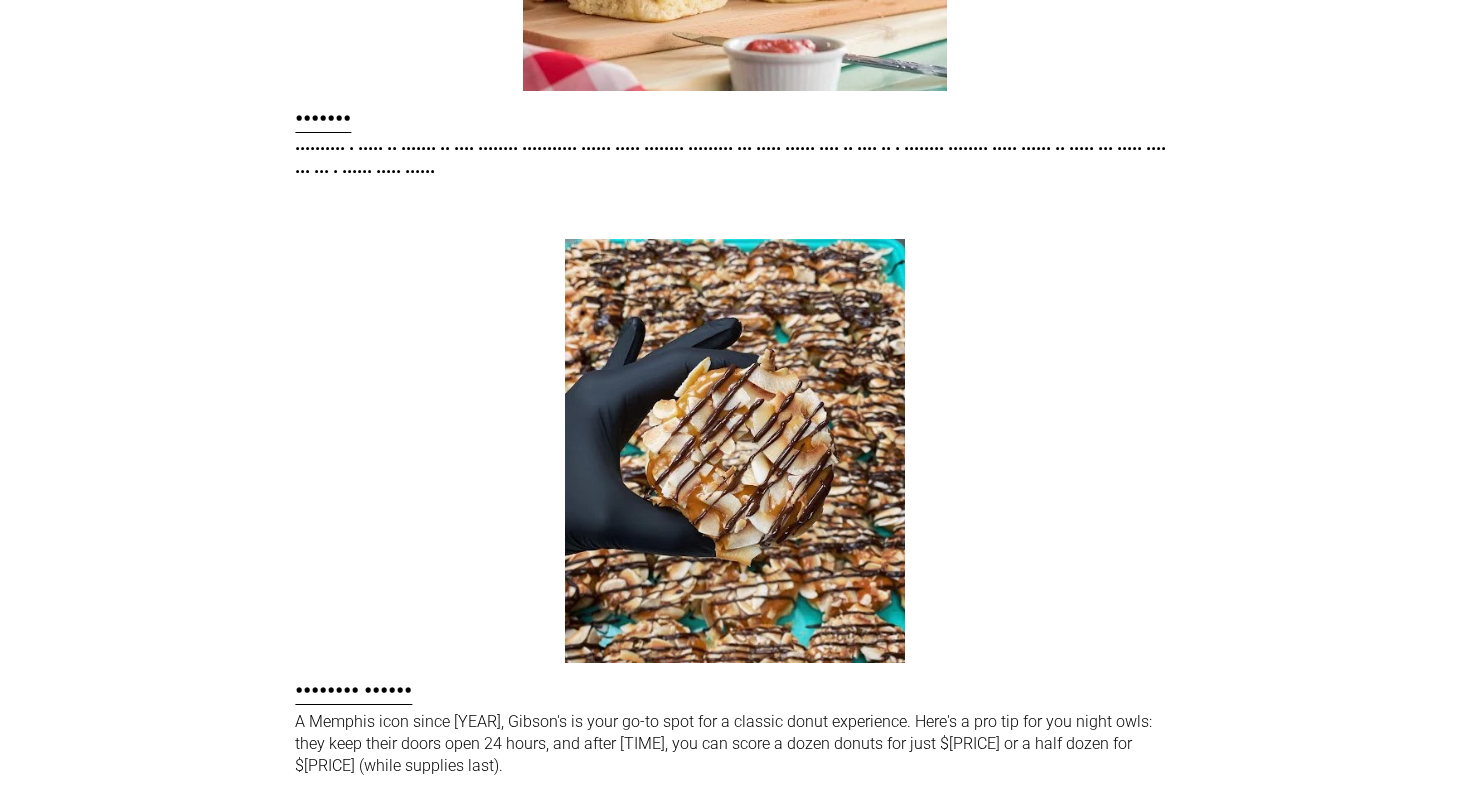 click on "A Memphis icon since [YEAR], Gibson's is your go-to spot for a classic donut experience. Here's a pro tip for you night owls: they keep their doors open 24 hours, and after [TIME], you can score a dozen donuts for just $[PRICE] or a half dozen for $[PRICE] (while supplies last).
Gibson’s Donuts" at bounding box center [735, 506] 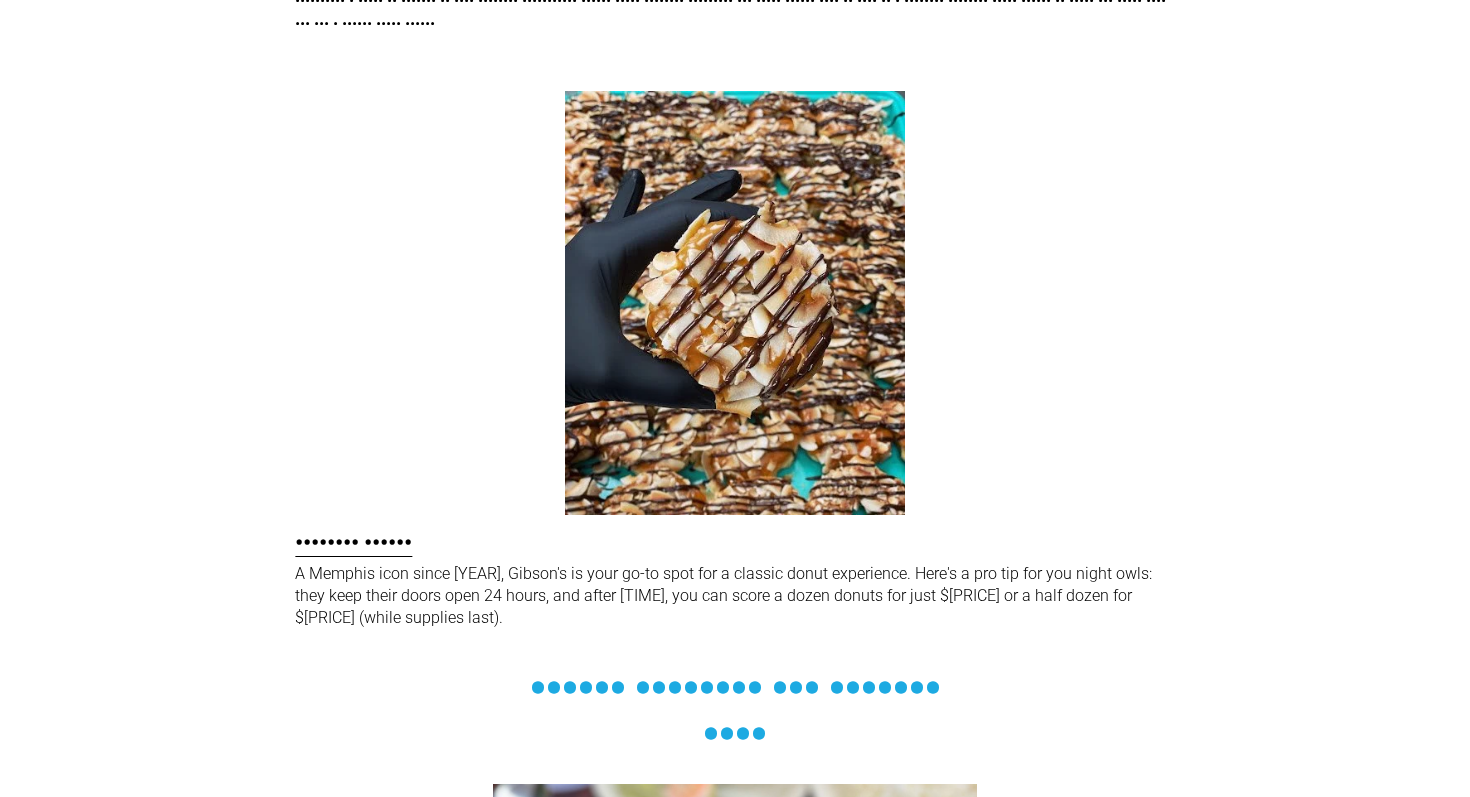 scroll, scrollTop: 9745, scrollLeft: 0, axis: vertical 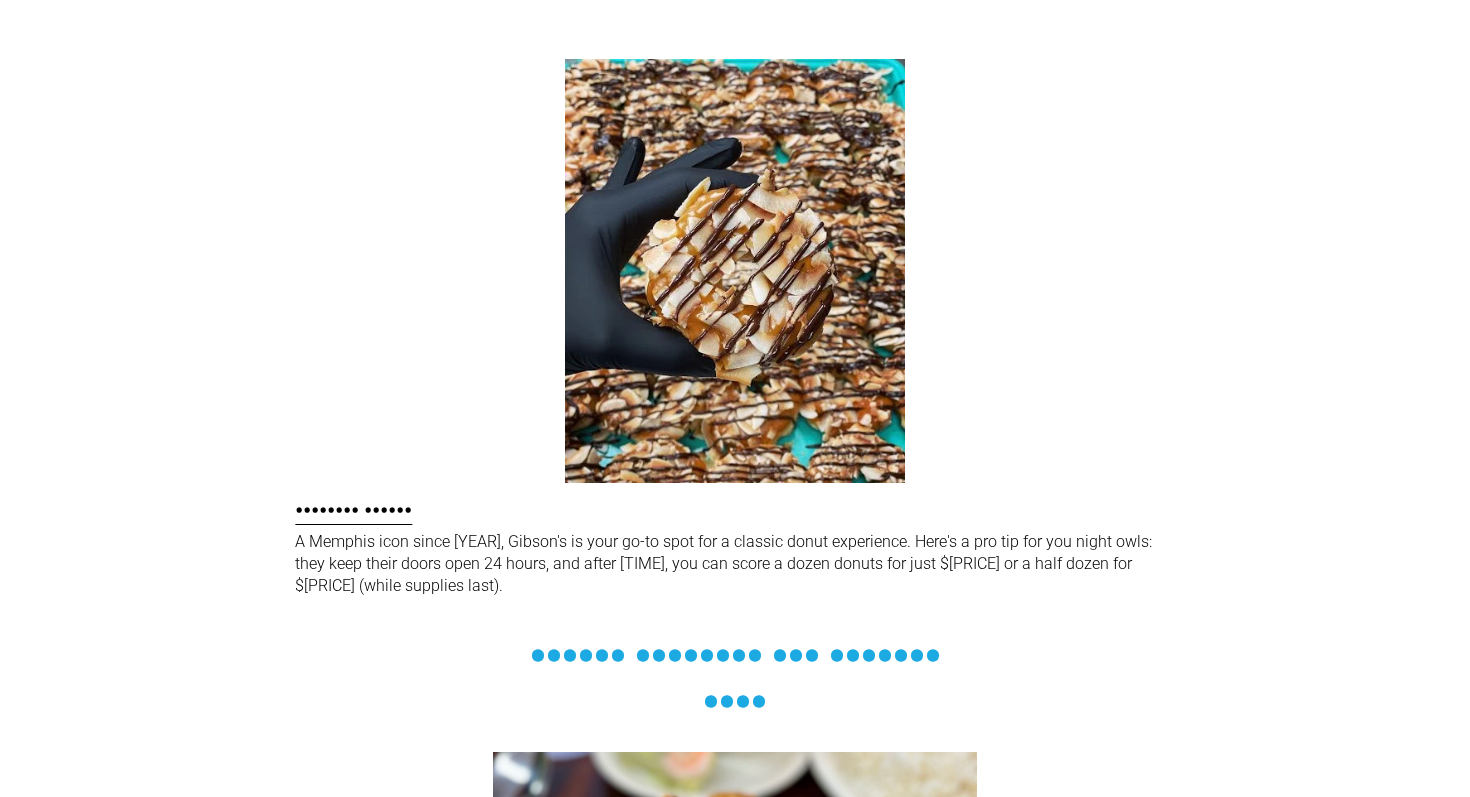click on "A Memphis icon since [YEAR], Gibson's is your go-to spot for a classic donut experience. Here's a pro tip for you night owls: they keep their doors open 24 hours, and after [TIME], you can score a dozen donuts for just $[PRICE] or a half dozen for $[PRICE] (while supplies last).
Gibson’s Donuts" at bounding box center (735, 326) 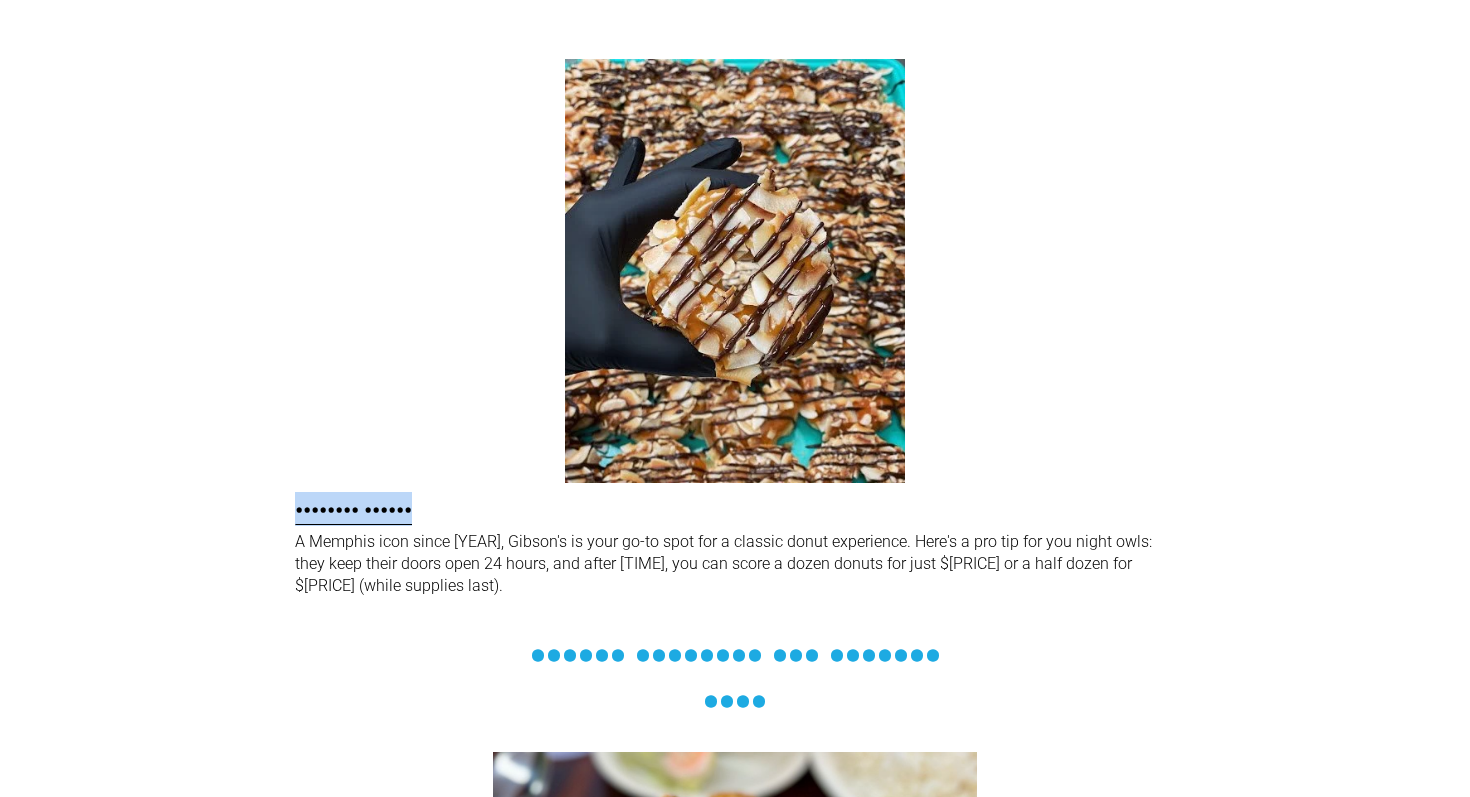 click on "A Memphis icon since [YEAR], Gibson's is your go-to spot for a classic donut experience. Here's a pro tip for you night owls: they keep their doors open 24 hours, and after [TIME], you can score a dozen donuts for just $[PRICE] or a half dozen for $[PRICE] (while supplies last).
Gibson’s Donuts" at bounding box center (735, 326) 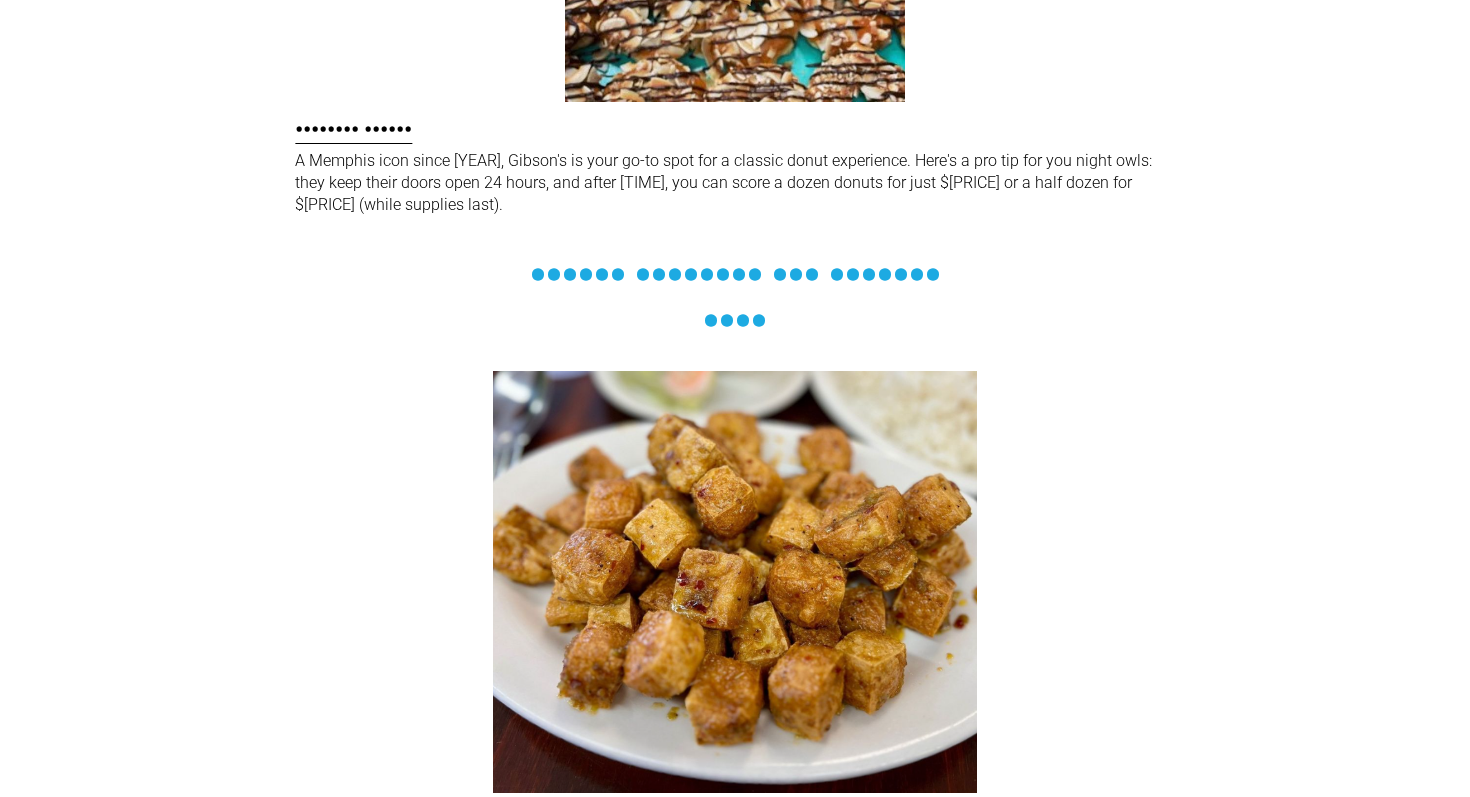 click on "•••••• •••••••• ••• ••••••• ••••
••• ••••• •••••• •• •••• •••••• •• ••• •••• •••••••• •• •••• •• ••• ••• •••• •••• ••••••••• ••• •••• •• •••••••• ••••••• •••••••• ••• ••••• ••• •••••••••• •••• ••• •••• •••• ••• ••••• ••••• •••• •••• •••• •• ••••••• •••••••
••• •••••" at bounding box center (735, 585) 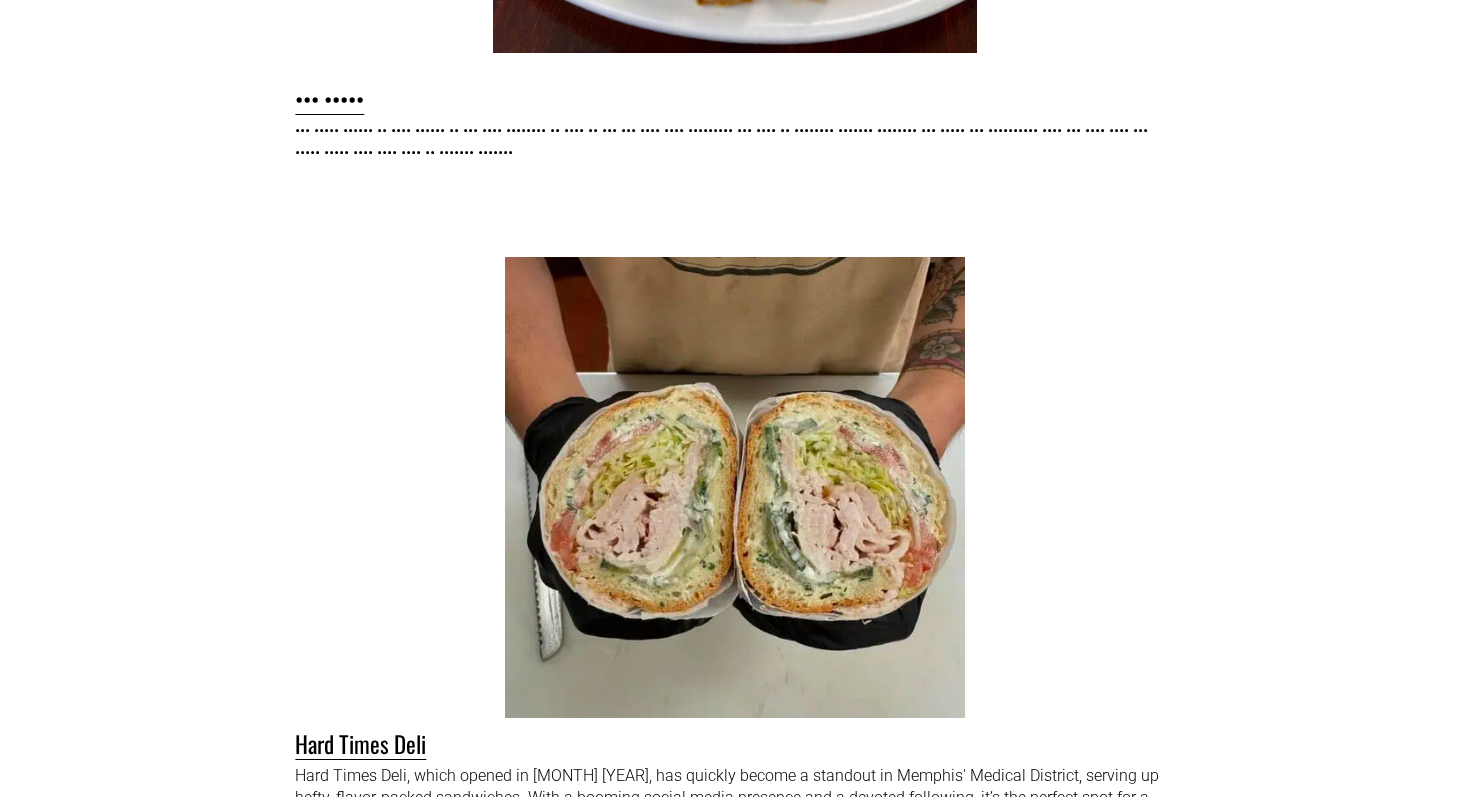 scroll, scrollTop: 10868, scrollLeft: 0, axis: vertical 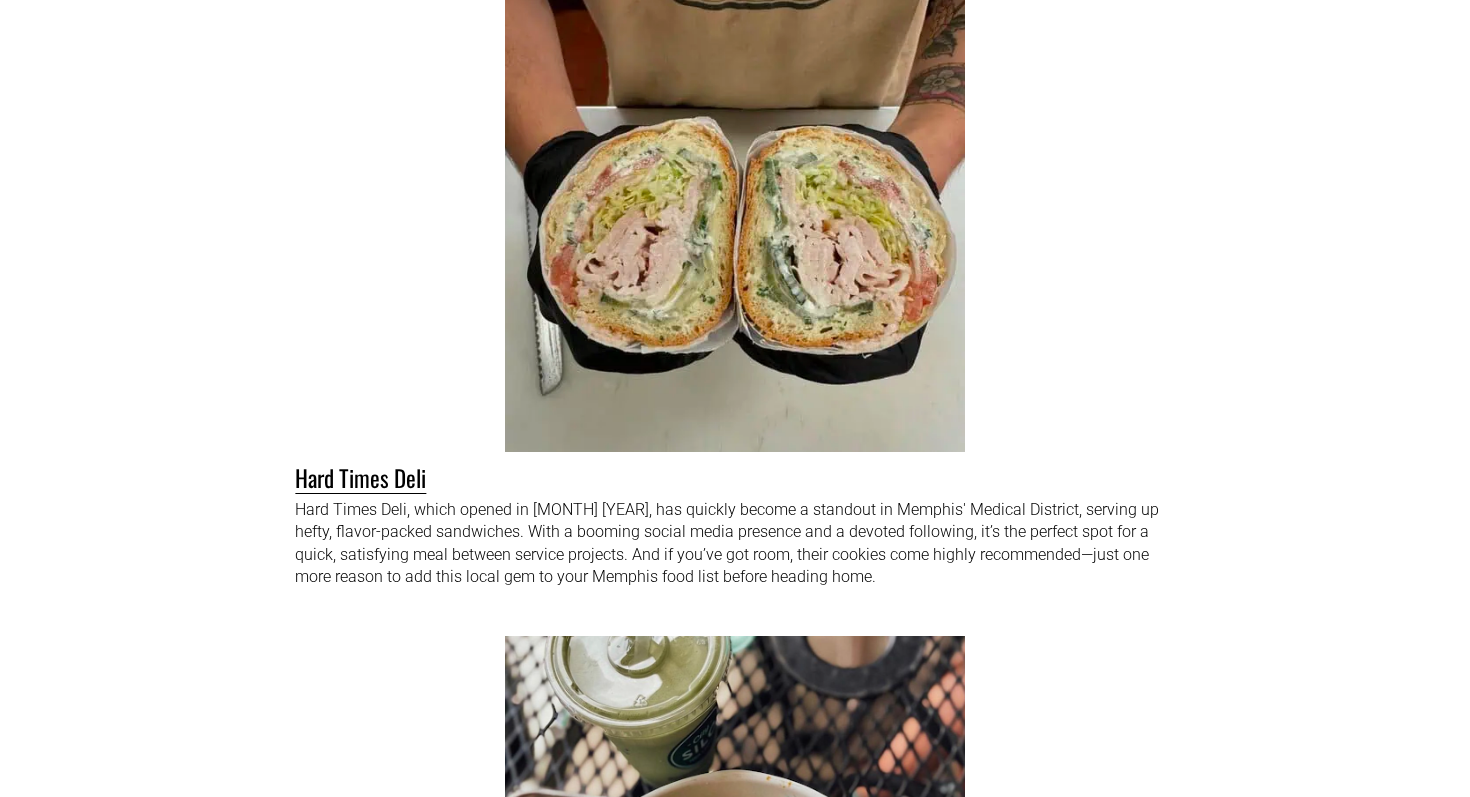 click on "•••• ••••• ••••• ••••• •••••• •• •••••••• ••••• ••• ••••••• •••••• • •••••••• •• •••••••• ••••••• ••••••••• ••••••• •• •••••• ••••••••••••• ••••••••••• •••• • ••••••• •••••• ••••• •••••••• ••• • ••••••• •••••••••• •••• ••• ••••••• •••• ••• • •••••• •••••••••• •••• ••••••• ••••••• ••••••••• ••• •• •••••• ••• ••••• ••••• ••••••• •••• •••••• •••••••••••••••• ••• •••• •••••• •• ••• •••• ••••• ••• •• •••• ••••••• •••• •••• •••••• ••••••• •••••
•••• ••••• ••••" at bounding box center [735, 257] 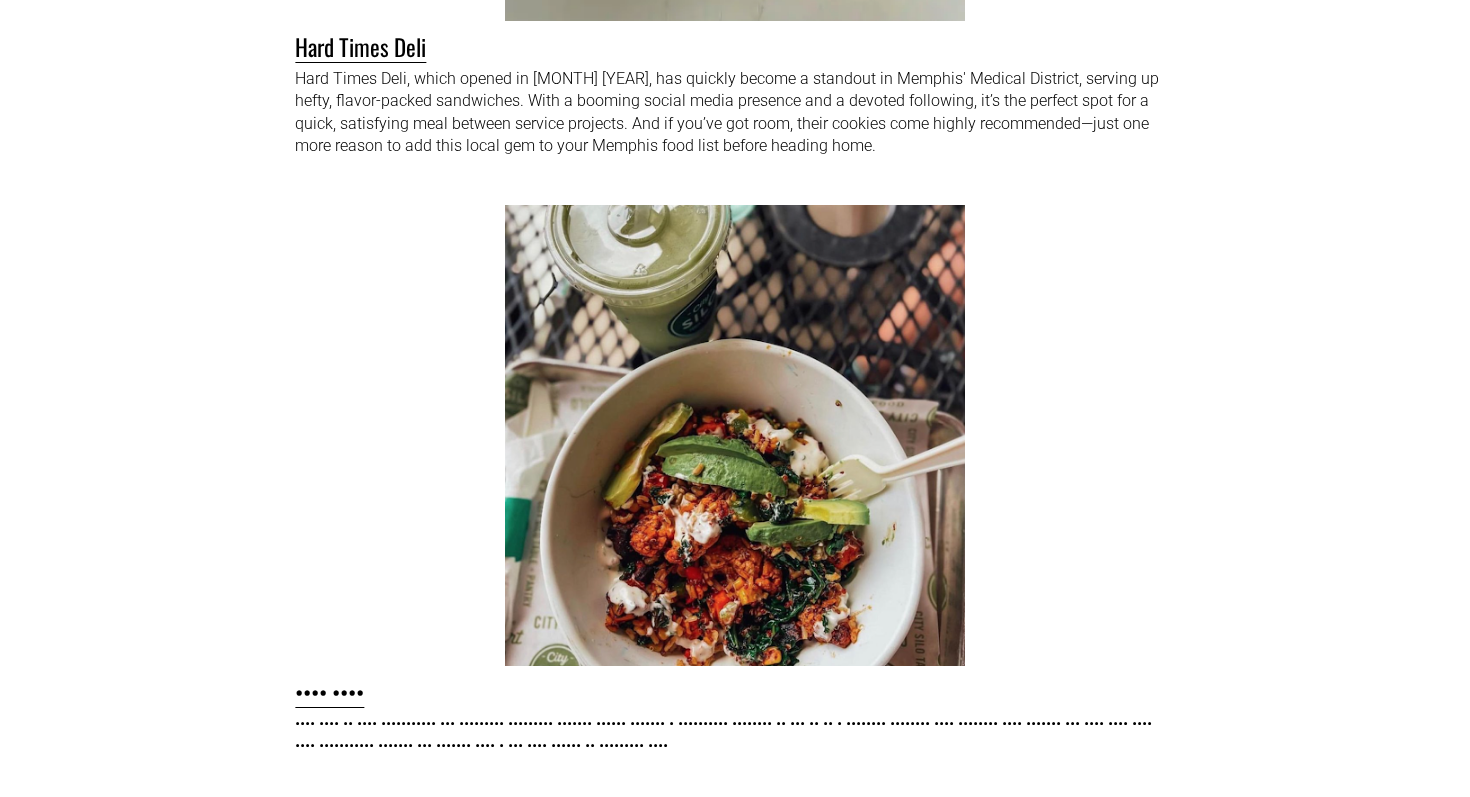 click on "•••• •••• •• •••• ••••••••••• ••• ••••••••• ••••••••• ••••••• •••••• ••••••• • •••••••••• •••••••• •• ••• •• •• • •••••••• •••••••• •••• •••••••• •••• ••••••• ••• •••• •••• •••• •••• ••••••••••• ••••••• ••• ••••••• •••• • ••• •••• •••••• •• ••••••••• ••••
•••• ••••" at bounding box center (735, 490) 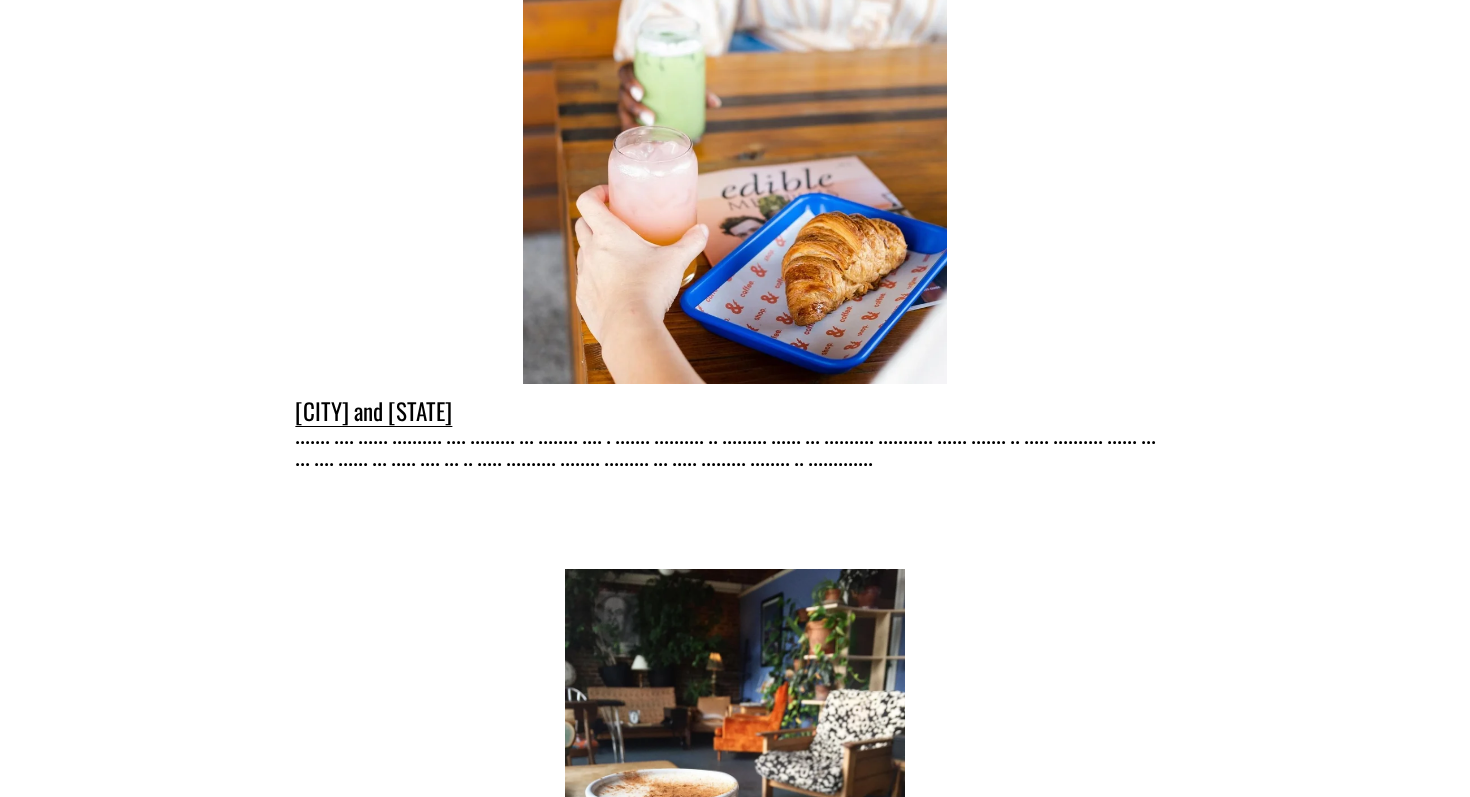 scroll, scrollTop: 0, scrollLeft: 0, axis: both 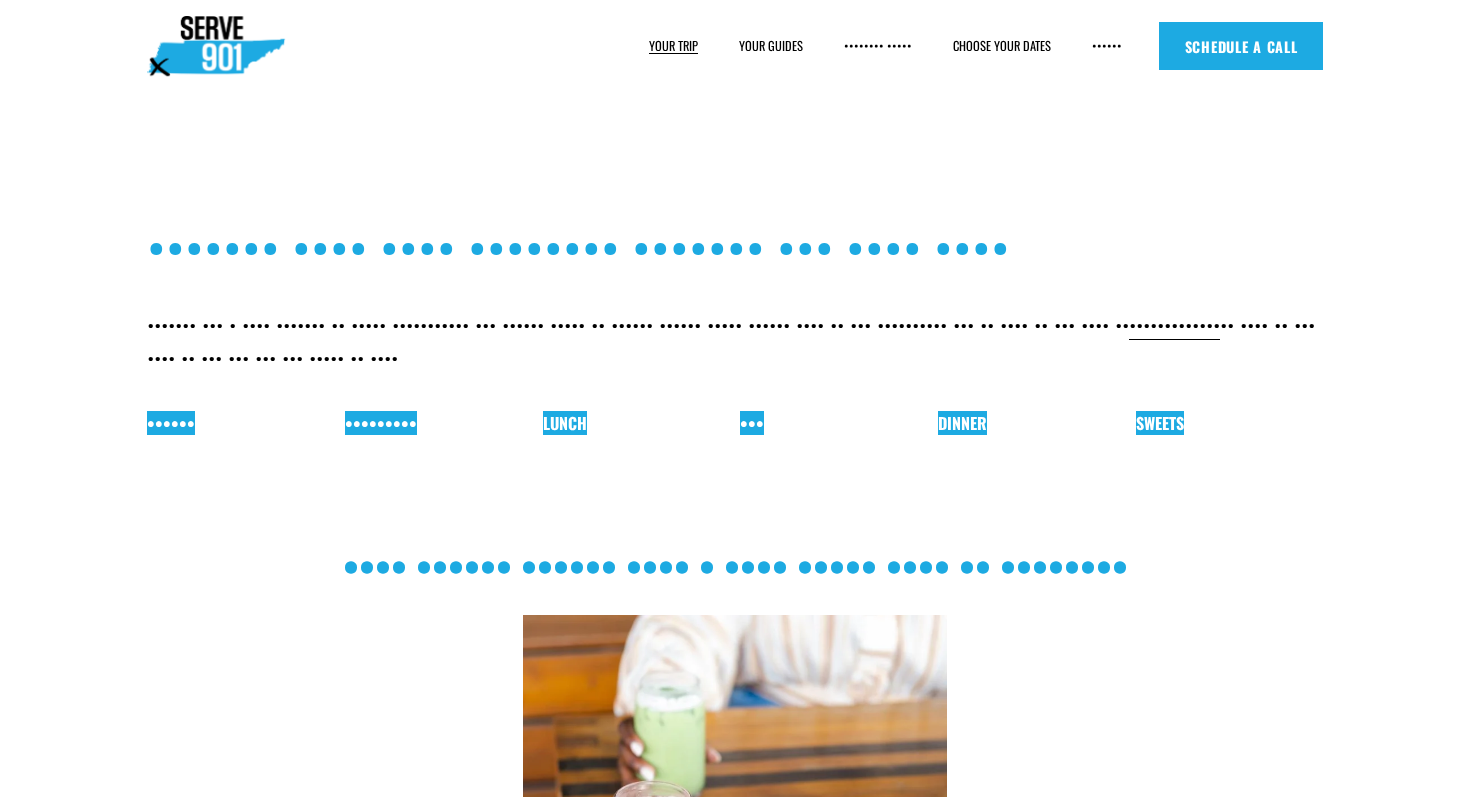 click on "•••" at bounding box center [752, 423] 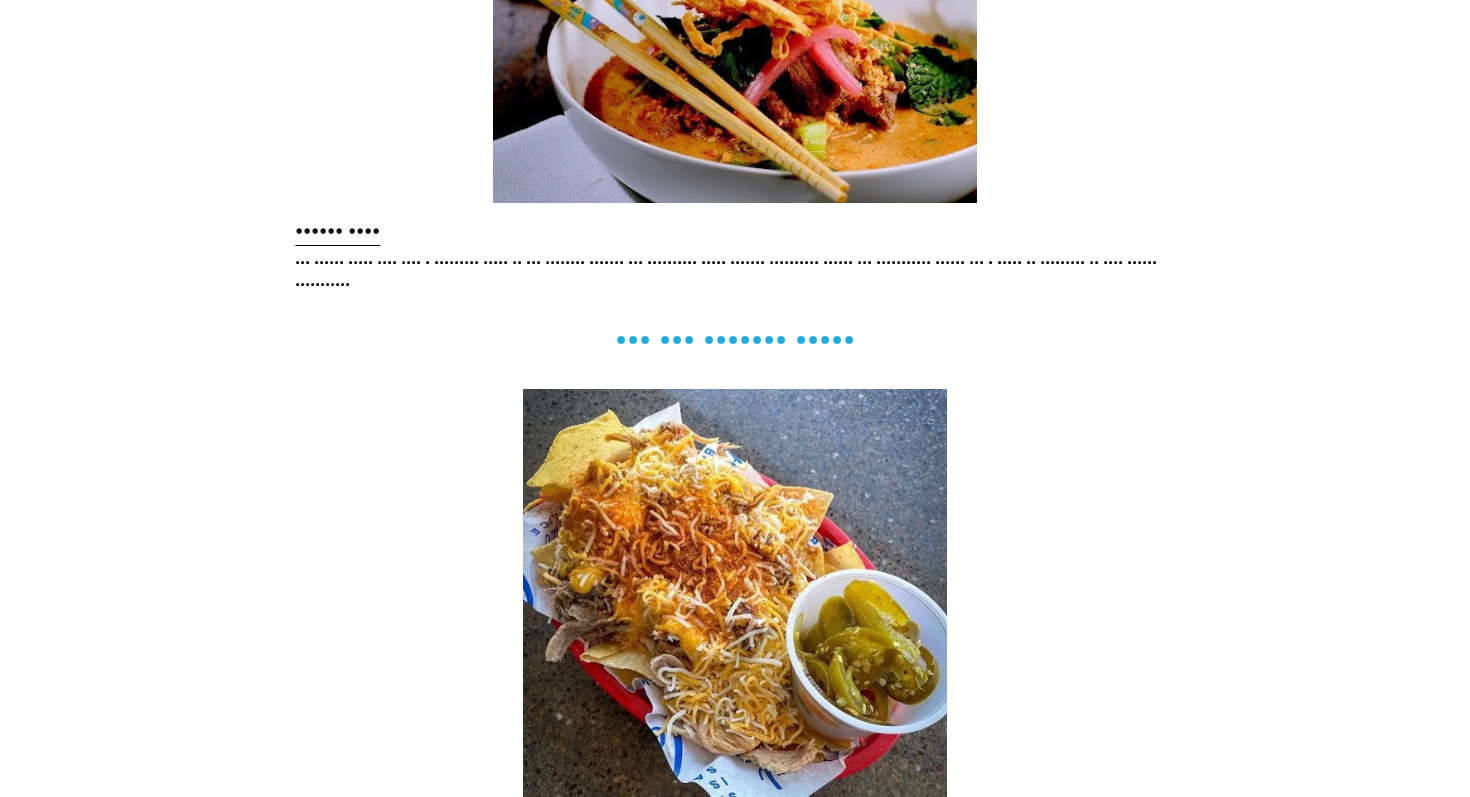 click on "BBQ and Soulful Bites
Since [YEAR], Central BBQ has been a beloved local gem, leaving an indelible mark on Memphis. Their renowned fall-off-the-bone meats and generously topped nachos are sheer decadence on a plate. And let's not forget their must-try wings, creamy mac and cheese, tangy coleslaw, and an array of other mouthwatering menu delights.
Central BBQ" at bounding box center [735, 637] 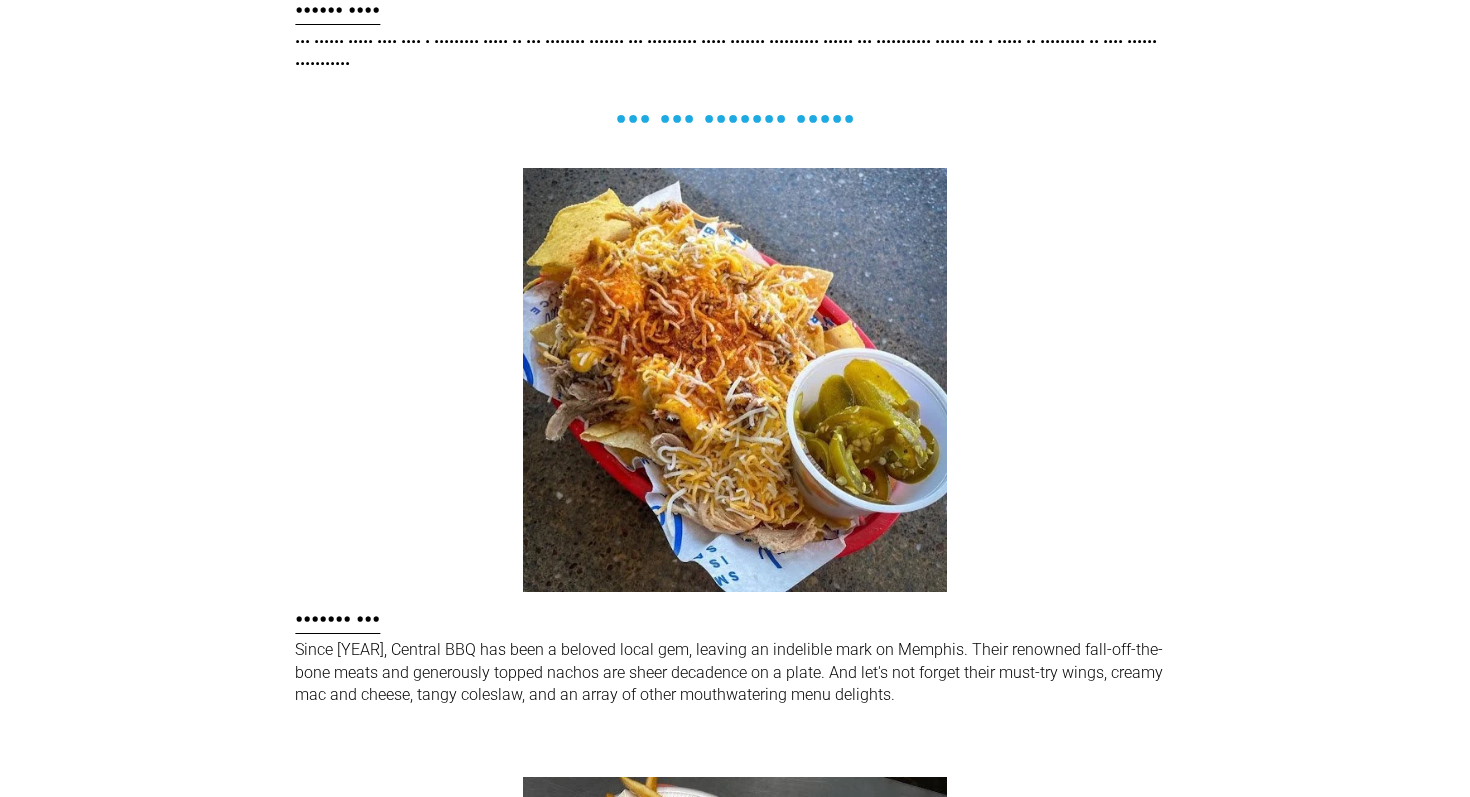 click on "BBQ and Soulful Bites
Since [YEAR], Central BBQ has been a beloved local gem, leaving an indelible mark on Memphis. Their renowned fall-off-the-bone meats and generously topped nachos are sheer decadence on a plate. And let's not forget their must-try wings, creamy mac and cheese, tangy coleslaw, and an array of other mouthwatering menu delights.
Central BBQ" at bounding box center (735, 416) 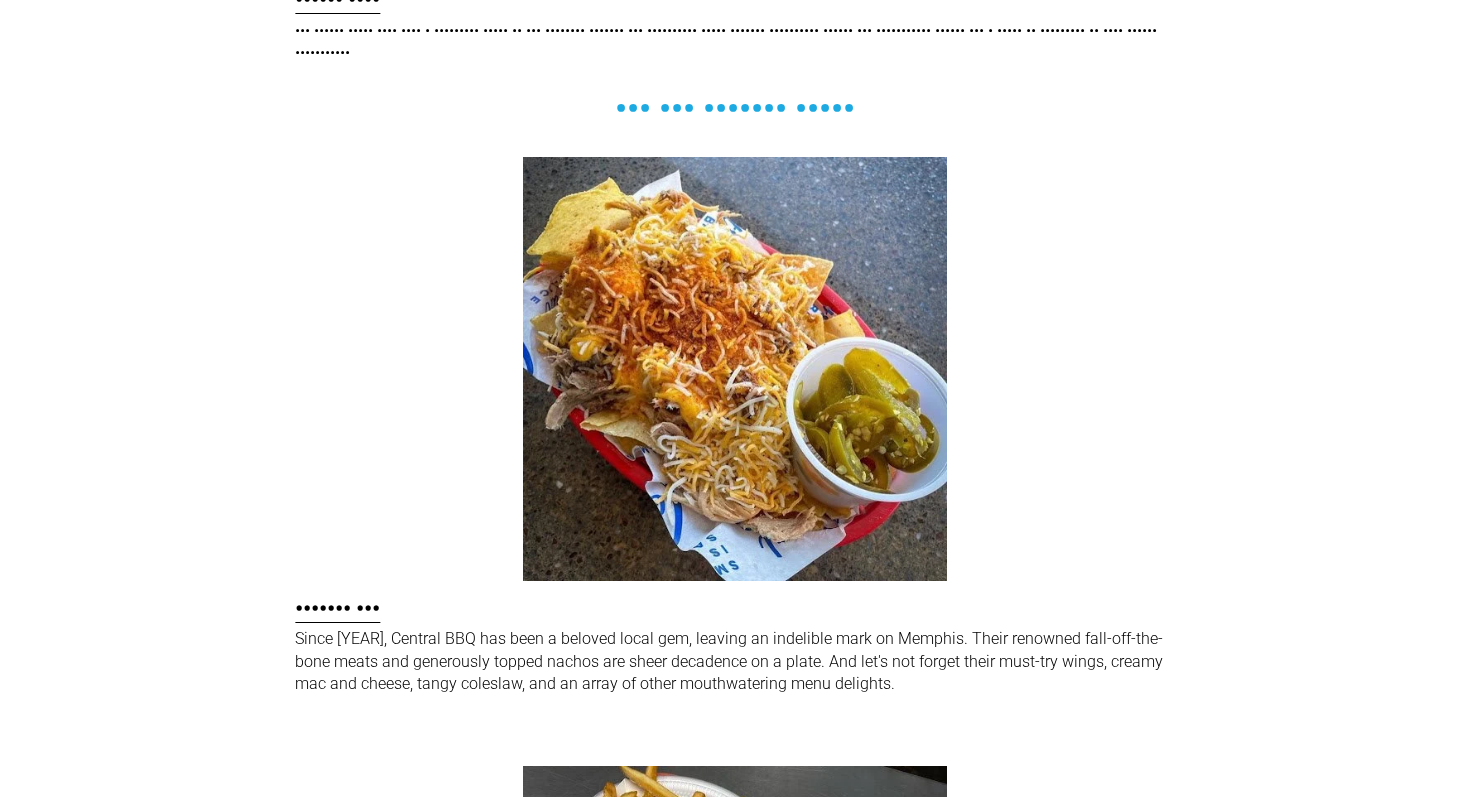 click on "BBQ and Soulful Bites
Since [YEAR], Central BBQ has been a beloved local gem, leaving an indelible mark on Memphis. Their renowned fall-off-the-bone meats and generously topped nachos are sheer decadence on a plate. And let's not forget their must-try wings, creamy mac and cheese, tangy coleslaw, and an array of other mouthwatering menu delights.
Central BBQ" at bounding box center [735, 405] 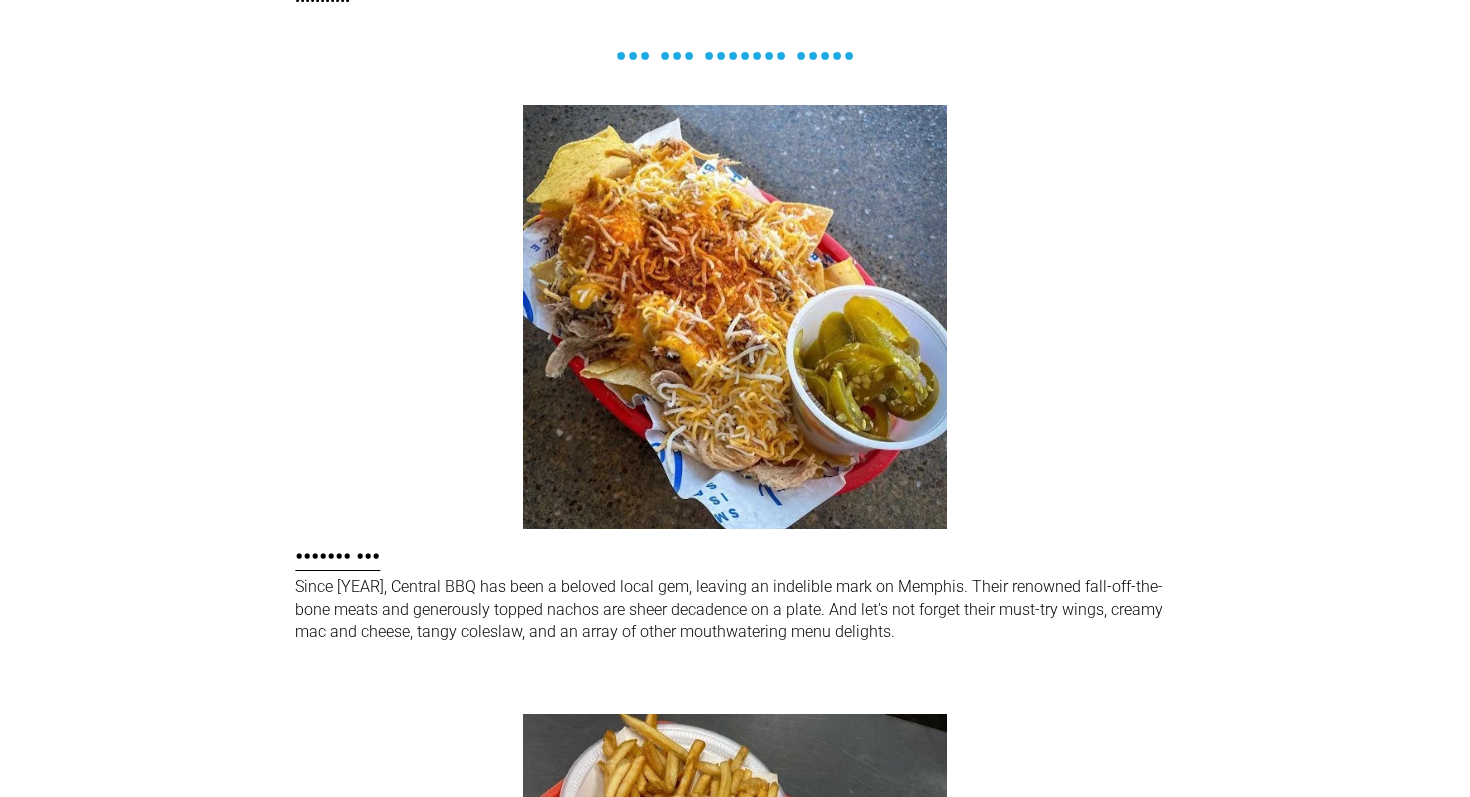 click on "BBQ and Soulful Bites
Since [YEAR], Central BBQ has been a beloved local gem, leaving an indelible mark on Memphis. Their renowned fall-off-the-bone meats and generously topped nachos are sheer decadence on a plate. And let's not forget their must-try wings, creamy mac and cheese, tangy coleslaw, and an array of other mouthwatering menu delights.
Central BBQ" at bounding box center (735, 353) 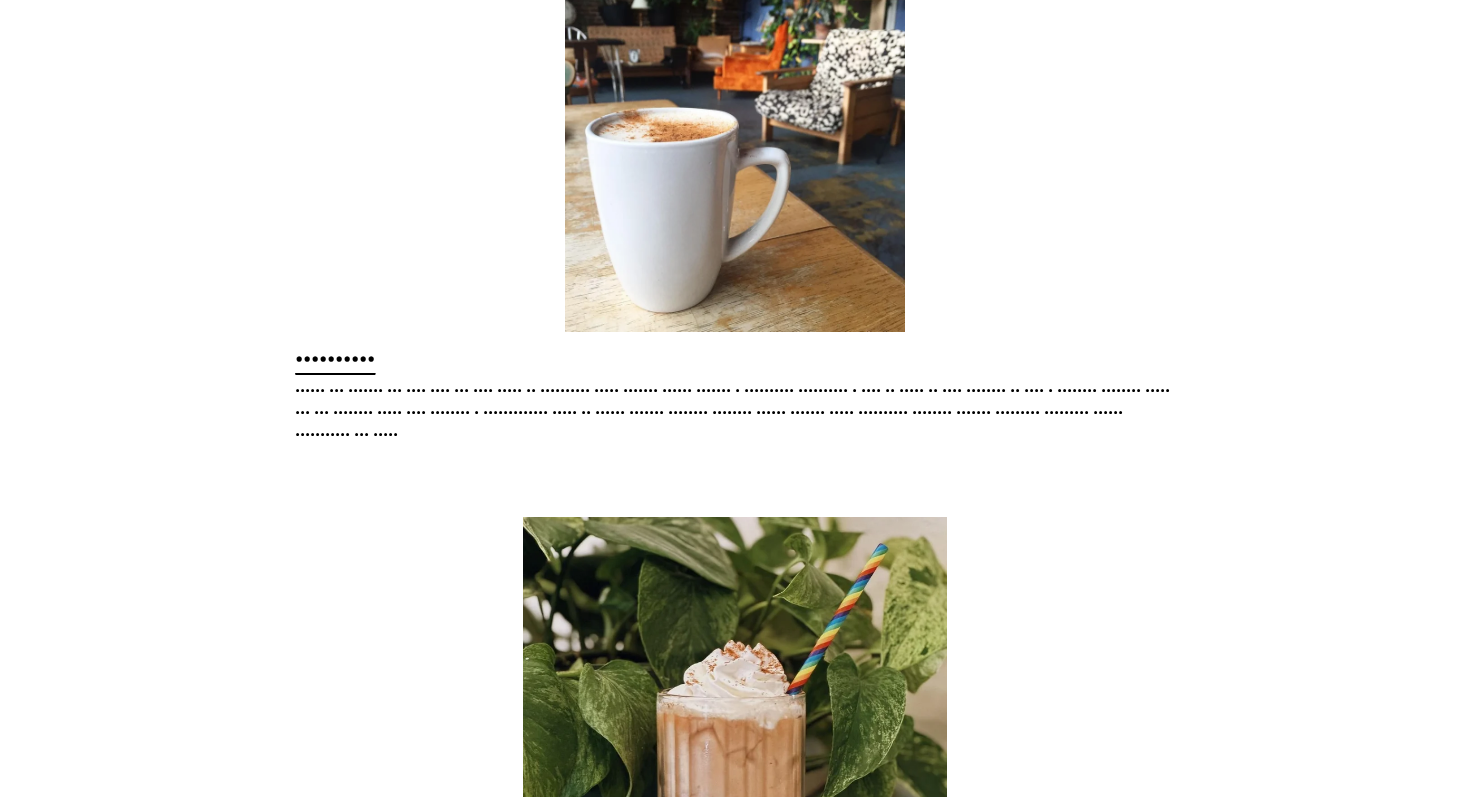 scroll, scrollTop: 0, scrollLeft: 0, axis: both 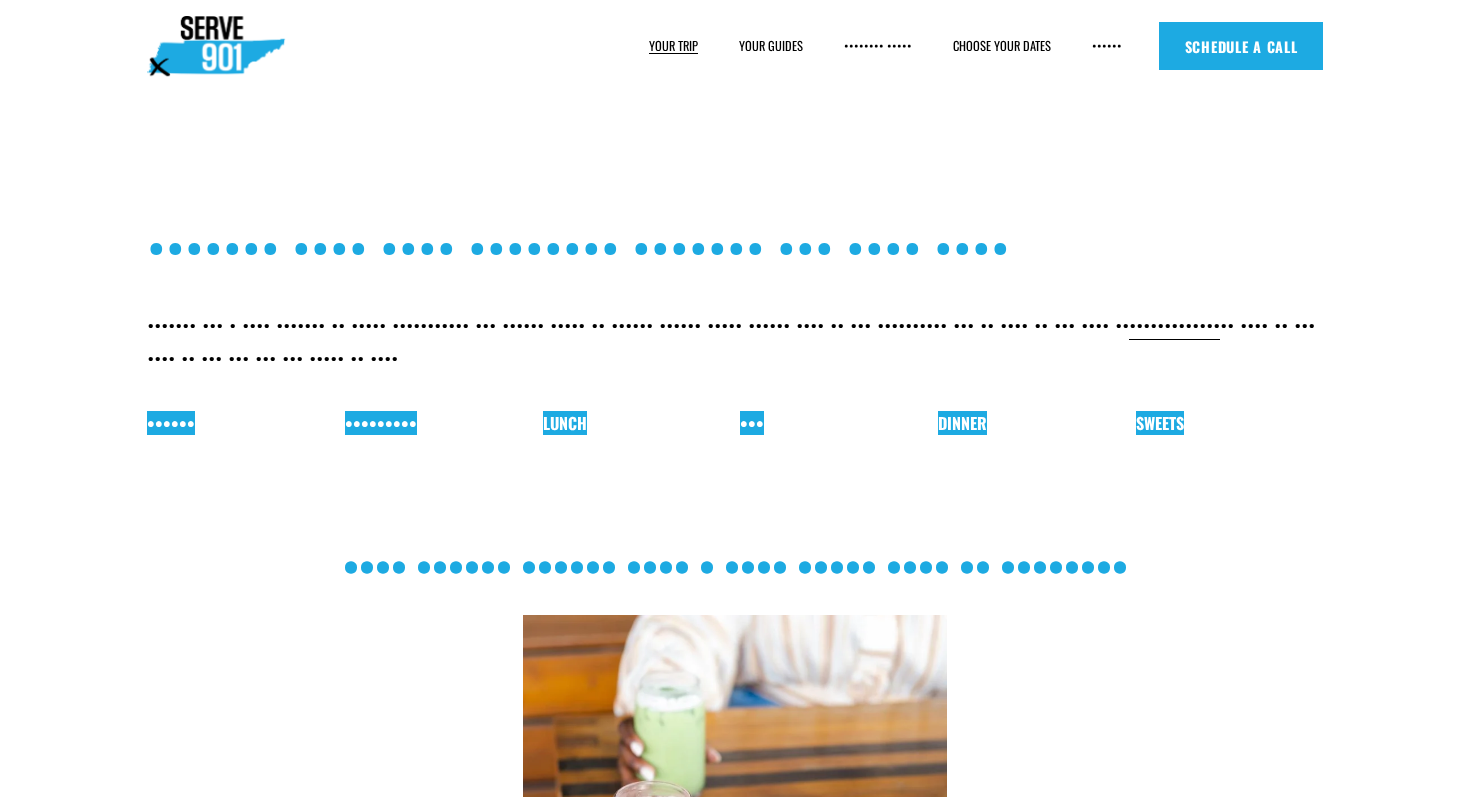 click on "Dinner" at bounding box center (962, 423) 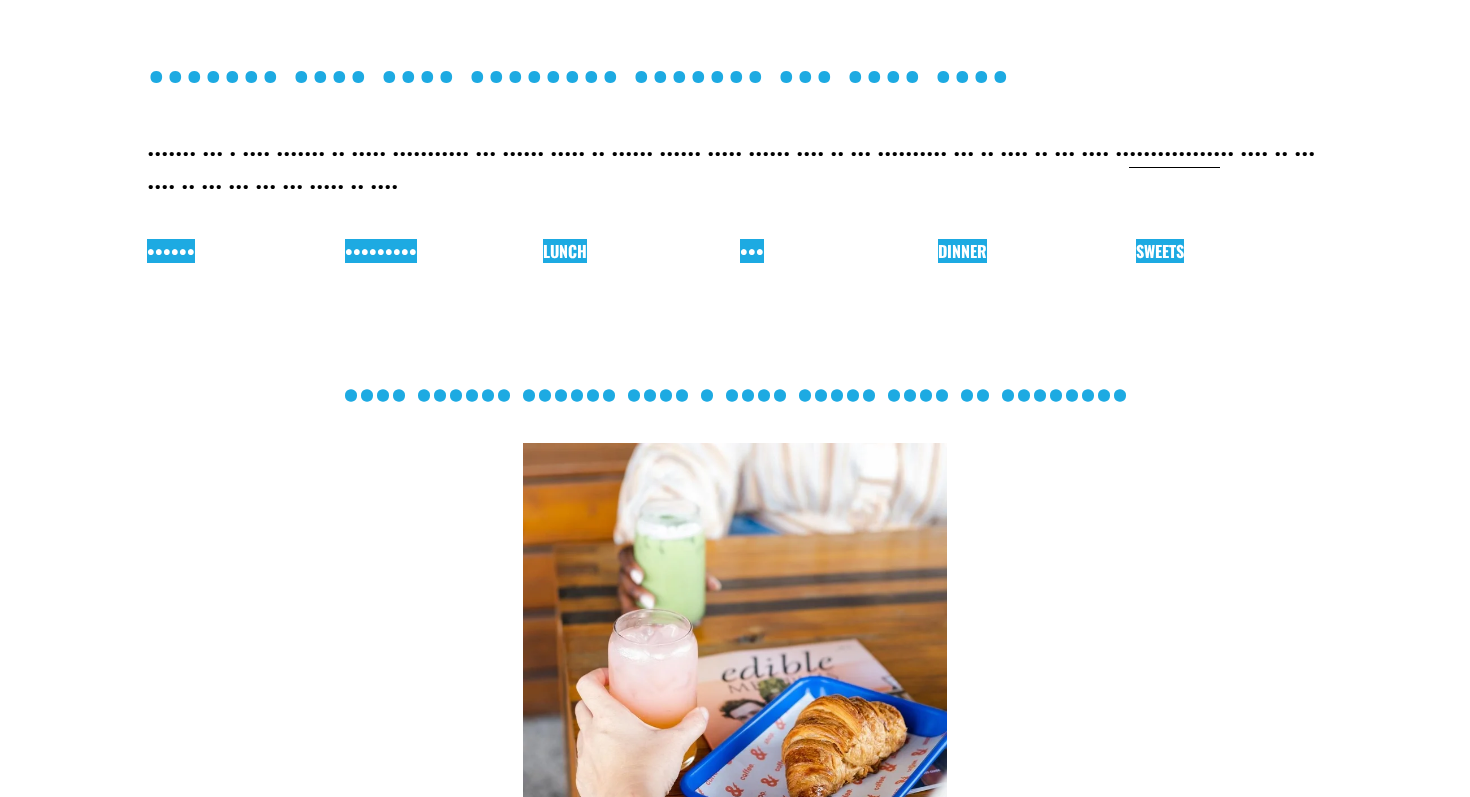 scroll, scrollTop: 0, scrollLeft: 0, axis: both 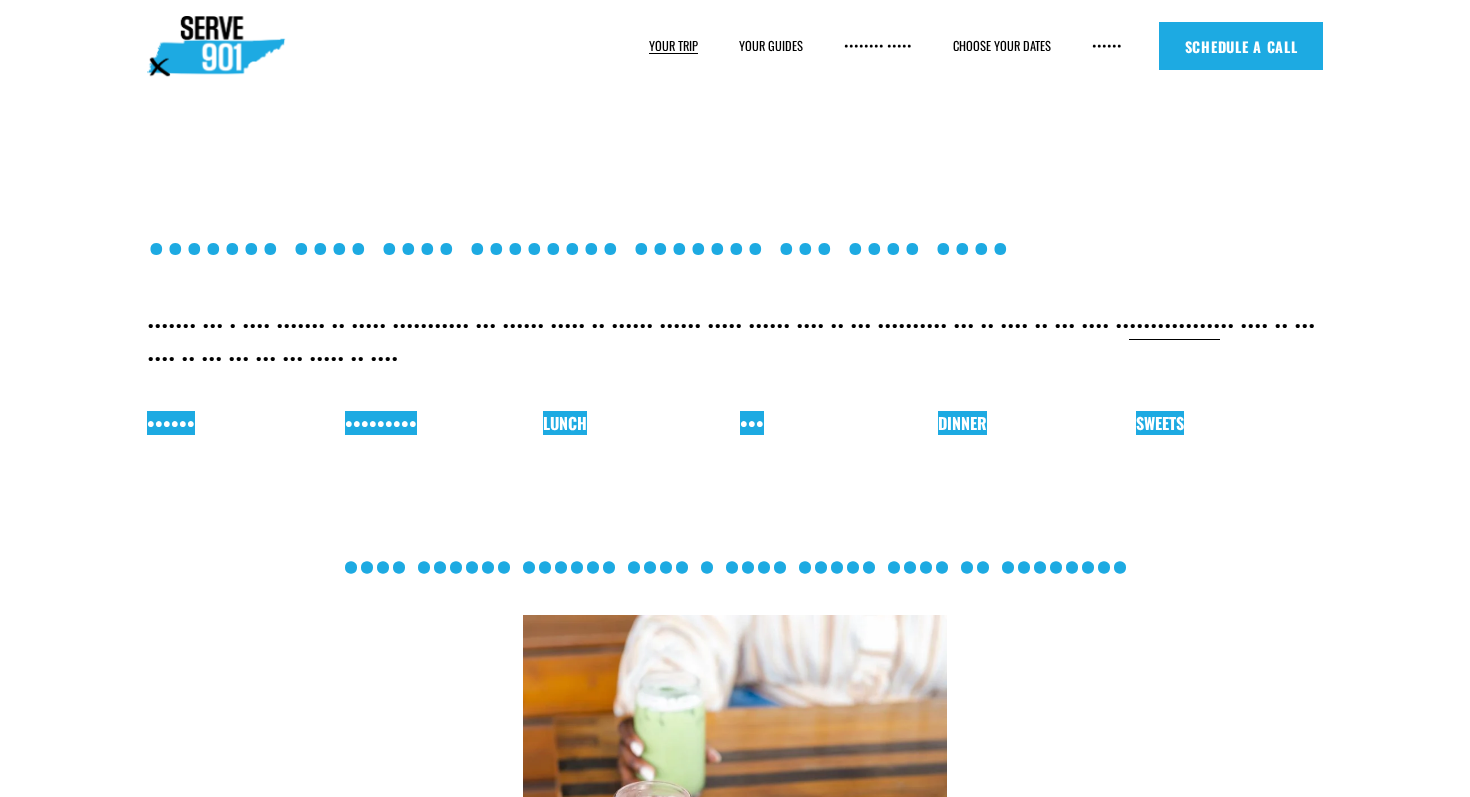 click on "Dinner" at bounding box center (962, 423) 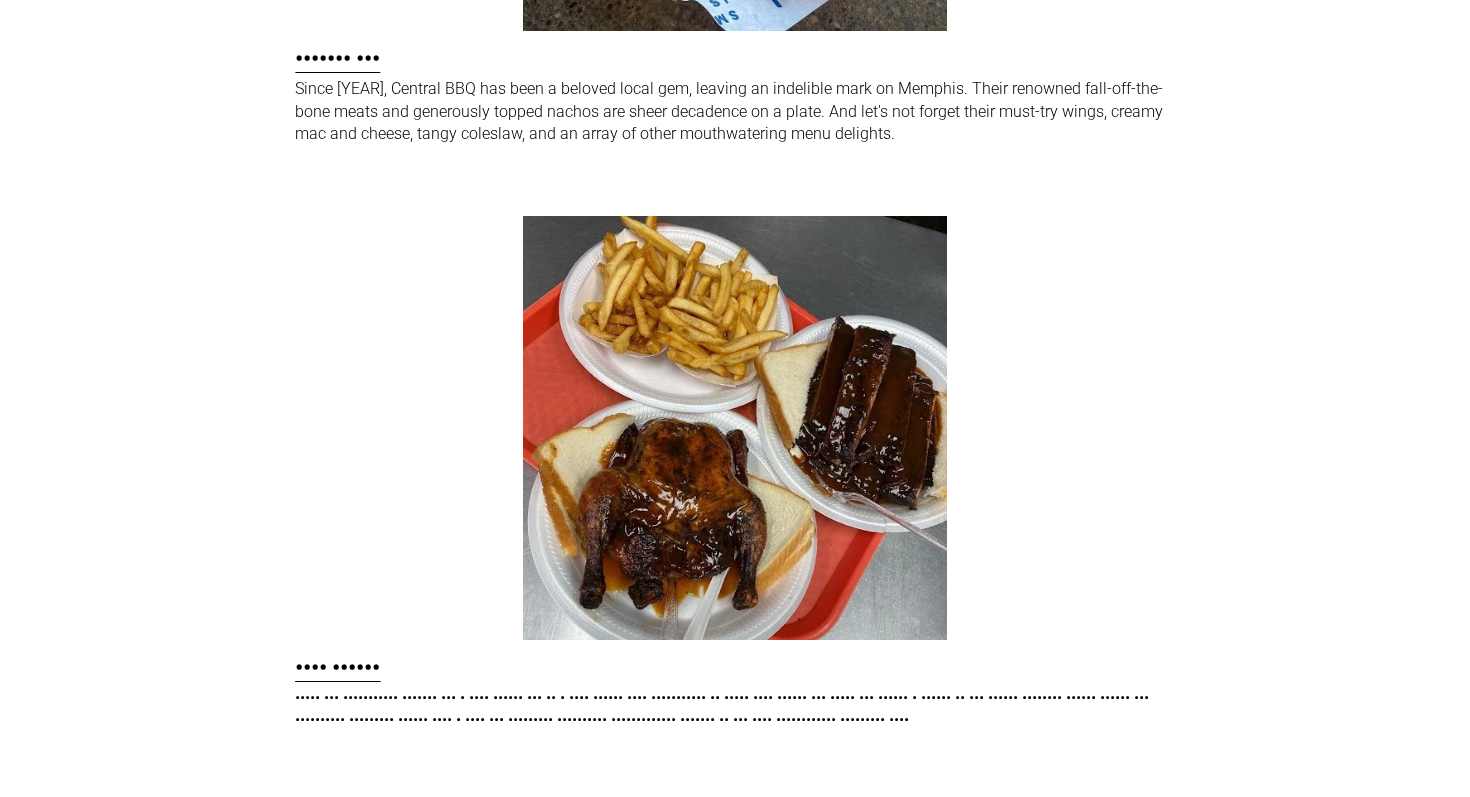 scroll, scrollTop: 17817, scrollLeft: 0, axis: vertical 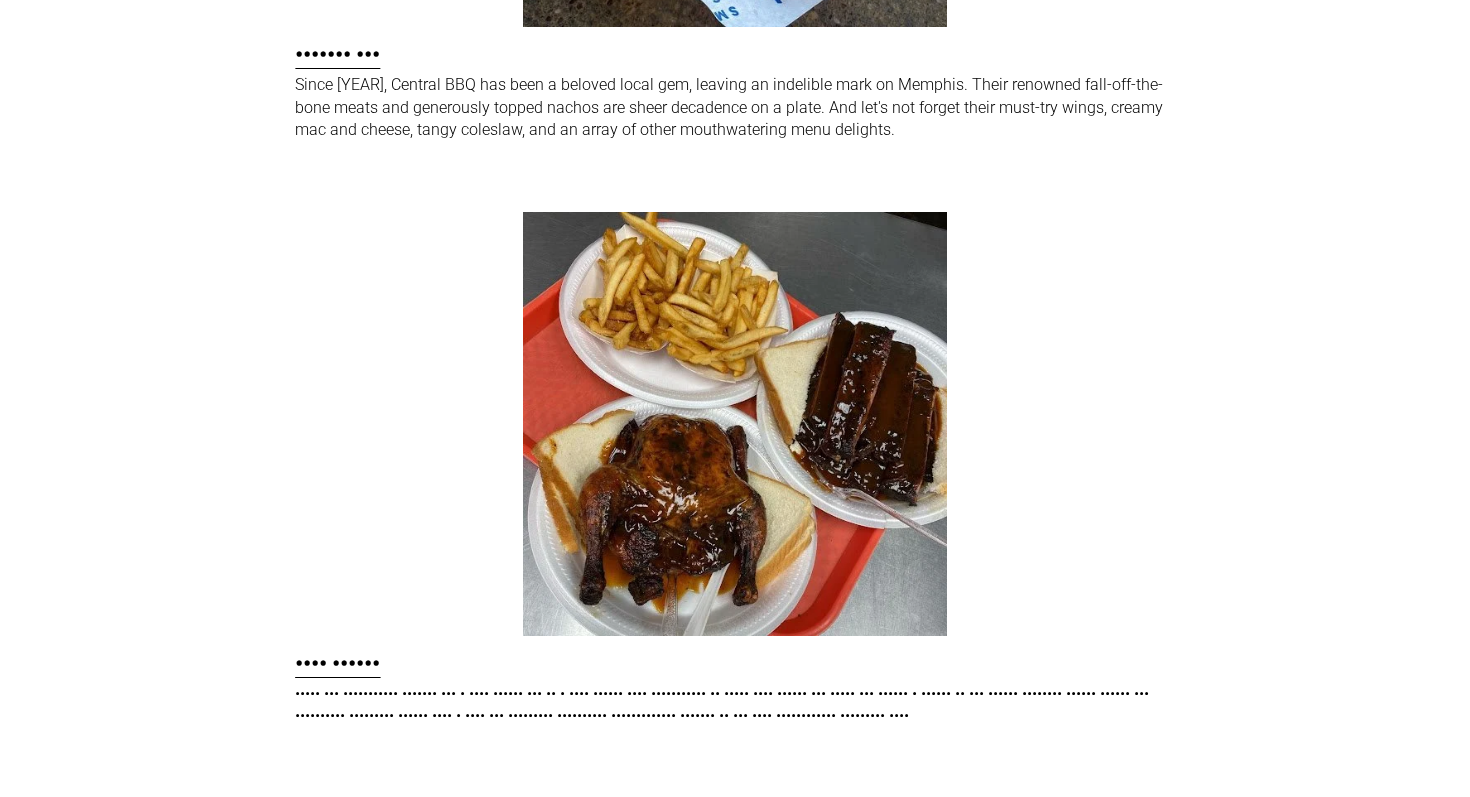 click on "Don't let appearances deceive you – Cozy Corner BBQ is a true hidden gem. Established in [YEAR], this iconic BBQ joint has become a staple in the city's culinary scene. Beyond its unassuming exterior, you'll find a warm and welcoming family-run establishment serving up the most irresistibly delicious BBQ.
Cozy Corner" at bounding box center (735, 478) 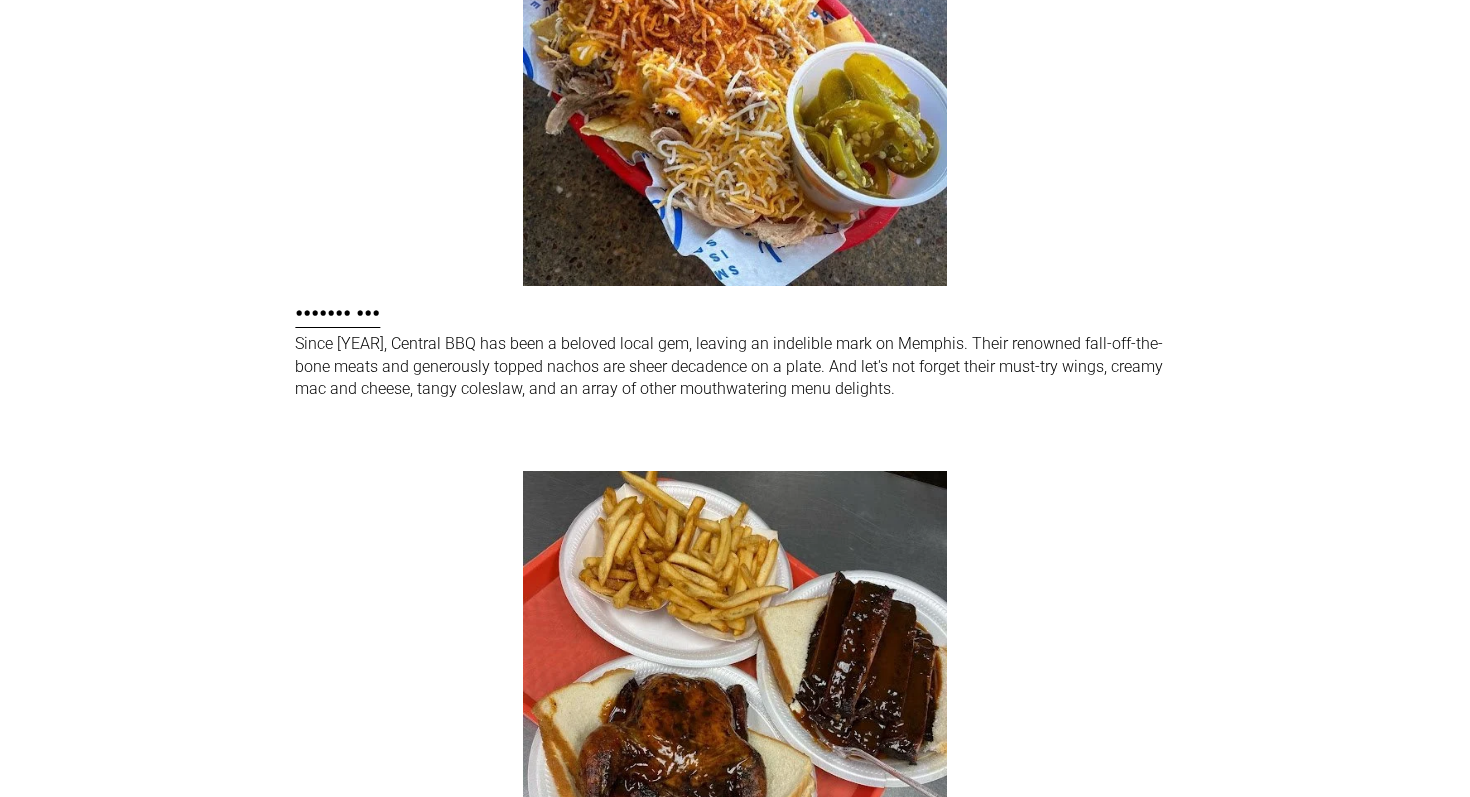scroll, scrollTop: 17534, scrollLeft: 0, axis: vertical 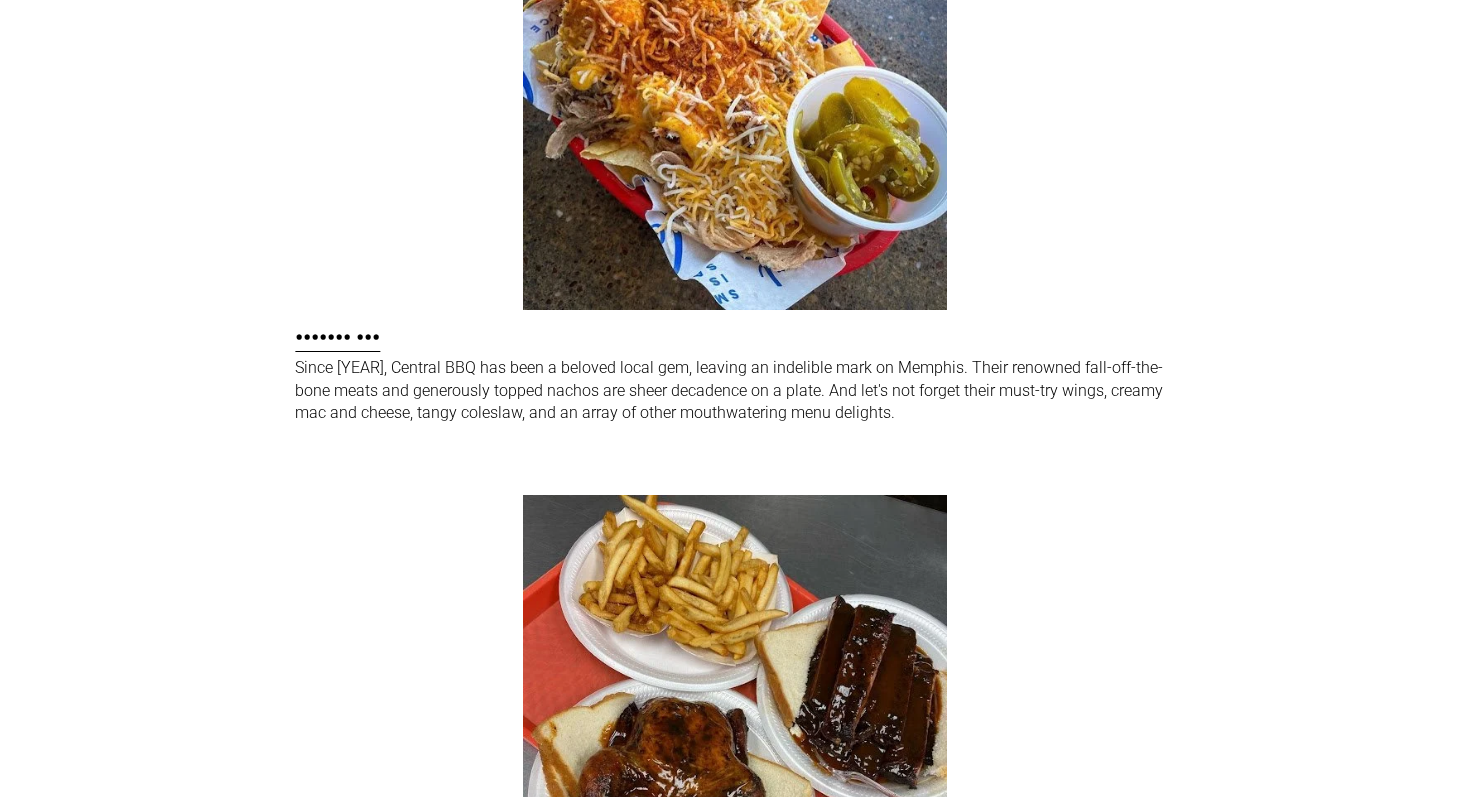 click on "BBQ and Soulful Bites
Since [YEAR], Central BBQ has been a beloved local gem, leaving an indelible mark on Memphis. Their renowned fall-off-the-bone meats and generously topped nachos are sheer decadence on a plate. And let's not forget their must-try wings, creamy mac and cheese, tangy coleslaw, and an array of other mouthwatering menu delights.
Central BBQ" at bounding box center (735, 134) 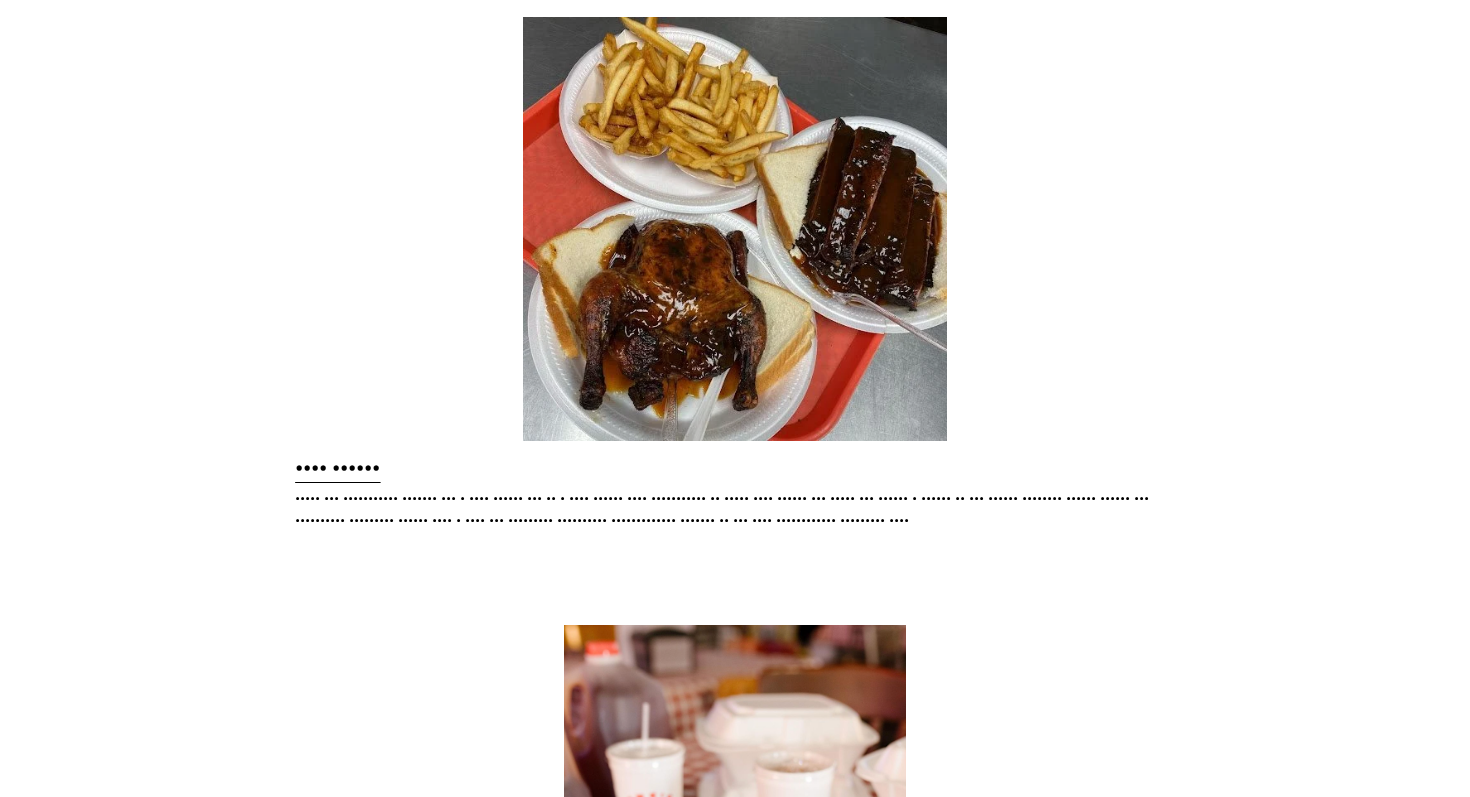 scroll, scrollTop: 18050, scrollLeft: 0, axis: vertical 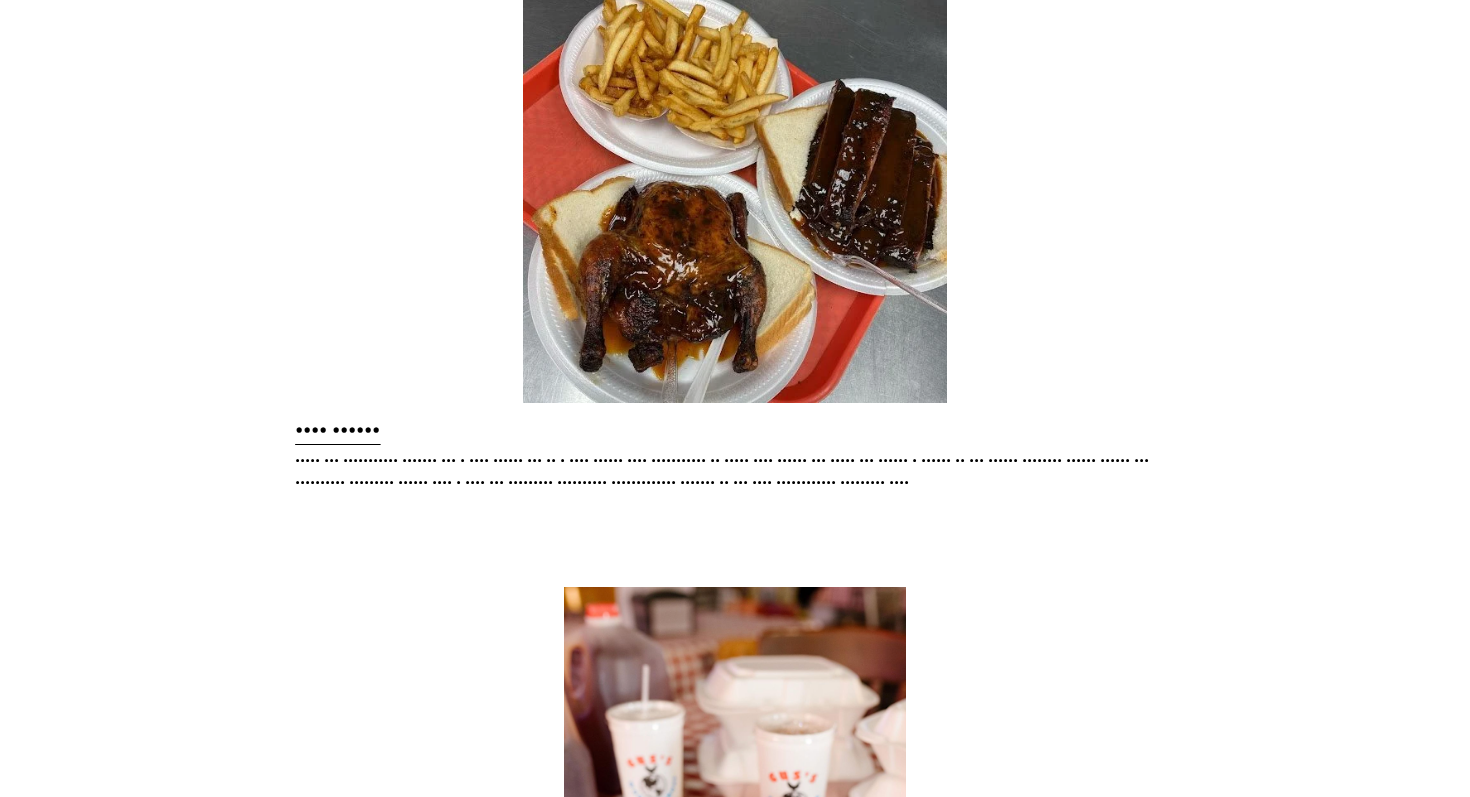 click on "Don't let appearances deceive you – Cozy Corner BBQ is a true hidden gem. Established in [YEAR], this iconic BBQ joint has become a staple in the city's culinary scene. Beyond its unassuming exterior, you'll find a warm and welcoming family-run establishment serving up the most irresistibly delicious BBQ.
Cozy Corner" at bounding box center [735, 245] 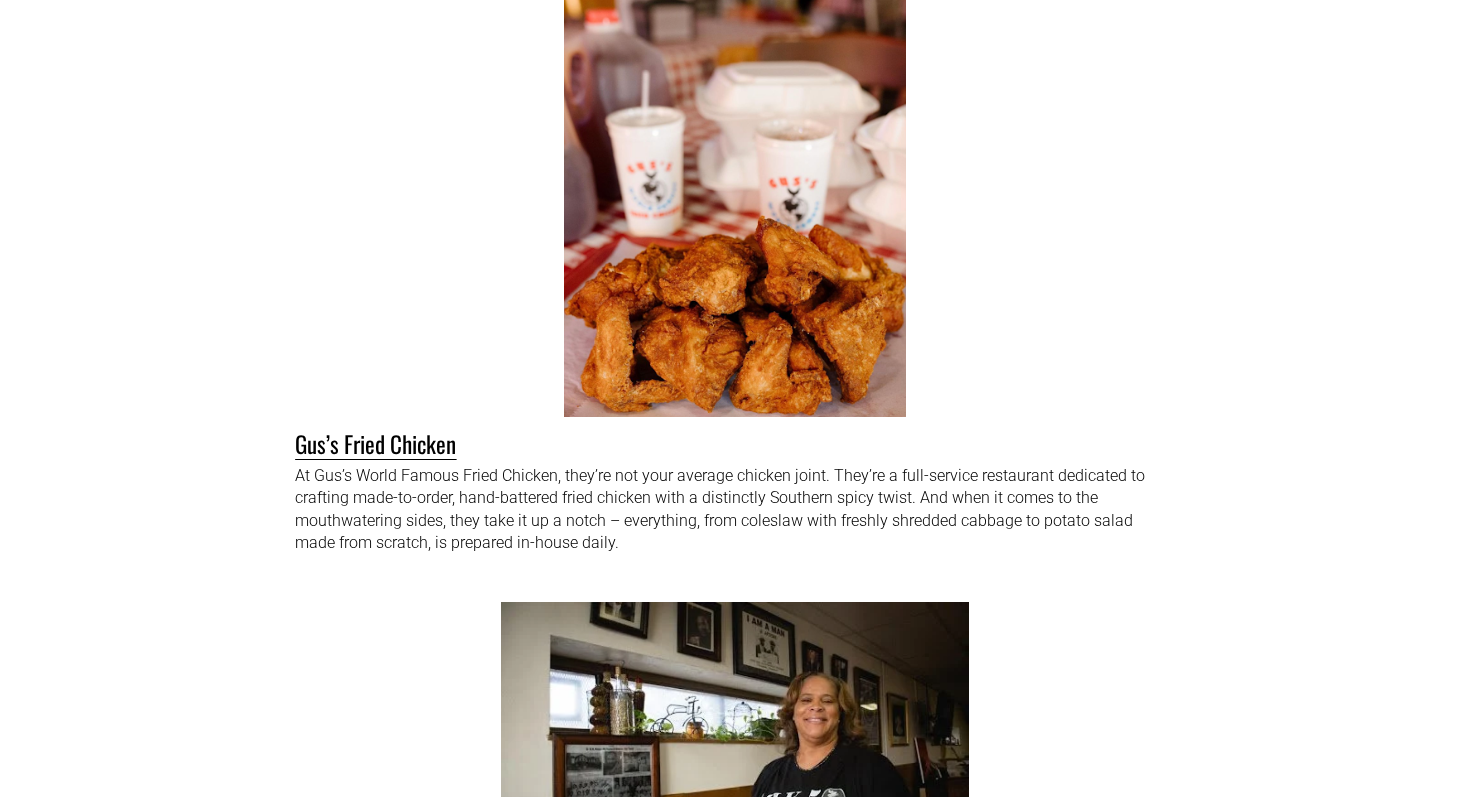click on "•• ••••• ••••• •••••• ••••• •••••••• ••••••• ••• •••• ••••••• ••••••• •••••• ••••••• • •••••••••••• •••••••••• ••••••••• •• •••••••• •••••••••••••• ••••••••••••• ••••• ••••••• •••• • •••••••••• •••••••• ••••• •••••• ••• •••• •• ••••• •• ••• ••••••••••••• •••••• •••• •••• •• •• • ••••• • ••••••••••• •••• •••••••• •••• ••••••• •••••••• ••••••• •• •••••• ••••• •••• •••• •••••••• •• •••••••• •••••••• ••••••
••••• ••••• •••••••" at bounding box center (735, 260) 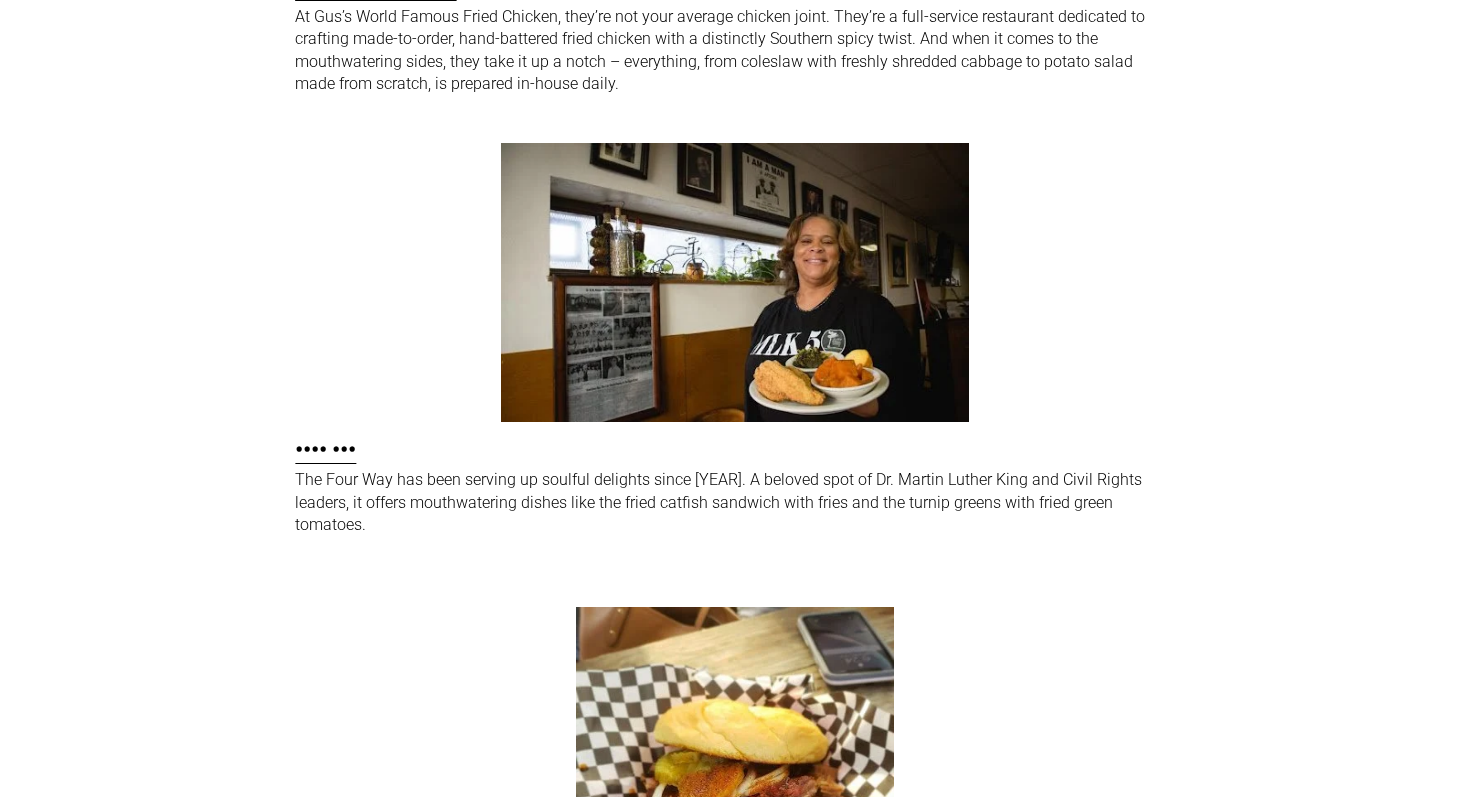 click on "The Four Way has been serving up soulful delights since [YEAR]. A beloved spot of Dr. Martin Luther King and Civil Rights leaders, it offers mouthwatering dishes like the fried catfish sandwich with fries and the turnip greens with fried green tomatoes.
Four Way" at bounding box center (735, 337) 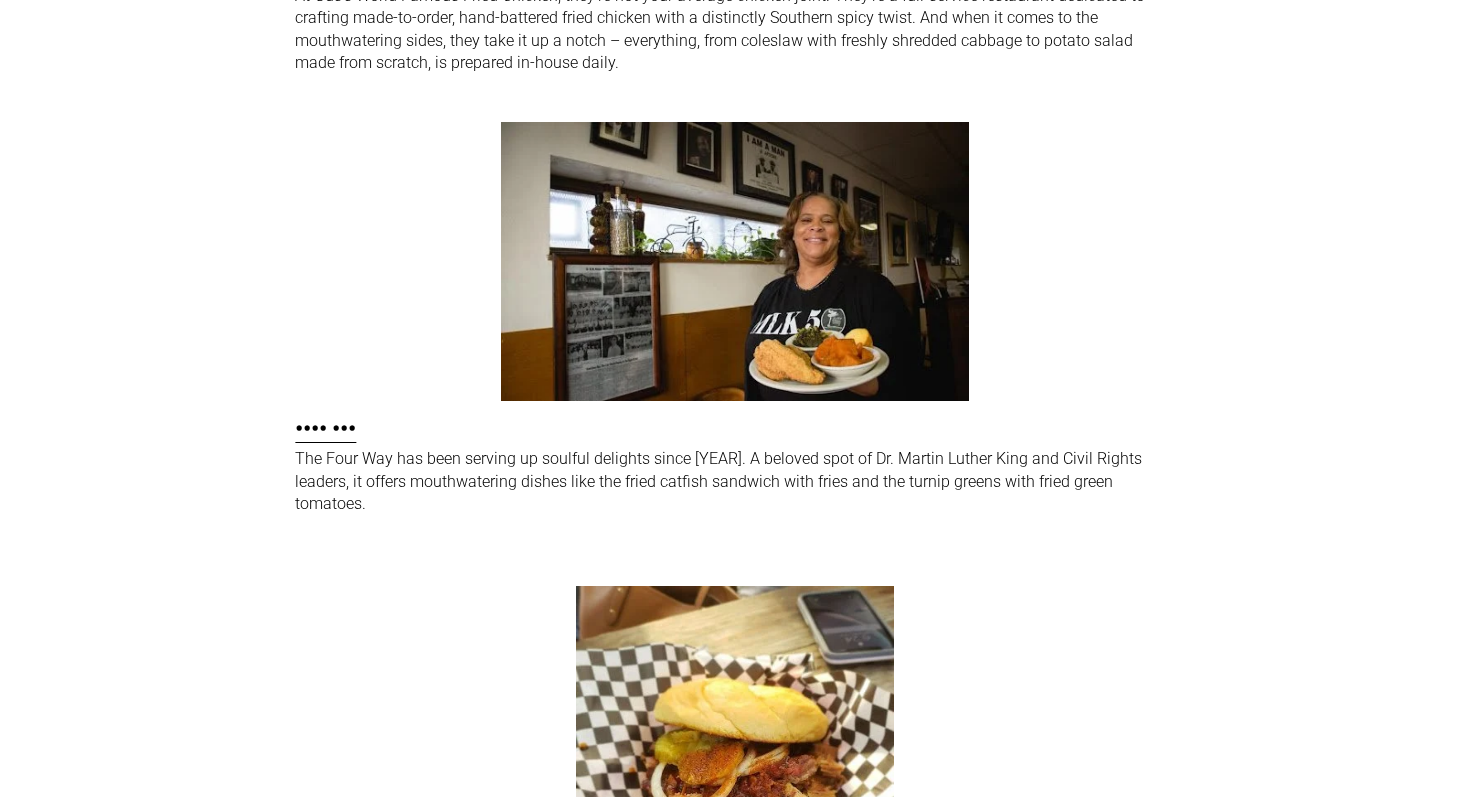click on "The Four Way has been serving up soulful delights since [YEAR]. A beloved spot of Dr. Martin Luther King and Civil Rights leaders, it offers mouthwatering dishes like the fried catfish sandwich with fries and the turnip greens with fried green tomatoes.
Four Way" at bounding box center [735, 316] 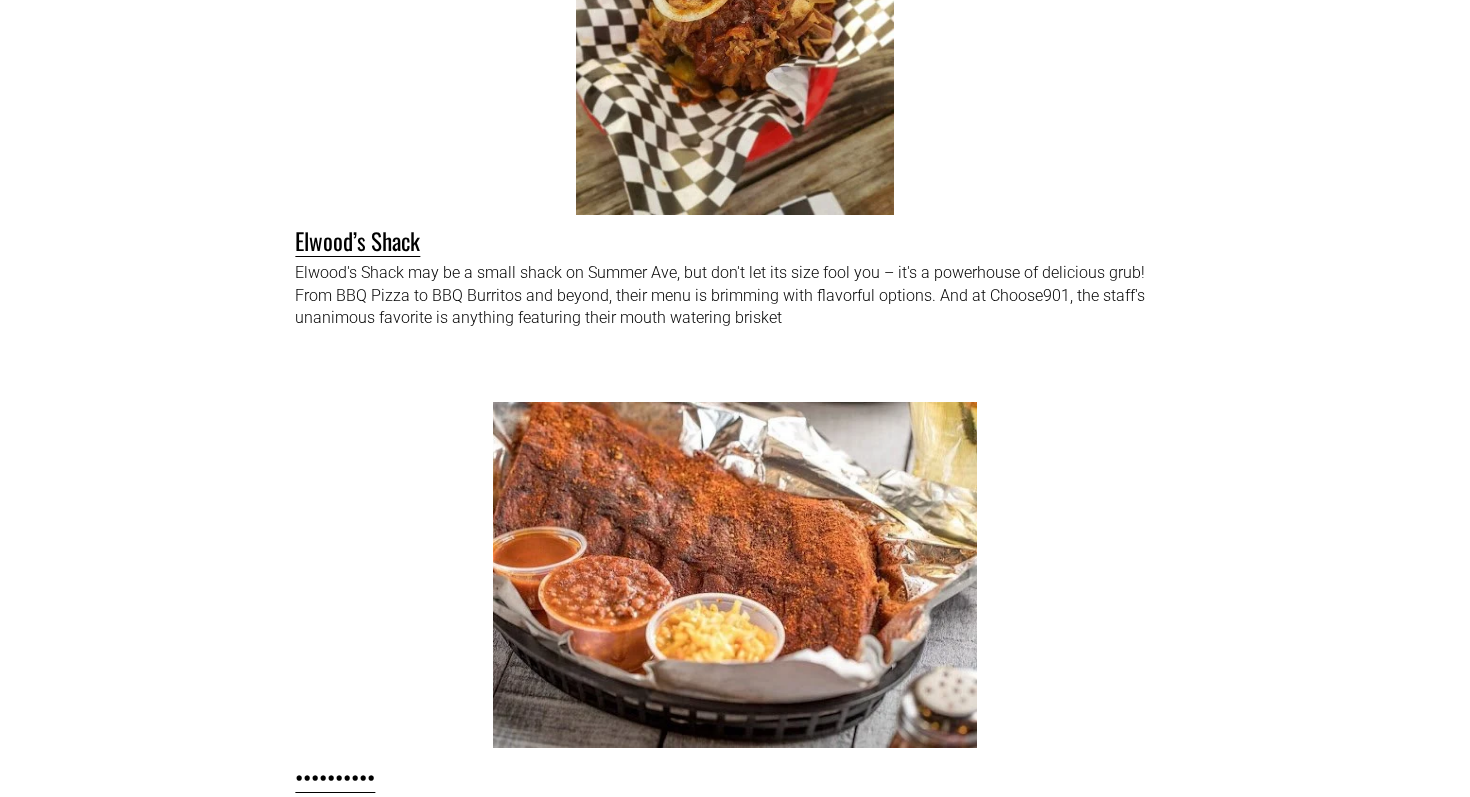 scroll, scrollTop: 20265, scrollLeft: 0, axis: vertical 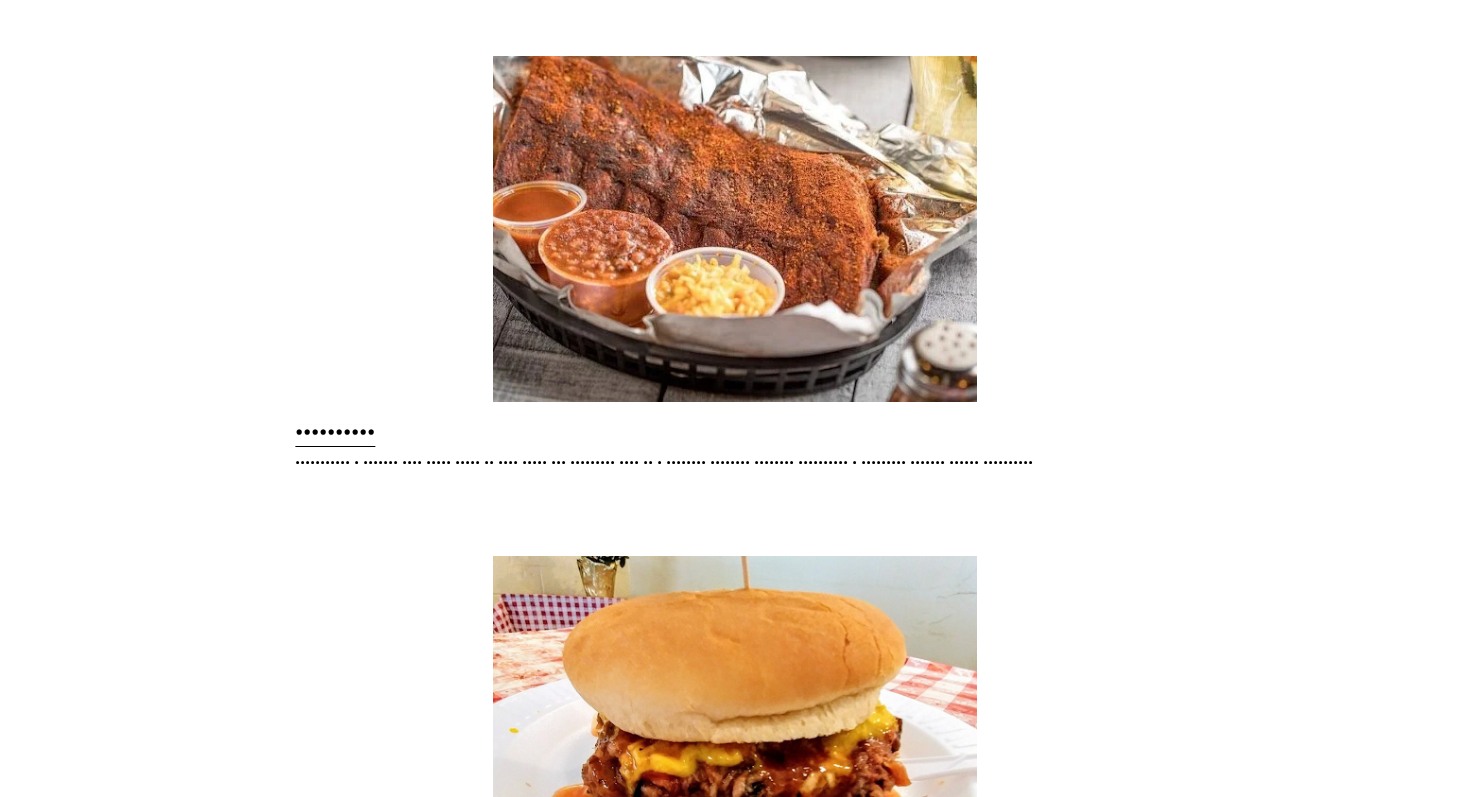 click on "Rendezvous, a Memphis icon since [YEAR], is your go-to for legendary ribs in a downtown basement setting. Experience a must-have Memphis dining tradition.
Rendezvous" at bounding box center (735, 265) 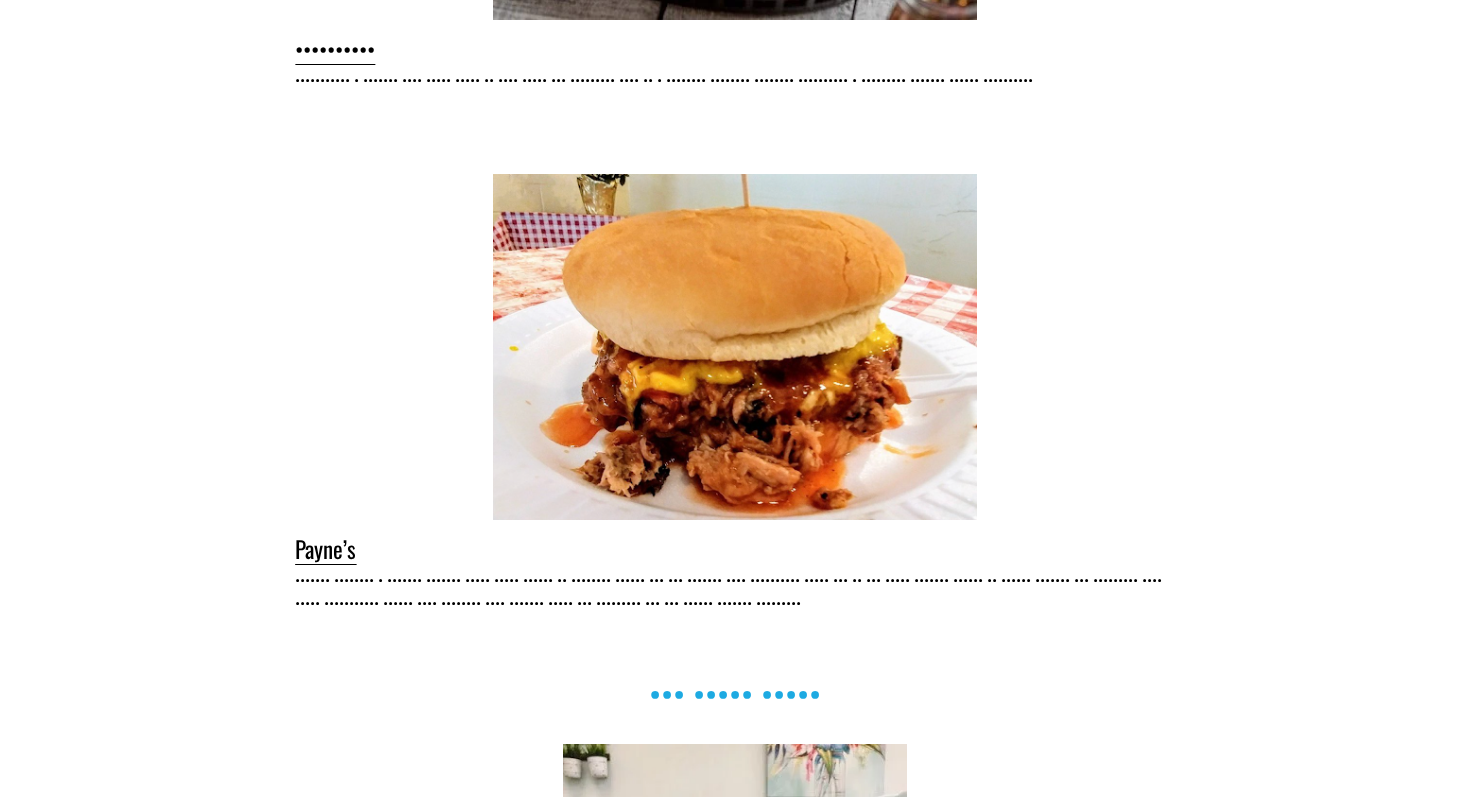 scroll, scrollTop: 21470, scrollLeft: 0, axis: vertical 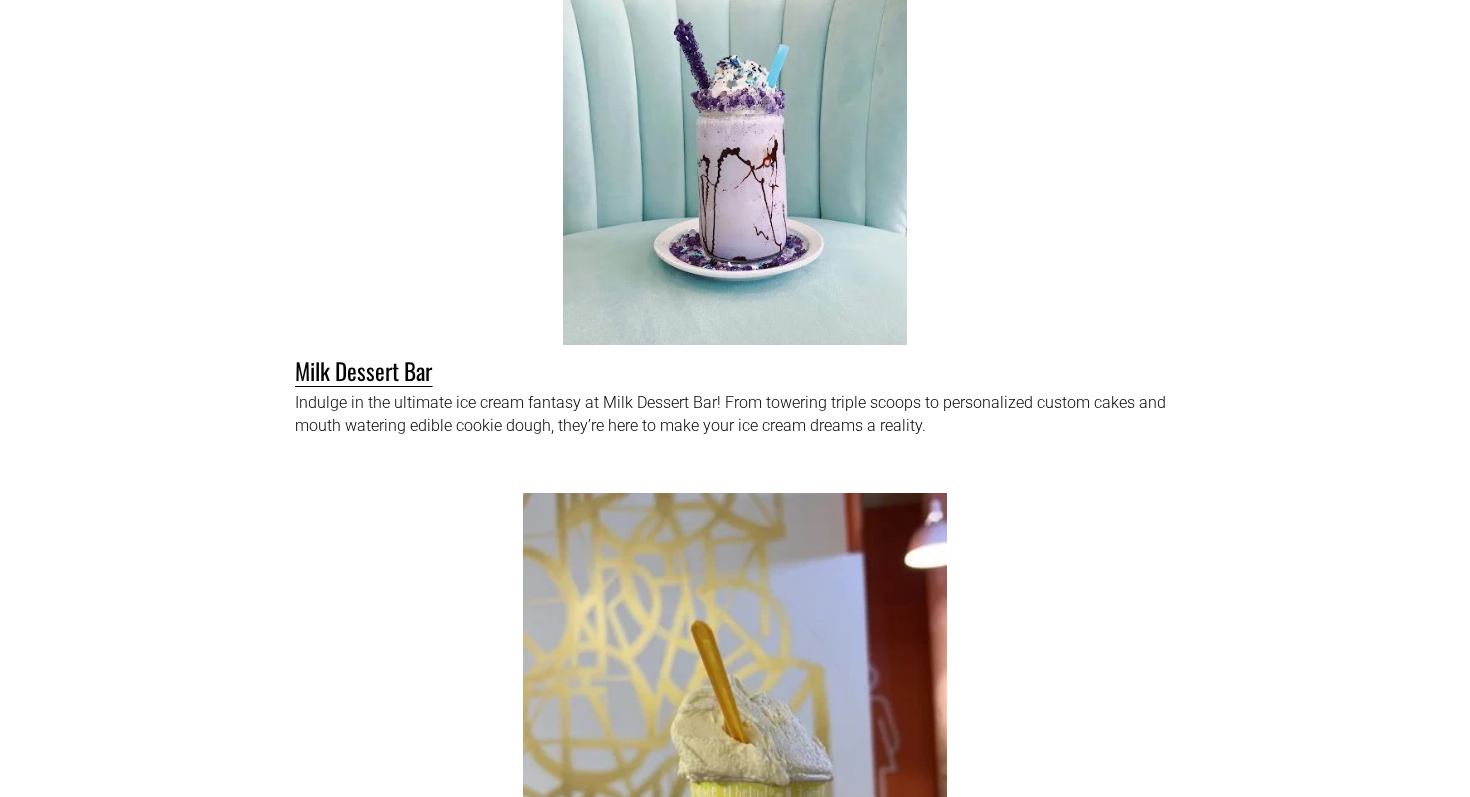 click on "•••••••• •••••••• •••• •••• ••••••• •••••••• •••••• ••••• •••••••• •••••• •••• ••••••• •••••• ••• ••••••• ••••••••• •••••••••• ••••••• •••• ••••••• •• ••••••••••••• ••••••• ••• •••••• ••• ••••••••••••• •••••• •••••• •• •• ••••••••••••• ••• ••••• •••••••• •• ••••• •• •••• ••••• •••••• •• •••••• •• •••• ••• •• •••••
••••• ••••••••" at bounding box center [735, 759] 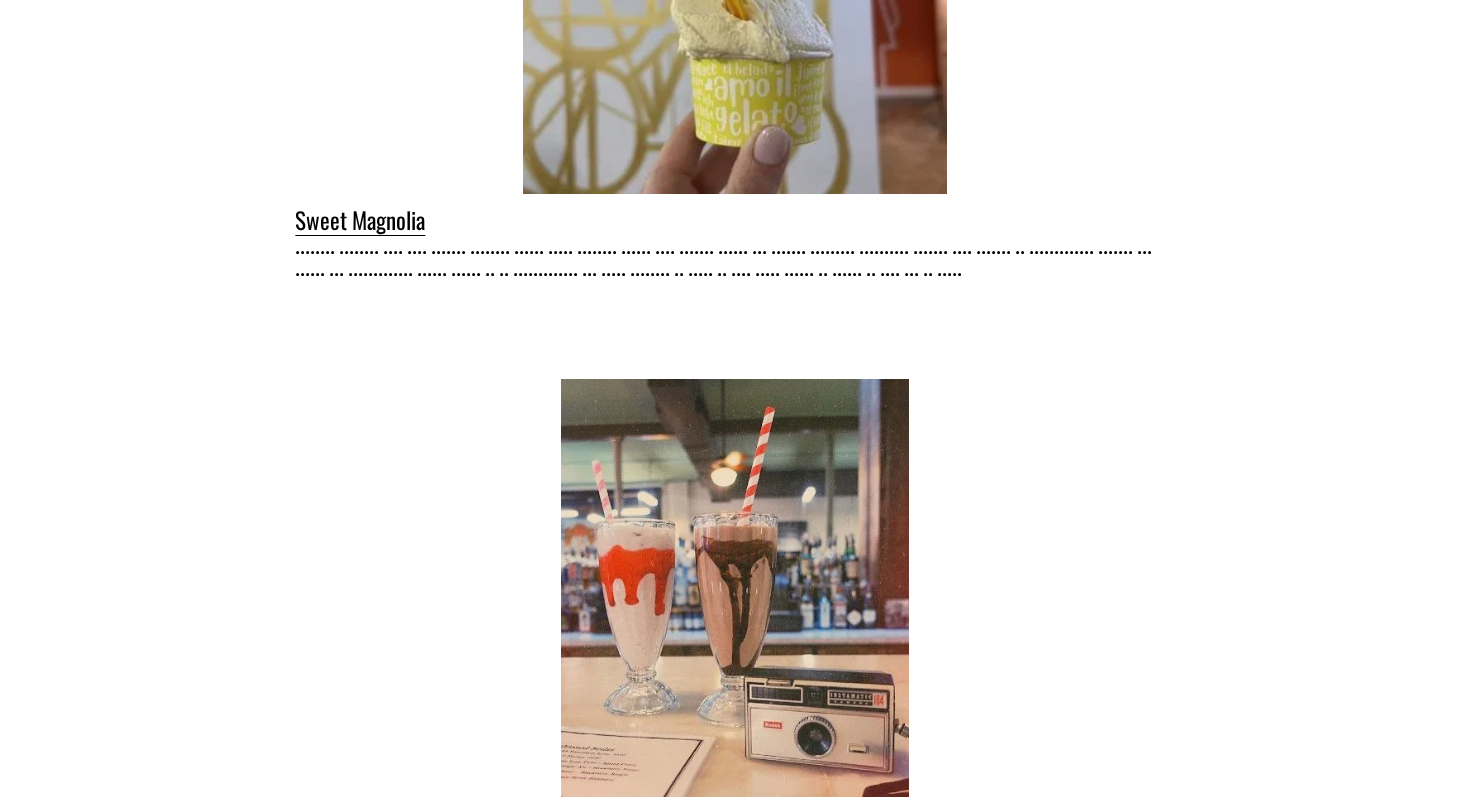 scroll, scrollTop: 23004, scrollLeft: 0, axis: vertical 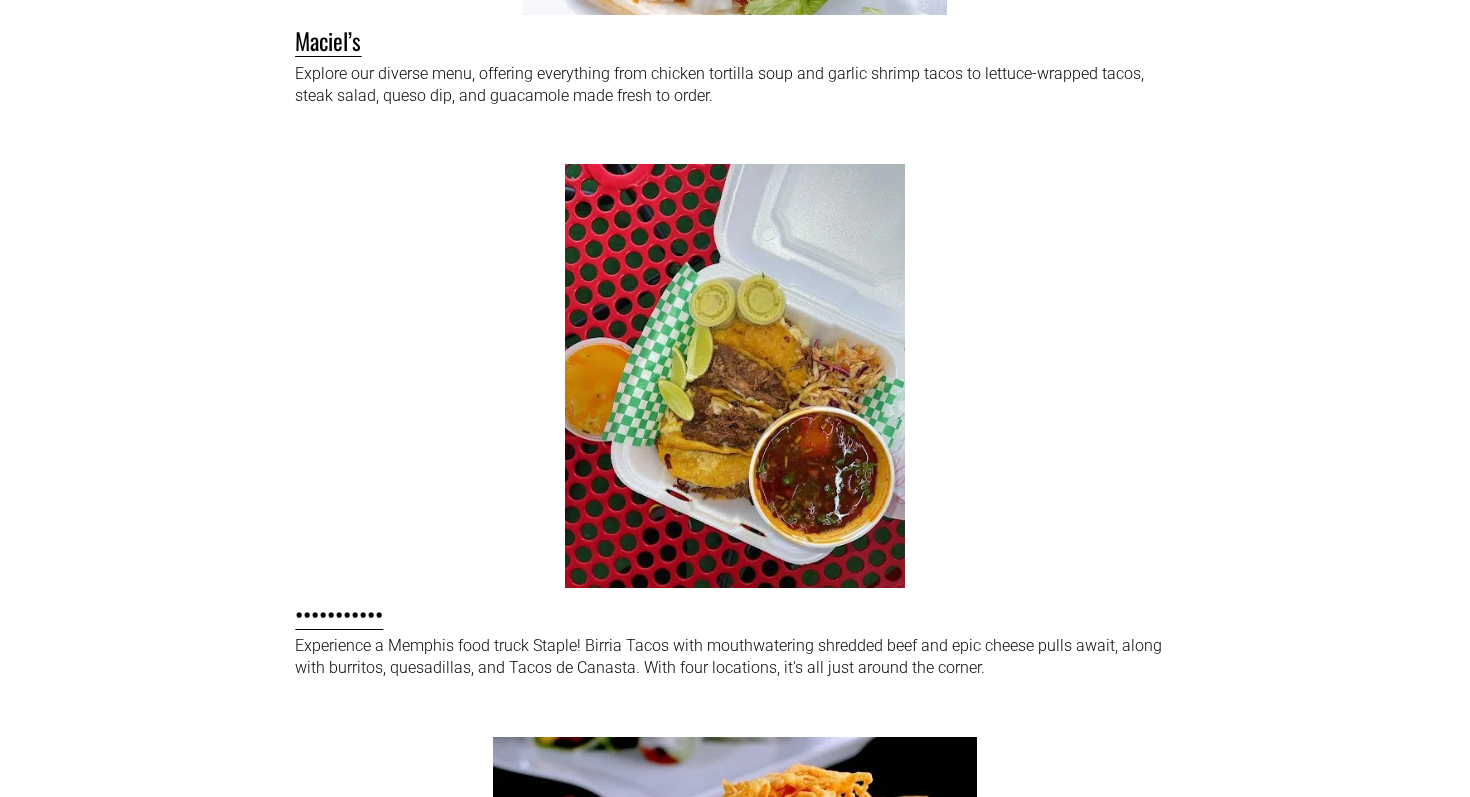 click on "Experience a Memphis food truck Staple! Birria Tacos with mouthwatering shredded beef and epic cheese pulls await, along with burritos, quesadillas, and Tacos de Canasta. With four locations, it's all just around the corner.
TacosNGanas" at bounding box center [735, 412] 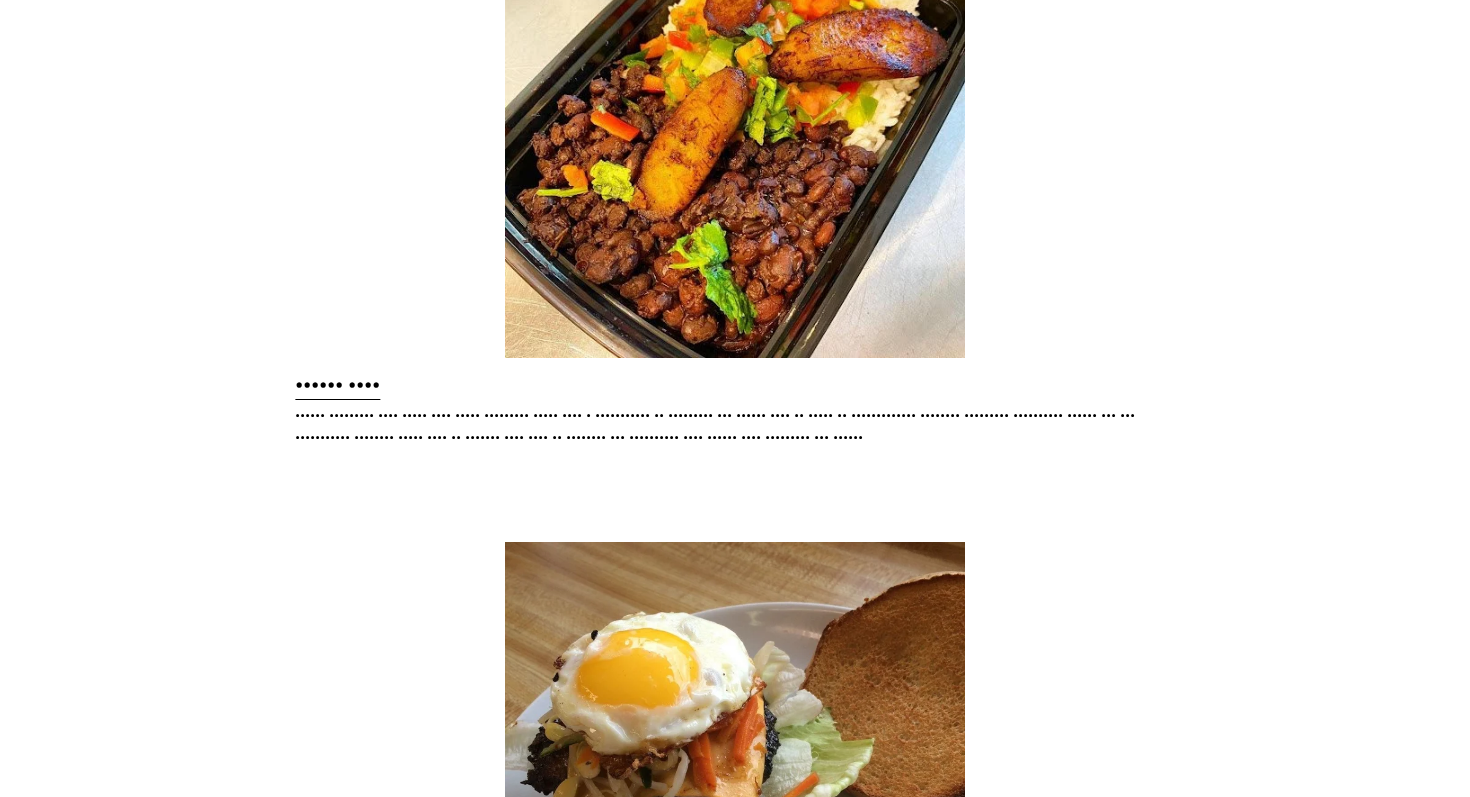 scroll, scrollTop: 12519, scrollLeft: 0, axis: vertical 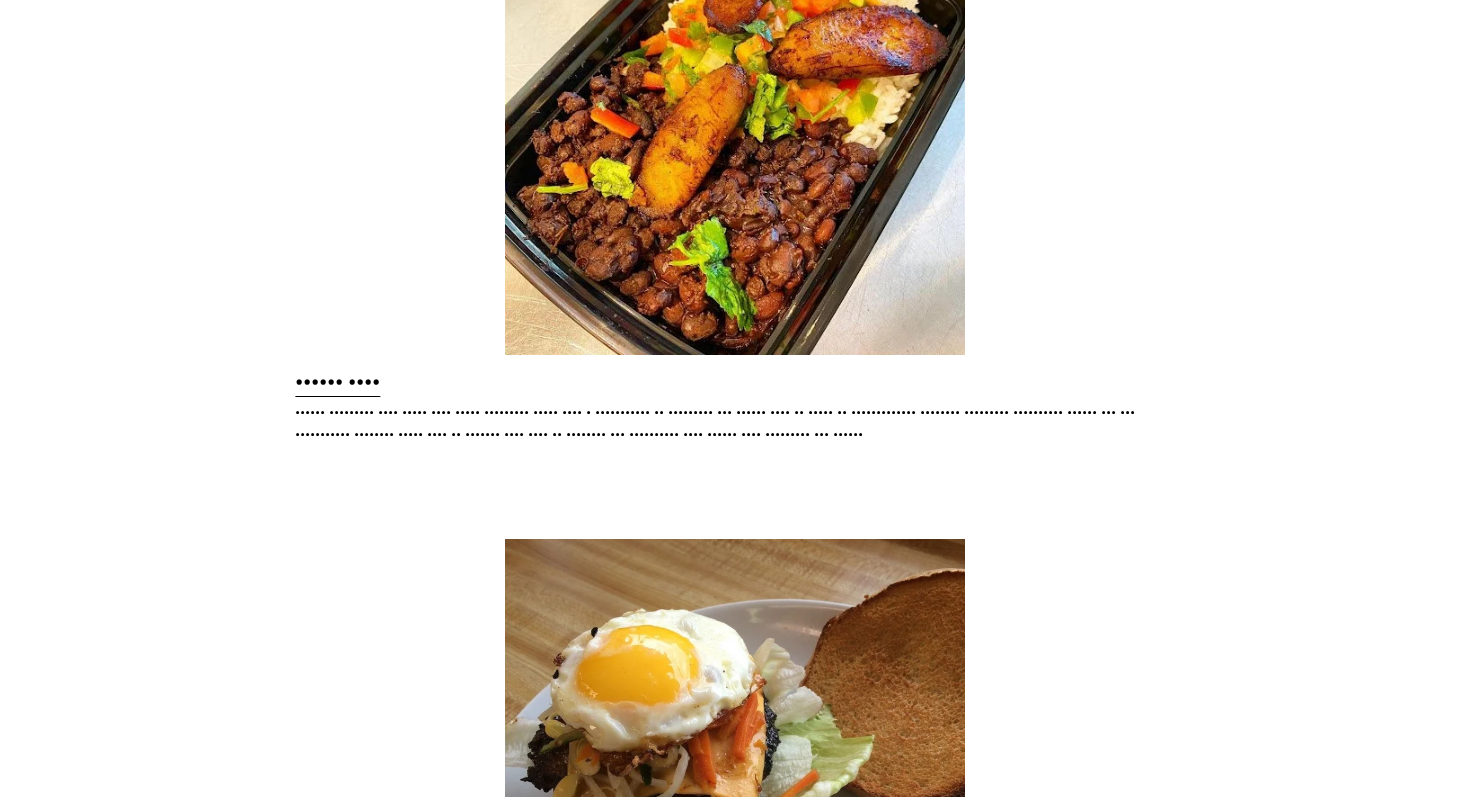 click on "Global Community Cafe isn't just about delicious food; it's a celebration of diversity and unity. With an array of mouthwatering options, including vegetarian dishes for our plant-based friends, their menu is crafted with love by refugees and immigrants from places like Venezuela and Syria.
Global Cafe" at bounding box center [735, 179] 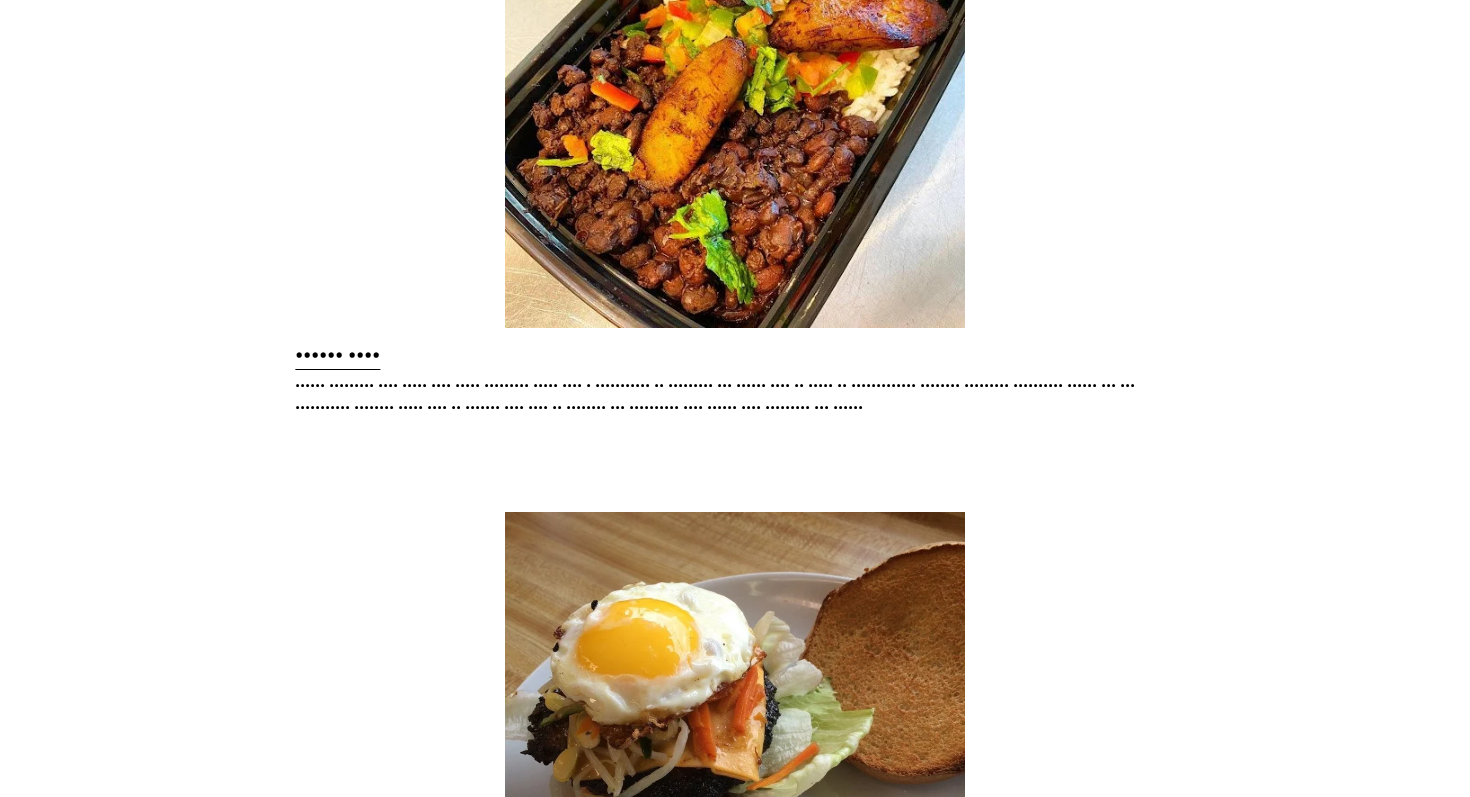 click on "Global Community Cafe isn't just about delicious food; it's a celebration of diversity and unity. With an array of mouthwatering options, including vegetarian dishes for our plant-based friends, their menu is crafted with love by refugees and immigrants from places like Venezuela and Syria.
Global Cafe" at bounding box center [735, 152] 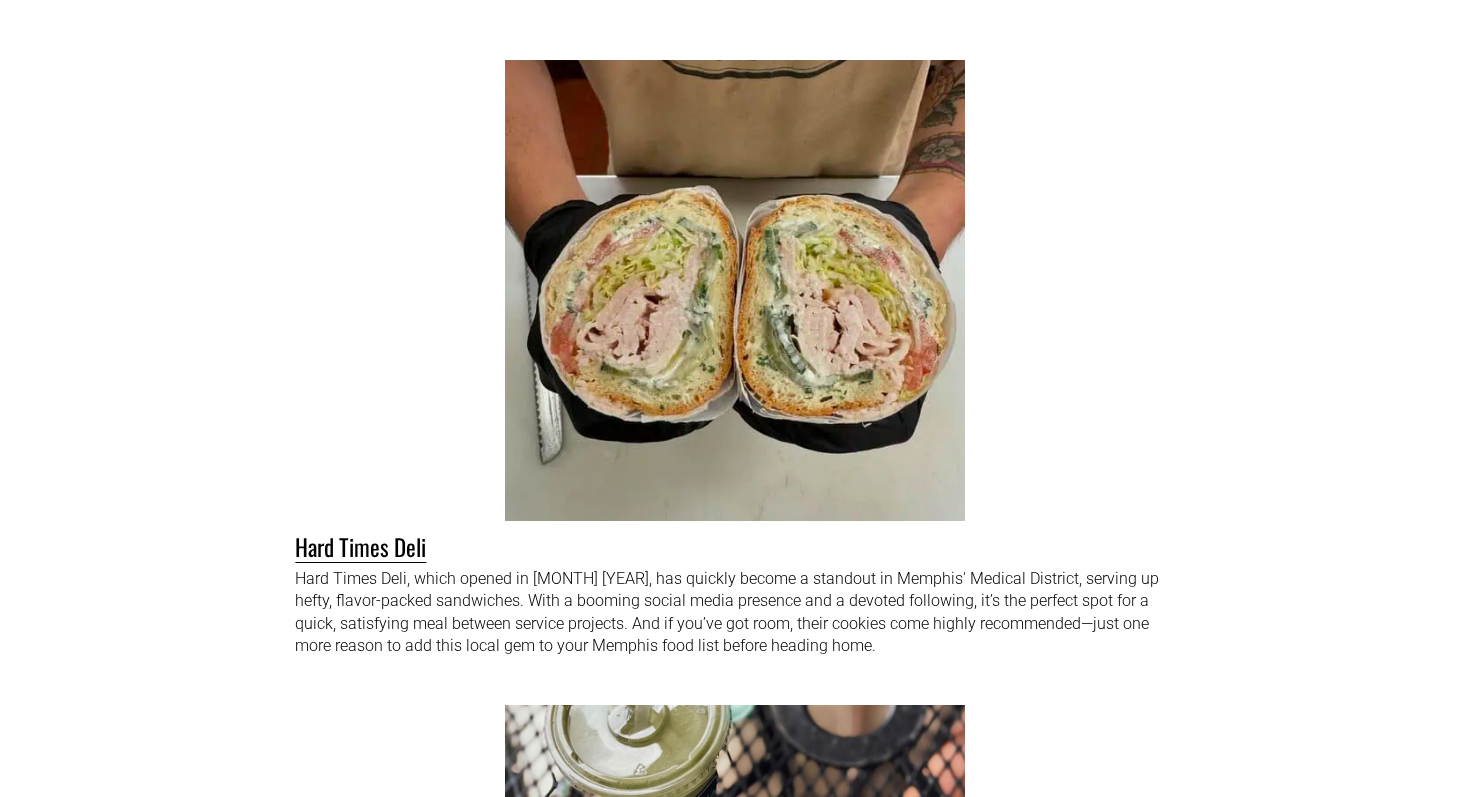 scroll, scrollTop: 11061, scrollLeft: 0, axis: vertical 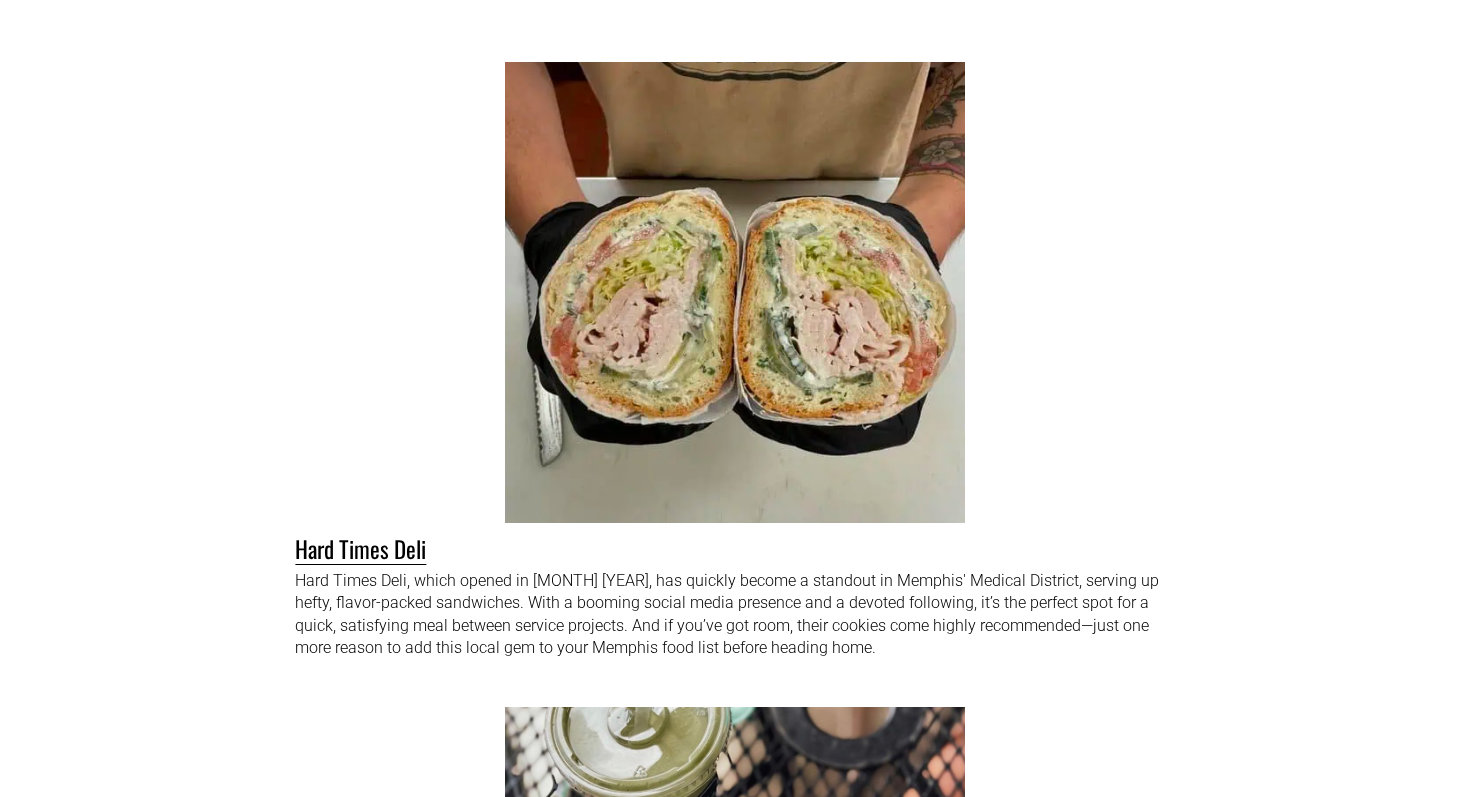 click on "•••• ••••• ••••• ••••• •••••• •• •••••••• ••••• ••• ••••••• •••••• • •••••••• •• •••••••• ••••••• ••••••••• ••••••• •• •••••• ••••••••••••• ••••••••••• •••• • ••••••• •••••• ••••• •••••••• ••• • ••••••• •••••••••• •••• ••• ••••••• •••• ••• • •••••• •••••••••• •••• ••••••• ••••••• ••••••••• ••• •• •••••• ••• ••••• ••••• ••••••• •••• •••••• •••••••••••••••• ••• •••• •••••• •• ••• •••• ••••• ••• •• •••• ••••••• •••• •••• •••••• ••••••• •••••
•••• ••••• ••••" at bounding box center (735, 328) 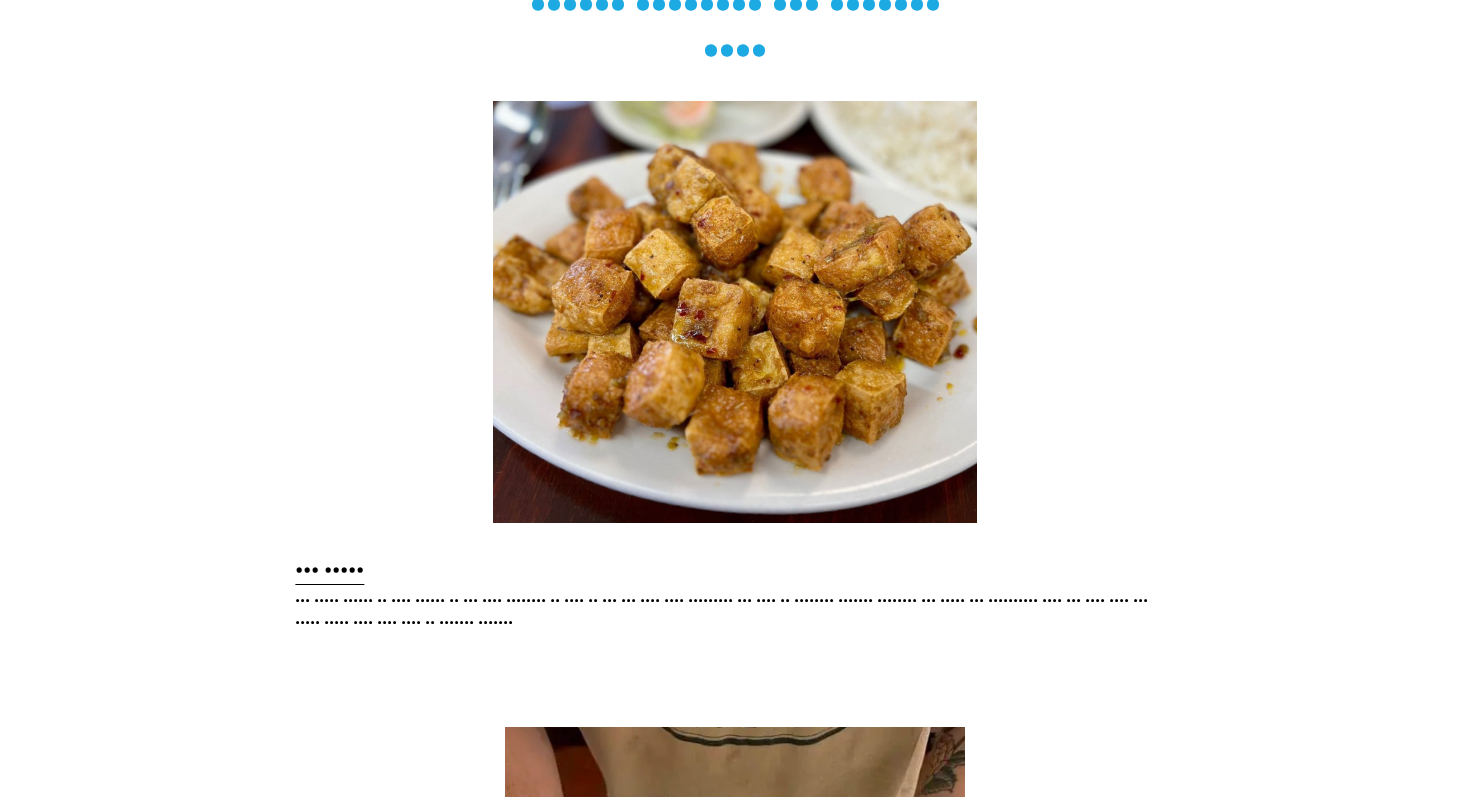 scroll, scrollTop: 9660, scrollLeft: 0, axis: vertical 